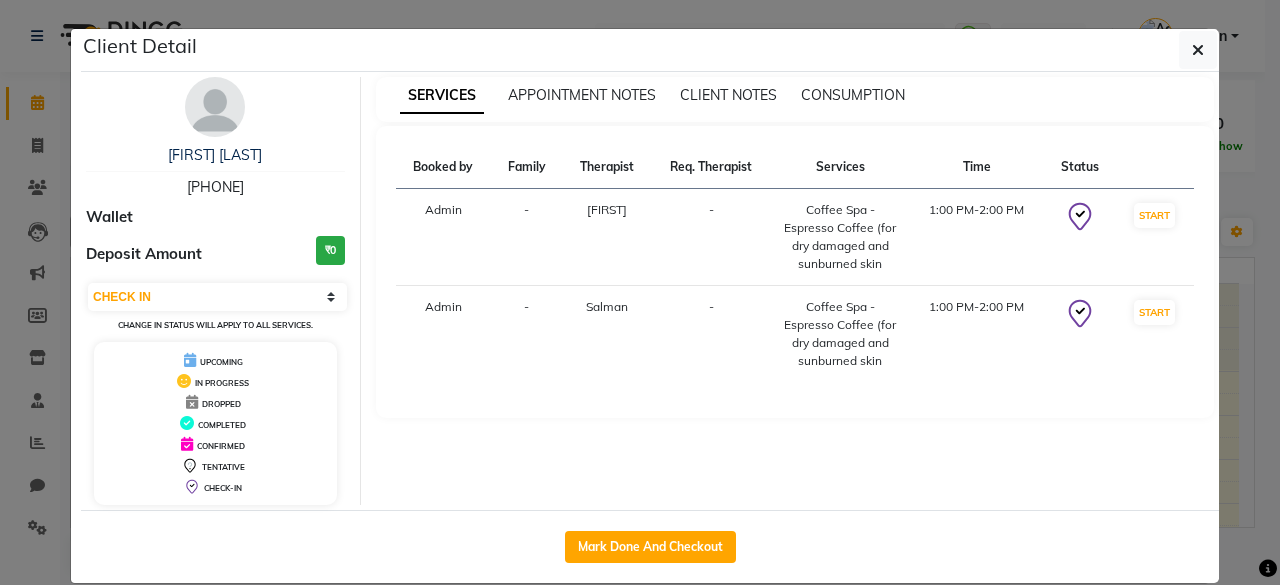 select on "8" 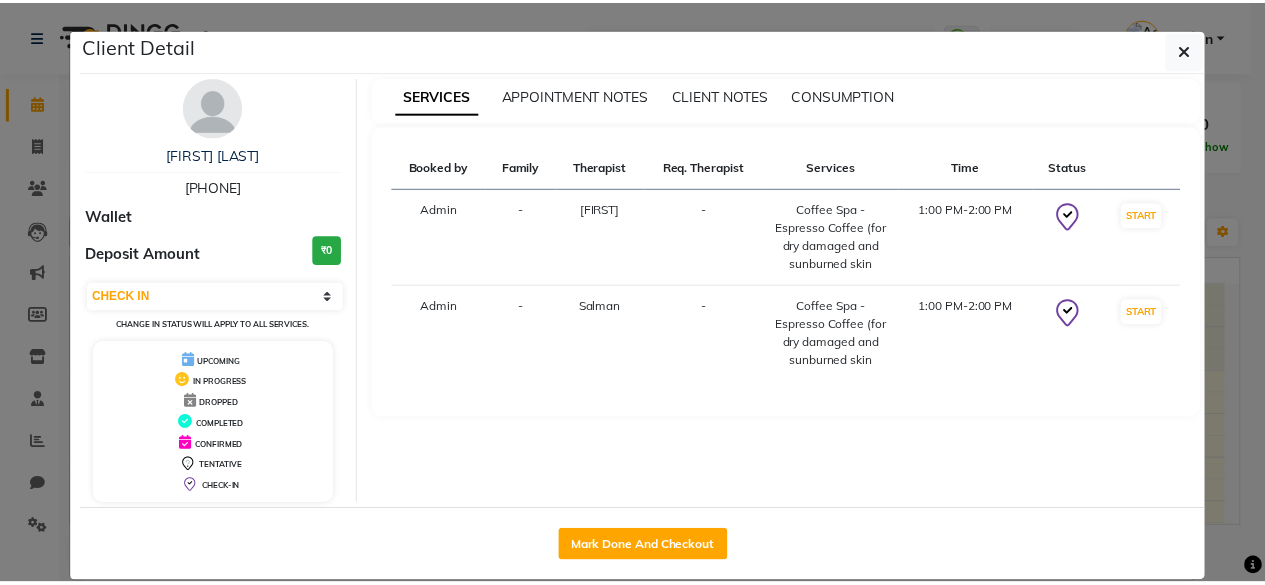 scroll, scrollTop: 0, scrollLeft: 0, axis: both 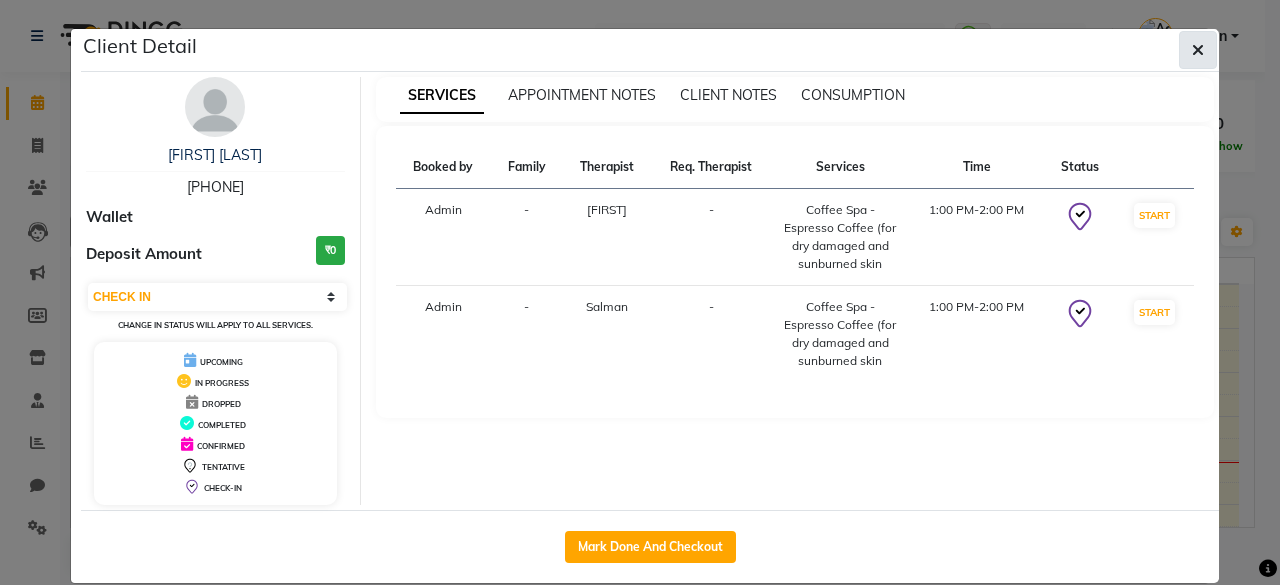click 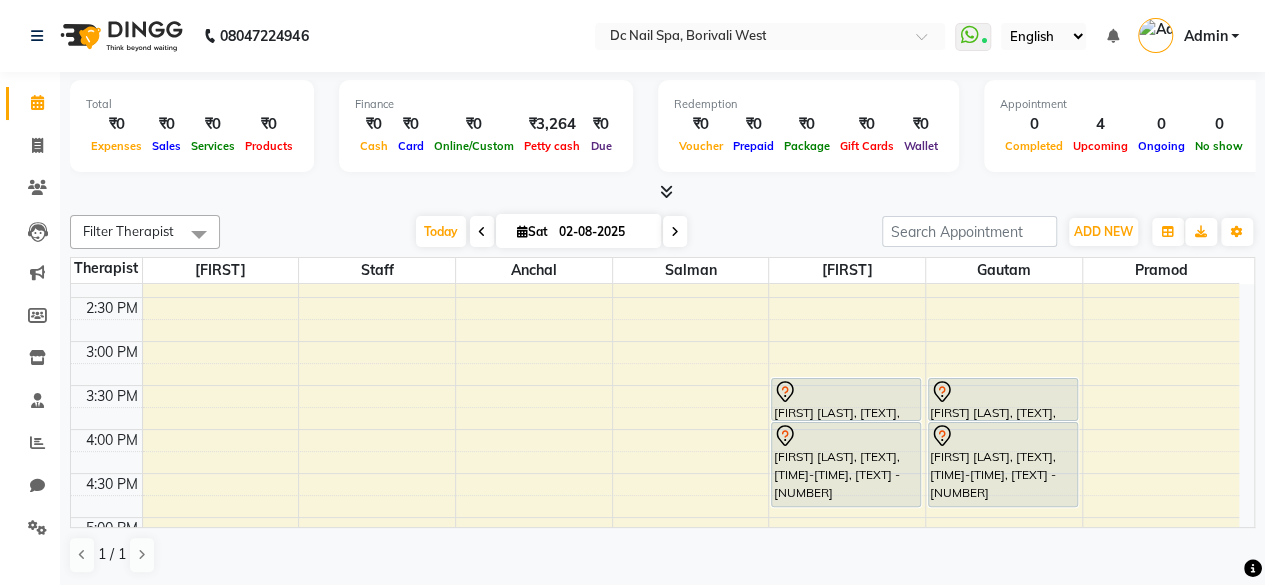 scroll, scrollTop: 386, scrollLeft: 0, axis: vertical 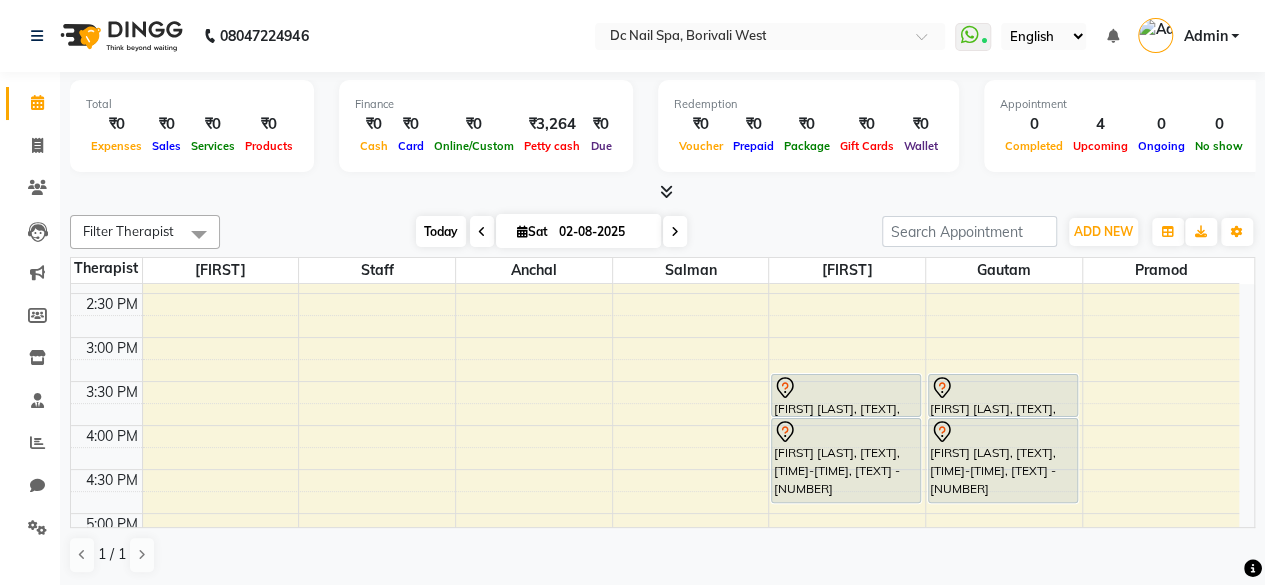 click on "Today" at bounding box center [441, 231] 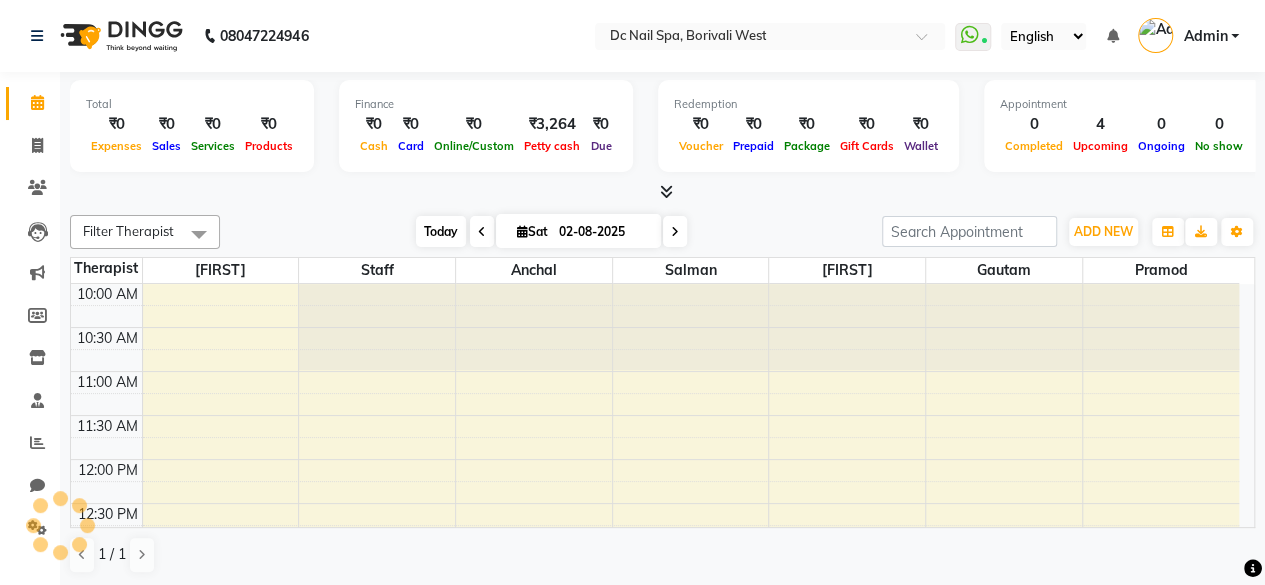 scroll, scrollTop: 348, scrollLeft: 0, axis: vertical 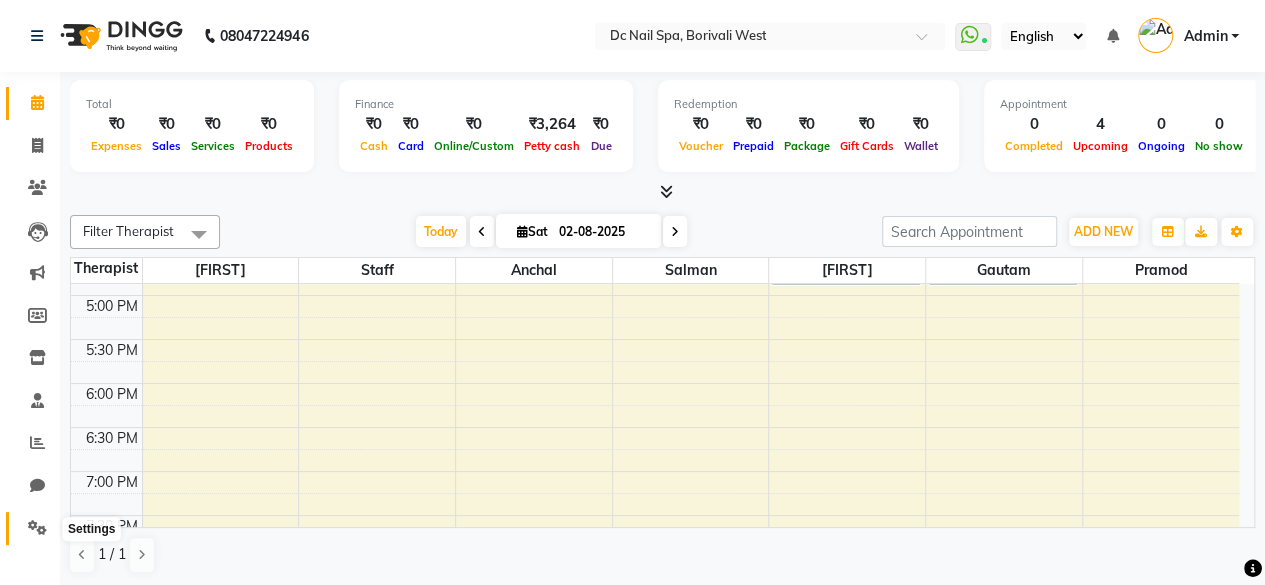 click 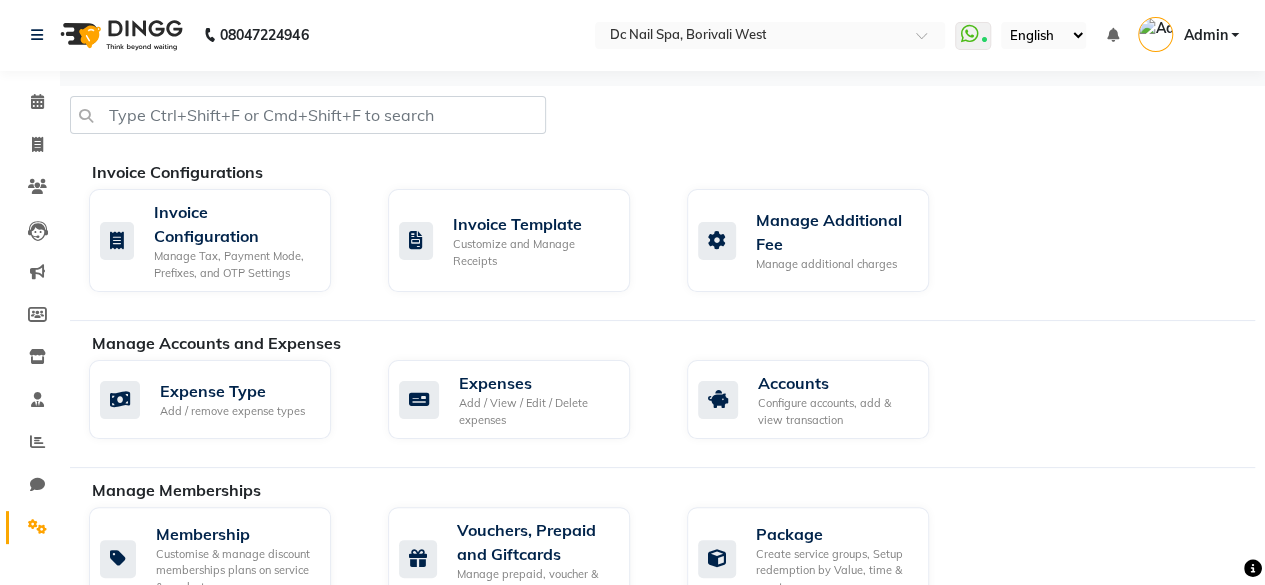 scroll, scrollTop: 150, scrollLeft: 0, axis: vertical 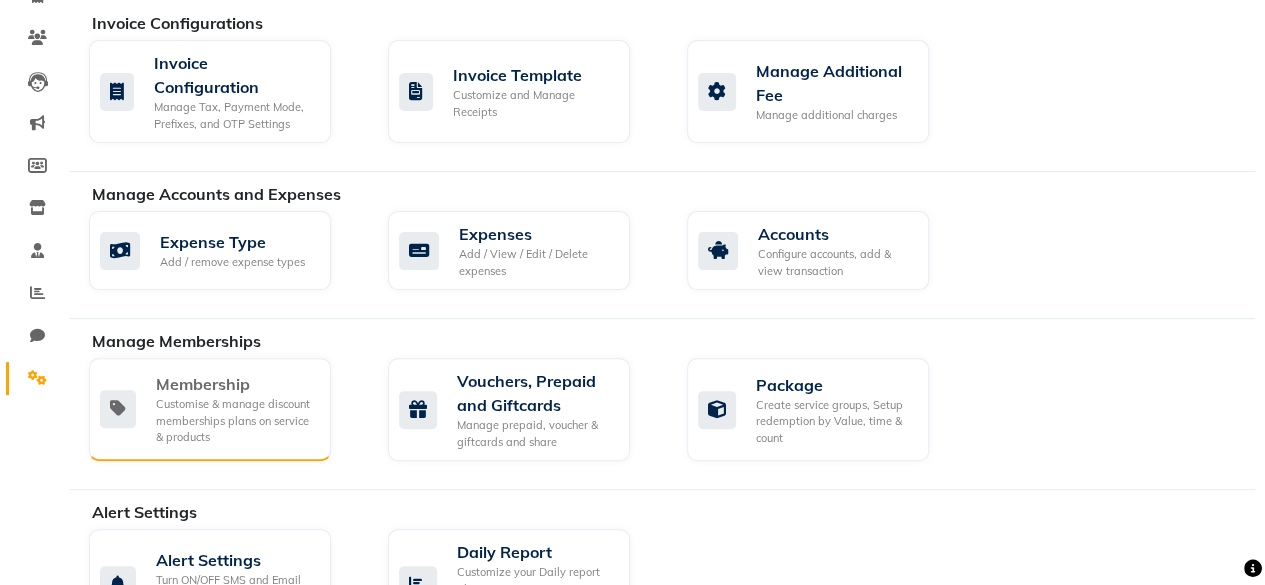 click on "Customise & manage discount memberships plans on service & products" 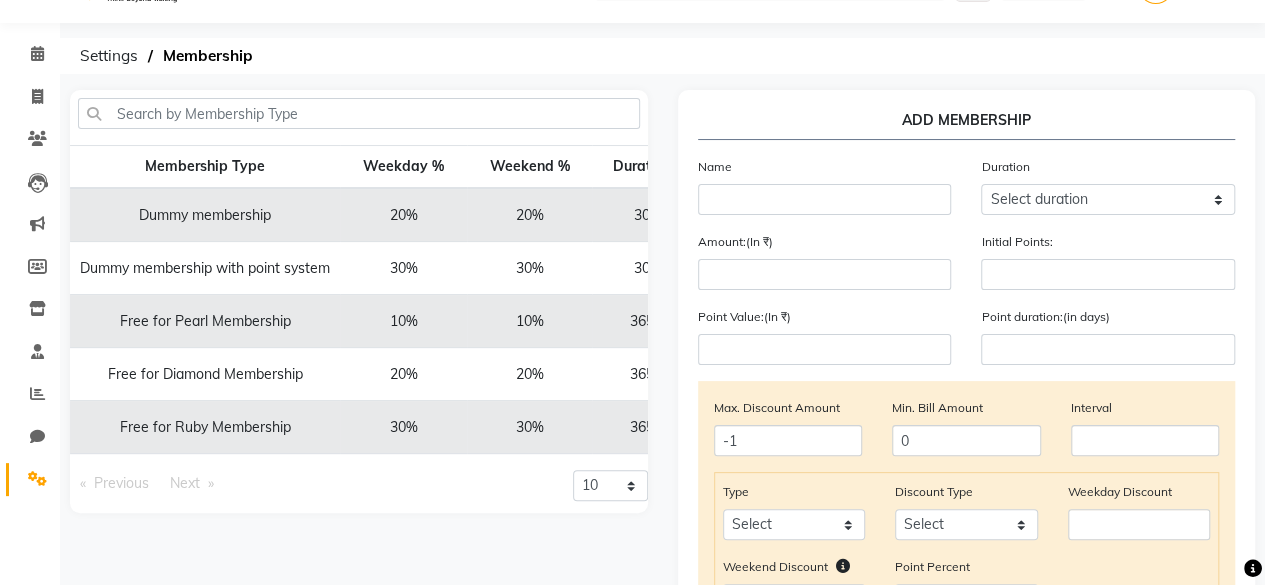 scroll, scrollTop: 46, scrollLeft: 0, axis: vertical 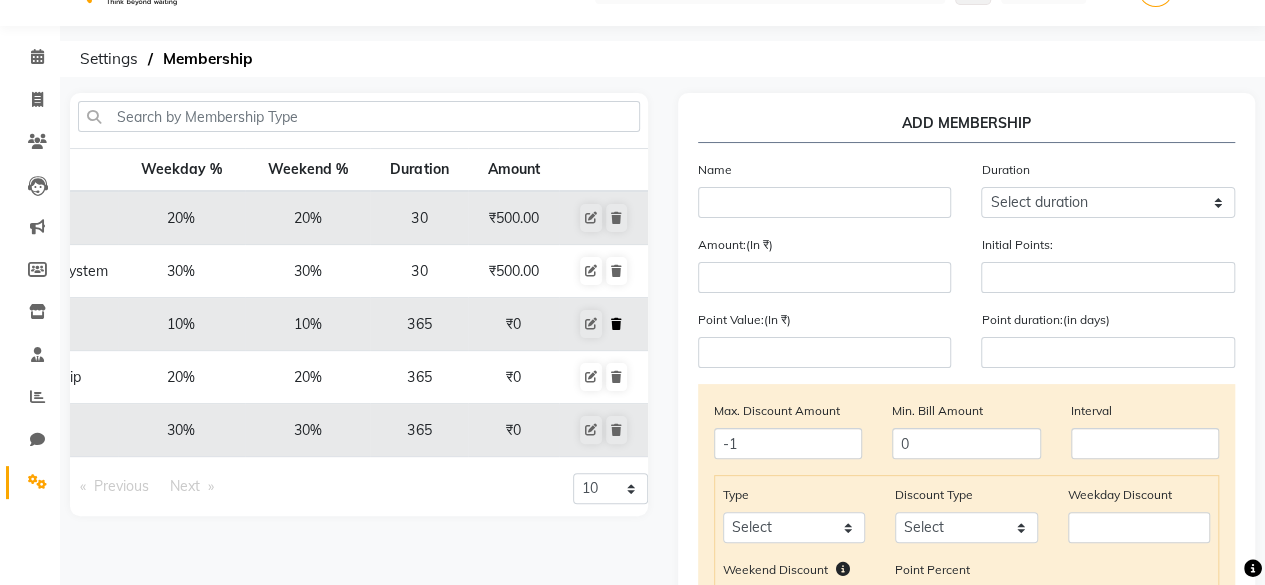 click 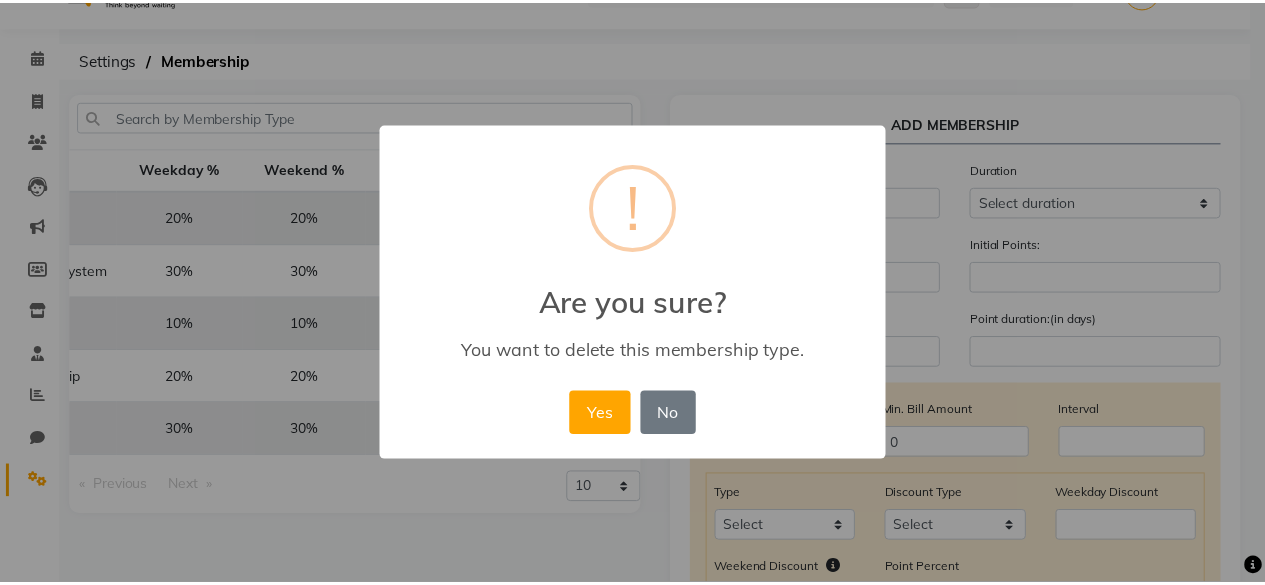 scroll, scrollTop: 0, scrollLeft: 214, axis: horizontal 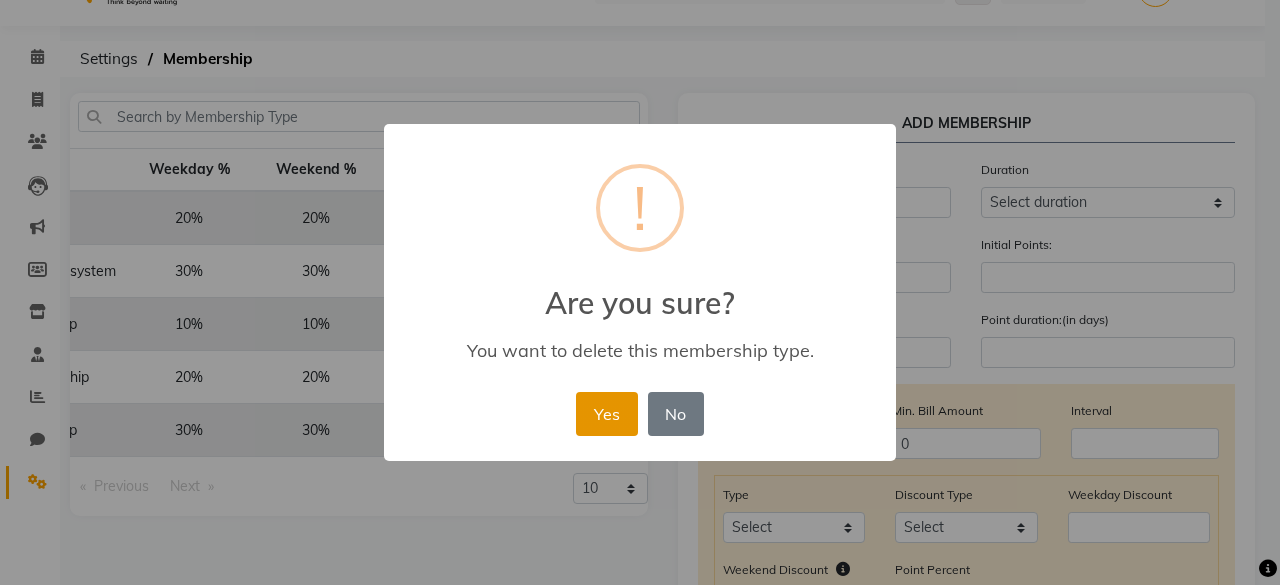 click on "Yes" at bounding box center (606, 414) 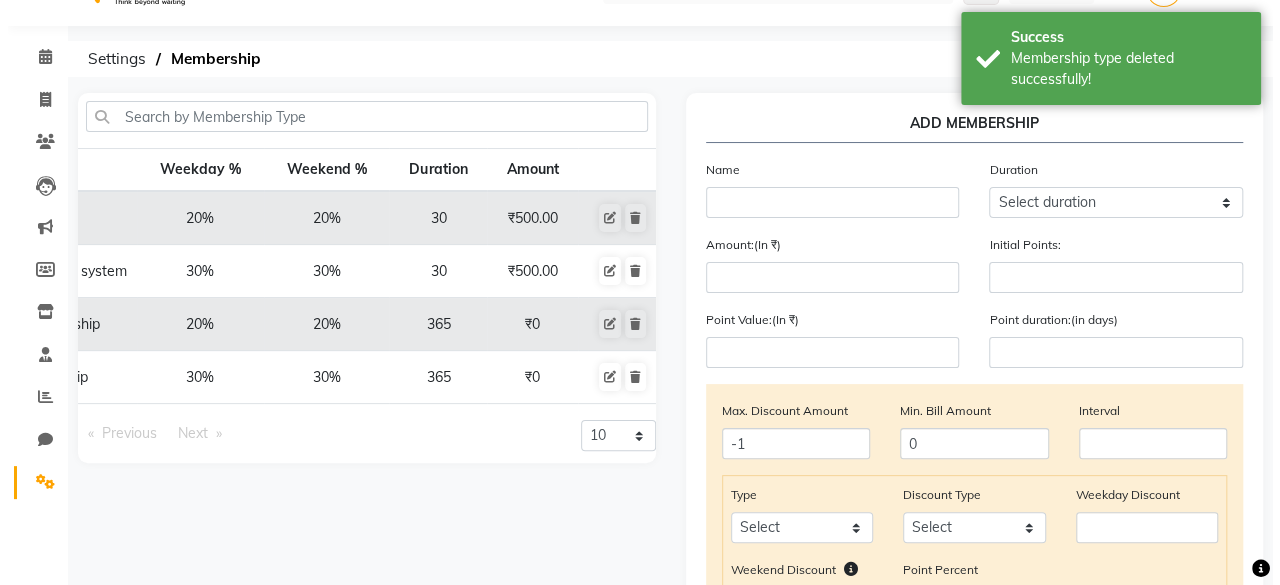 scroll, scrollTop: 0, scrollLeft: 222, axis: horizontal 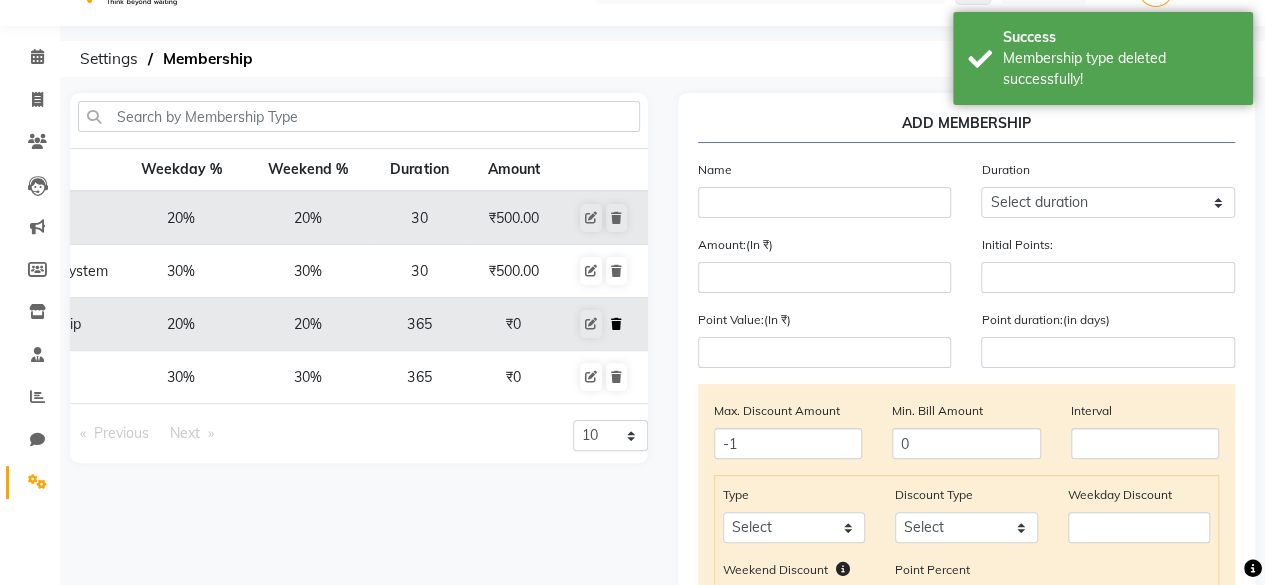 click 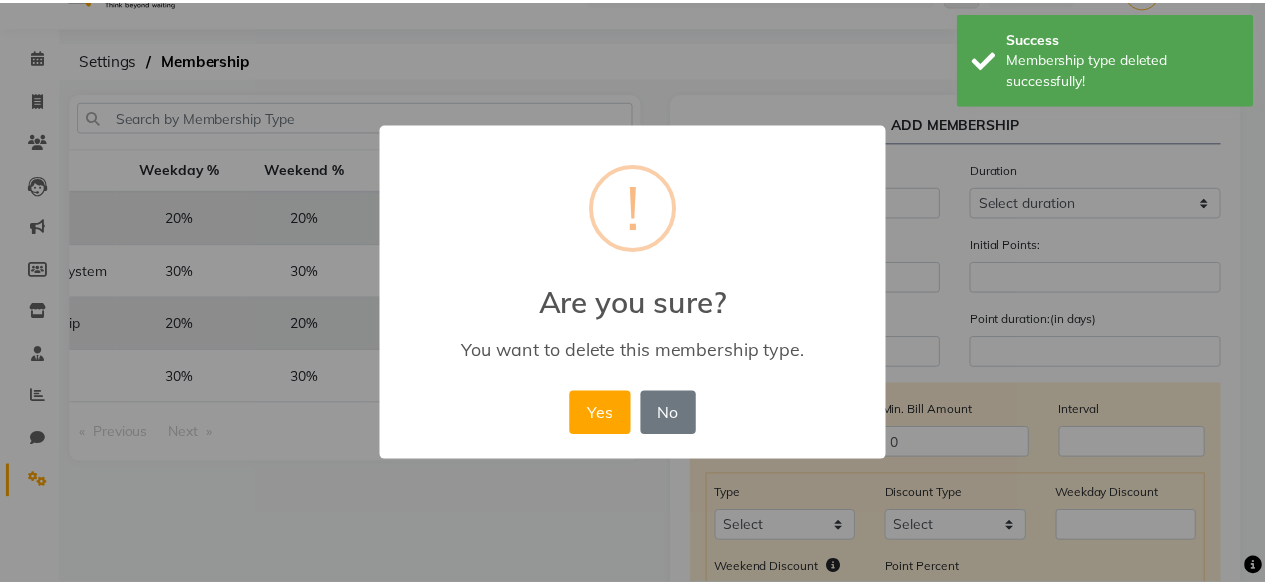 scroll, scrollTop: 0, scrollLeft: 214, axis: horizontal 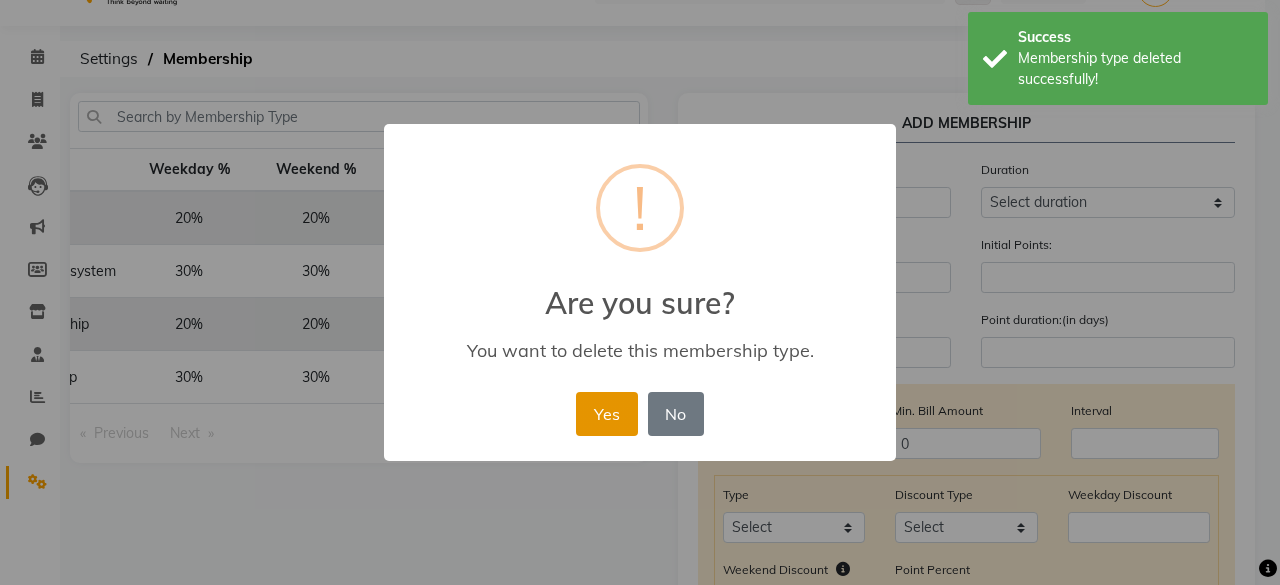 click on "Yes" at bounding box center (606, 414) 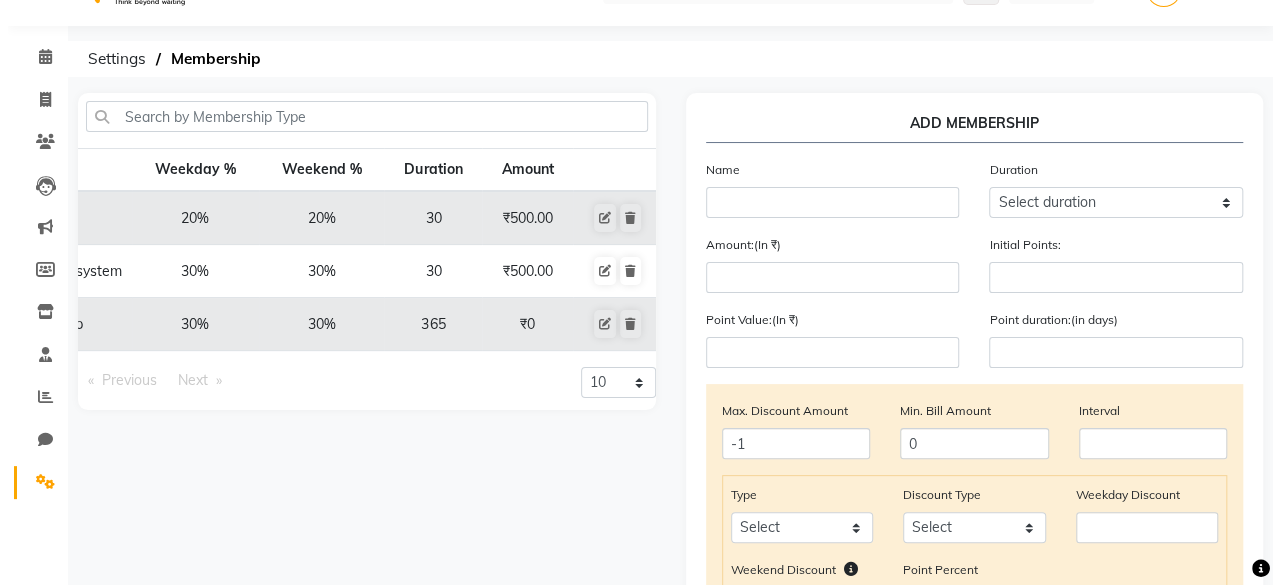 scroll, scrollTop: 0, scrollLeft: 222, axis: horizontal 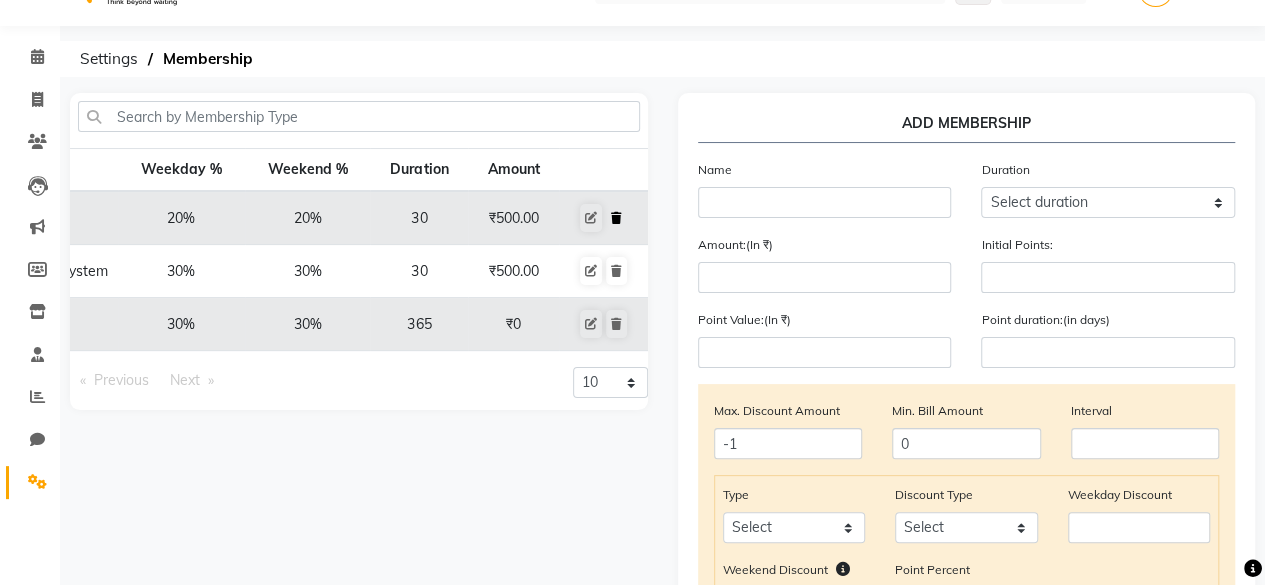 click 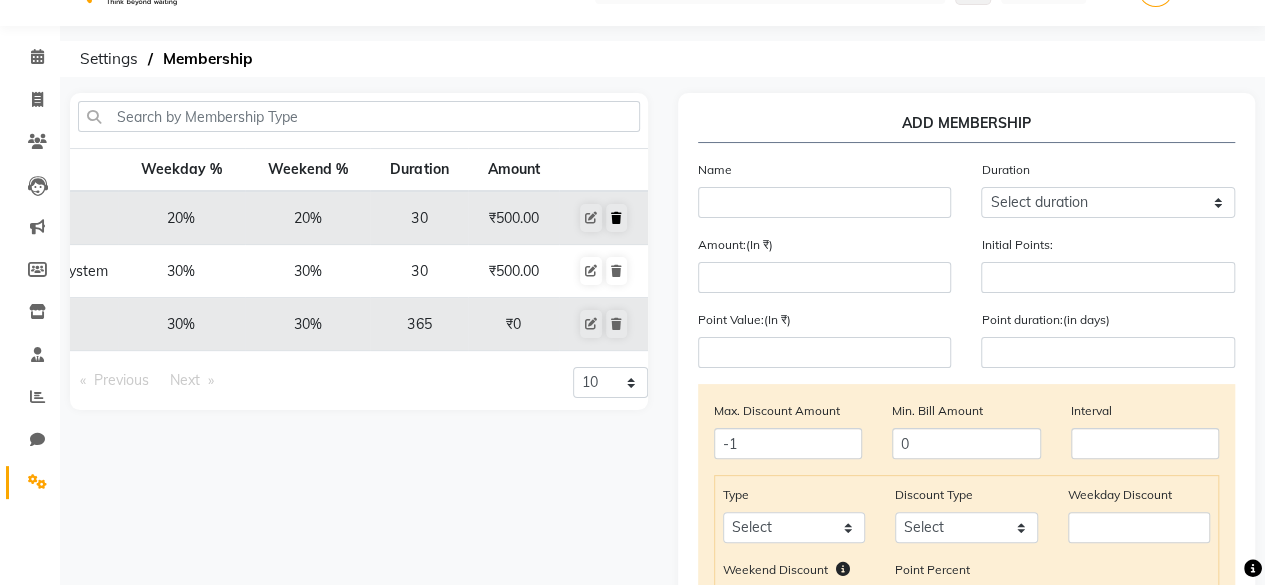 scroll, scrollTop: 0, scrollLeft: 214, axis: horizontal 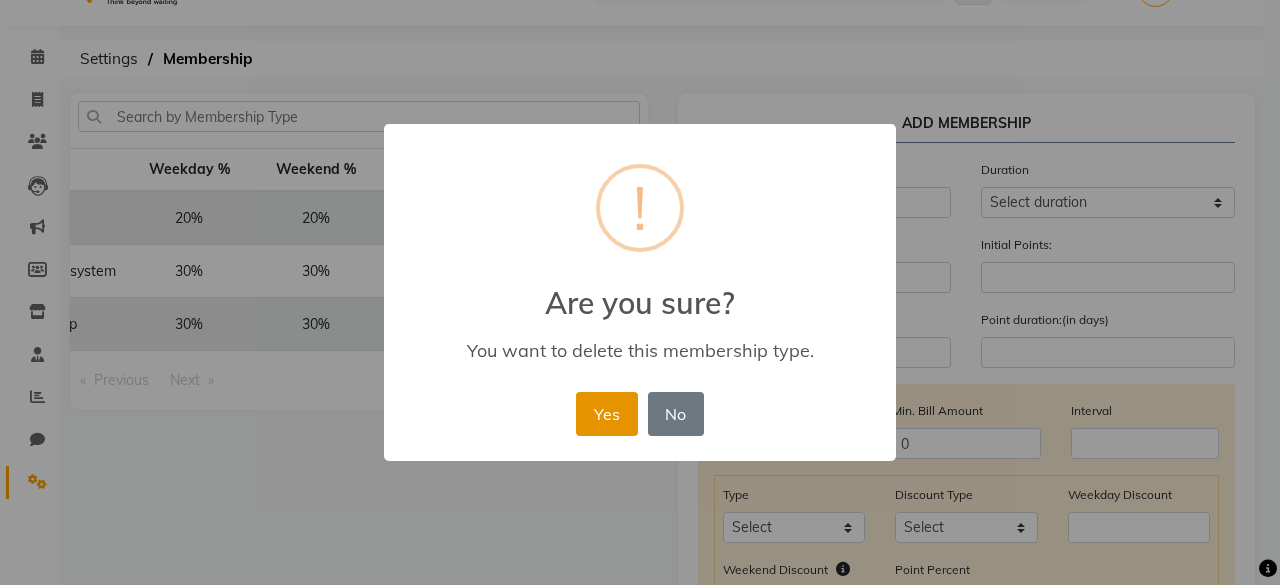 click on "Yes" at bounding box center (606, 414) 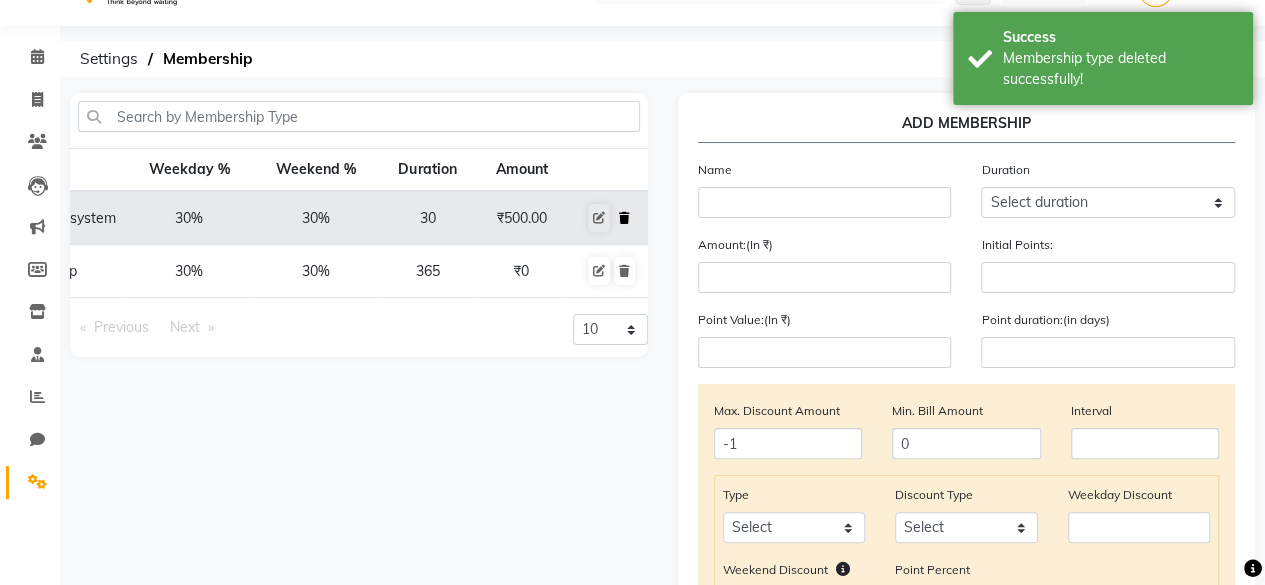 click 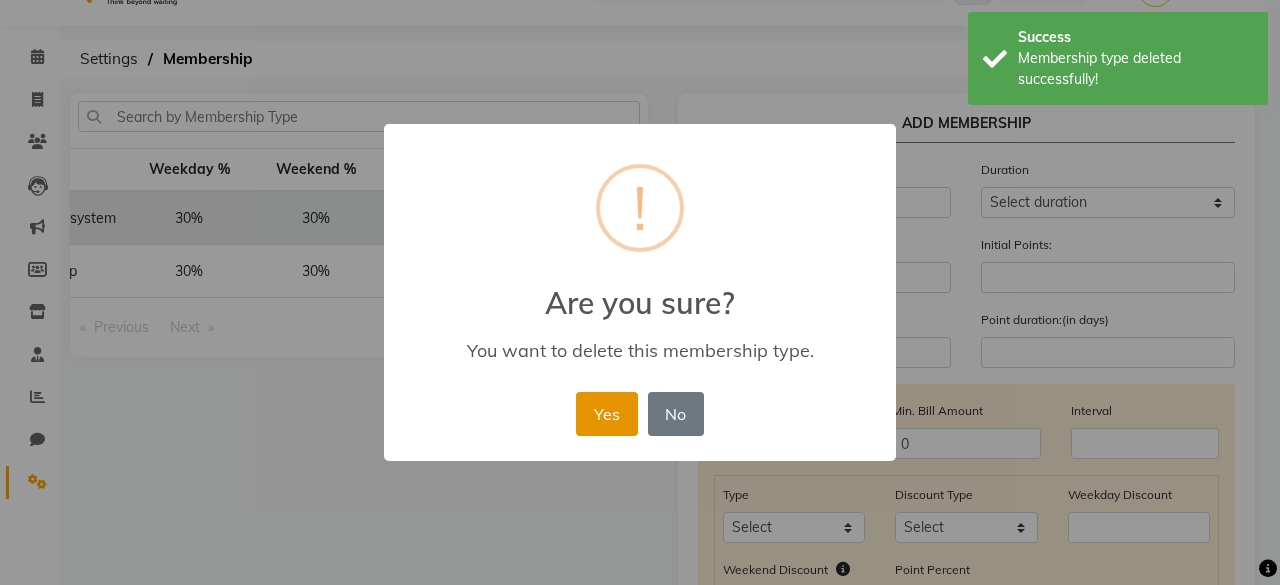 click on "Yes" at bounding box center [606, 414] 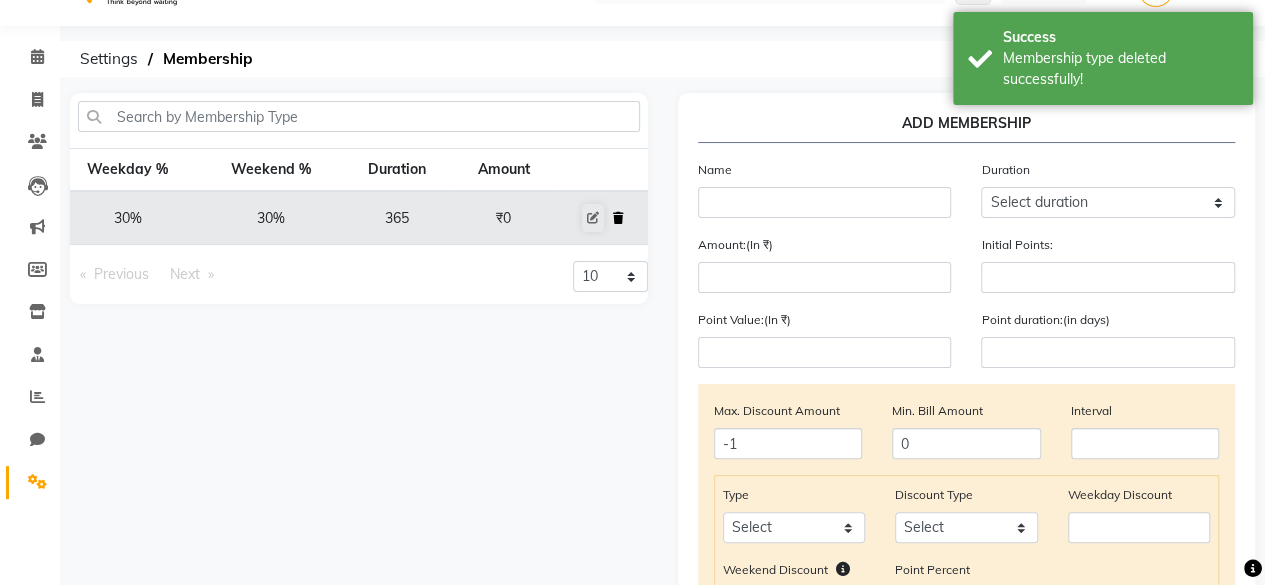 click 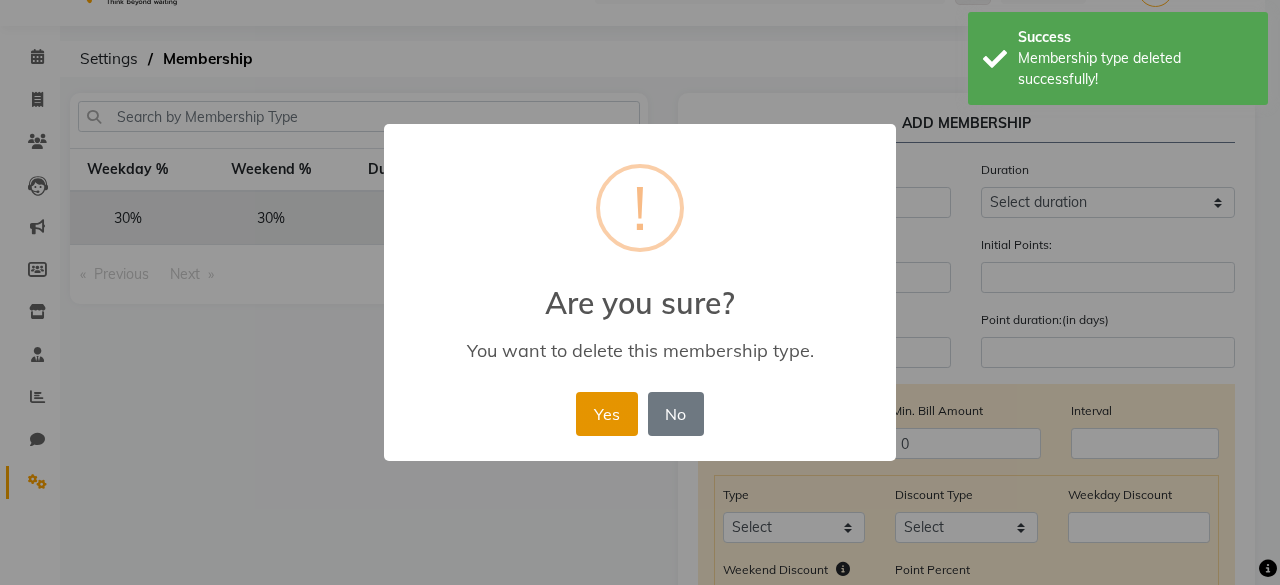 click on "Yes" at bounding box center [606, 414] 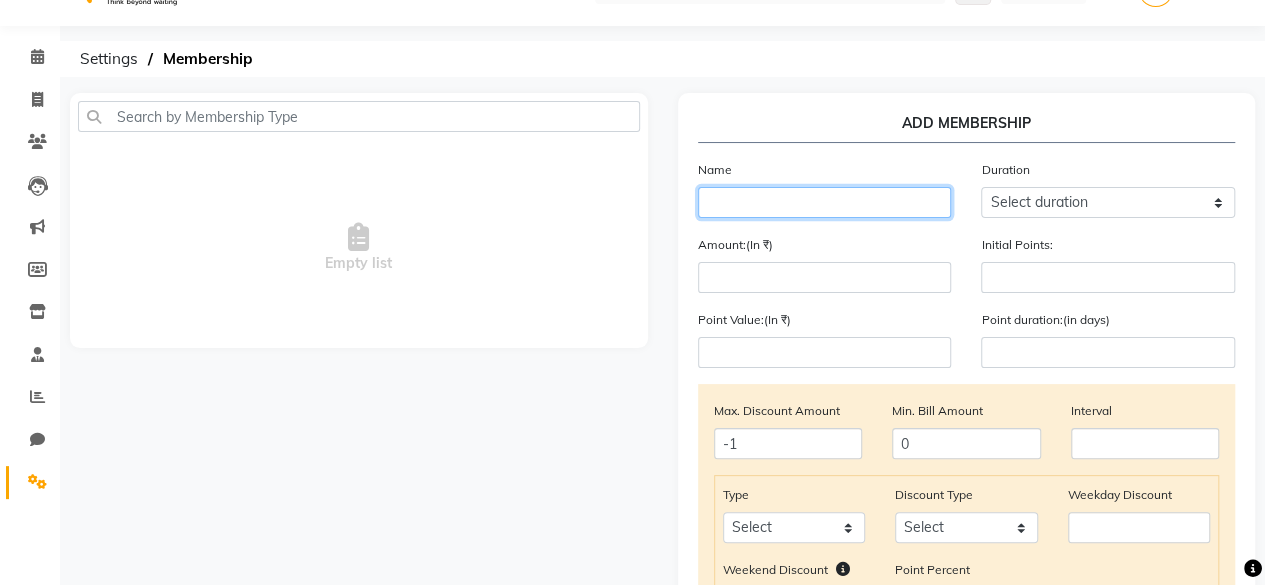 click 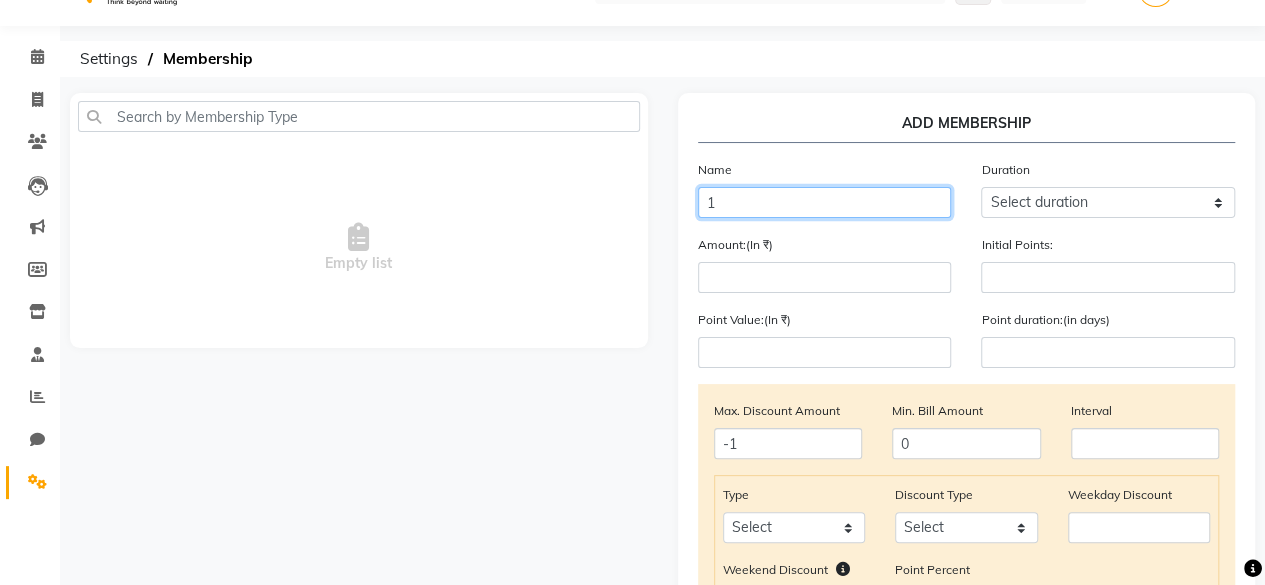 type on "1" 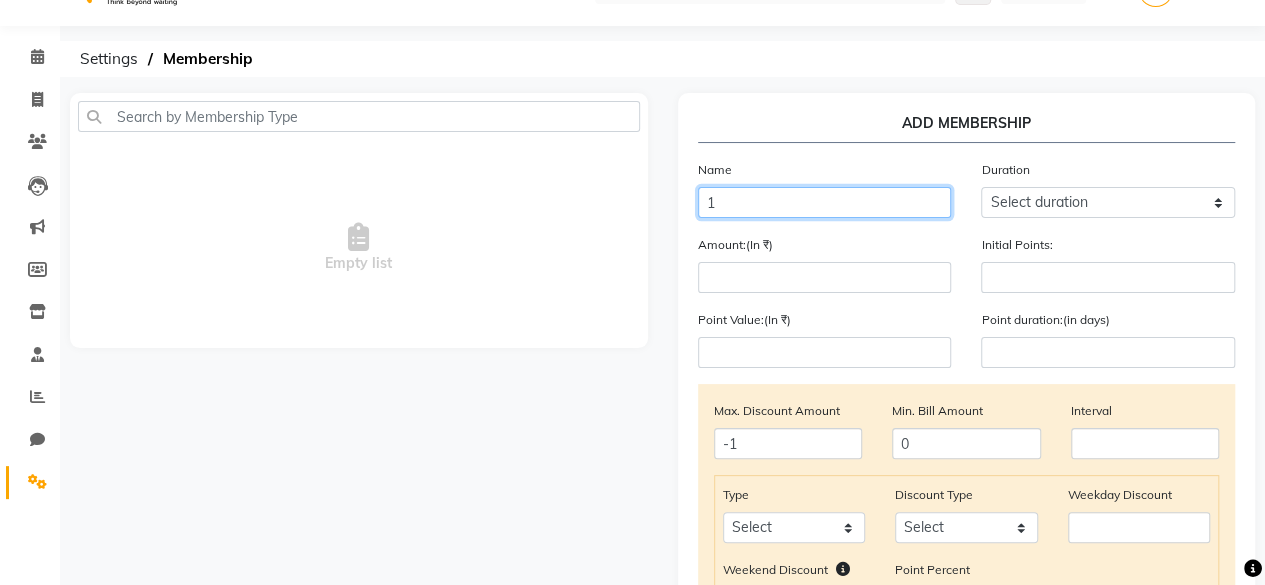 click on "1" 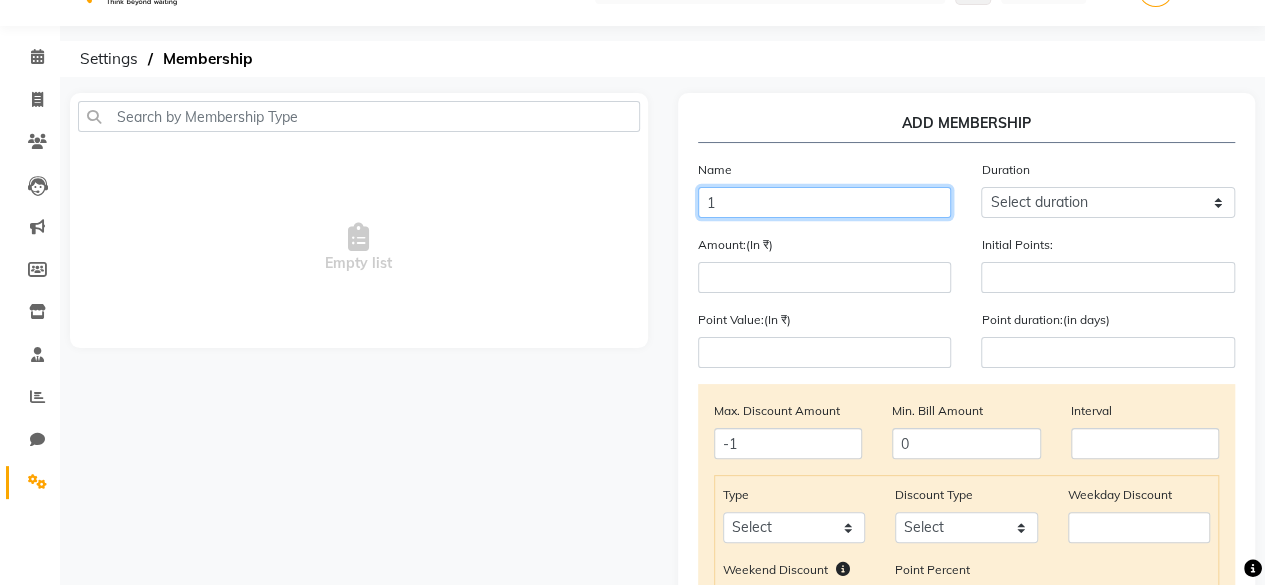 scroll, scrollTop: 0, scrollLeft: 0, axis: both 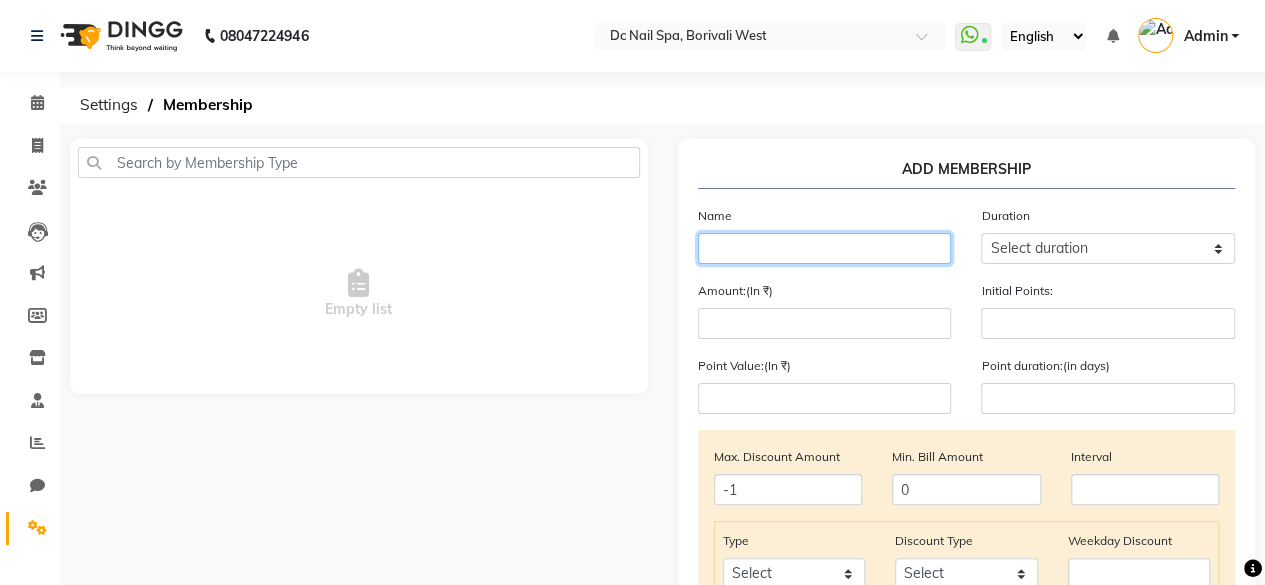 click 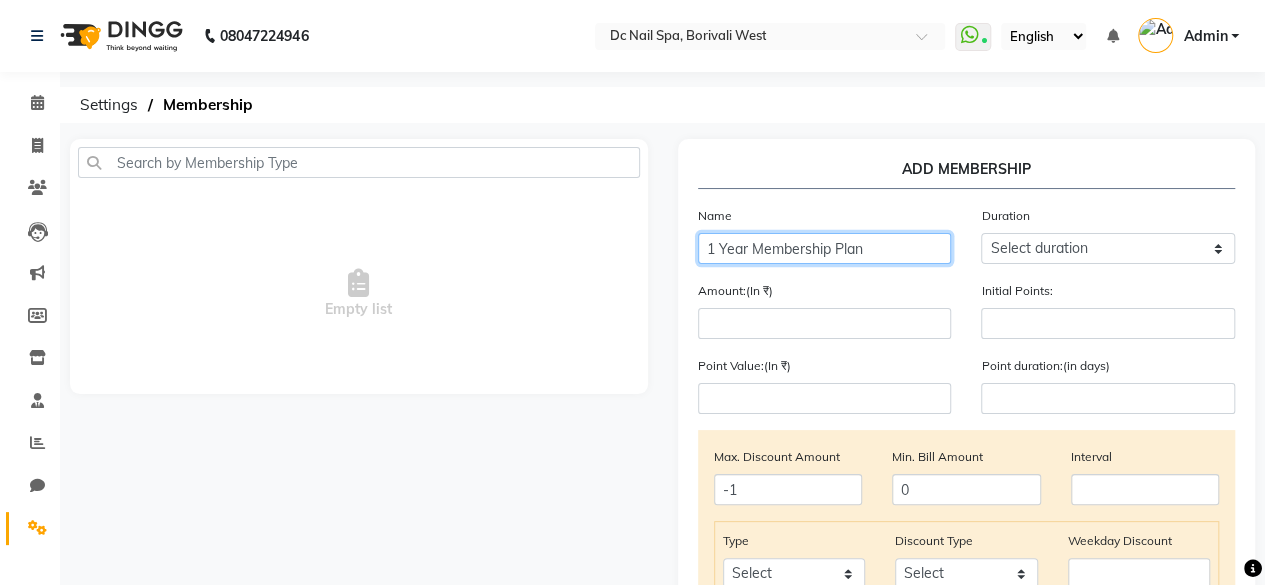 type on "1 Year Membership Plan" 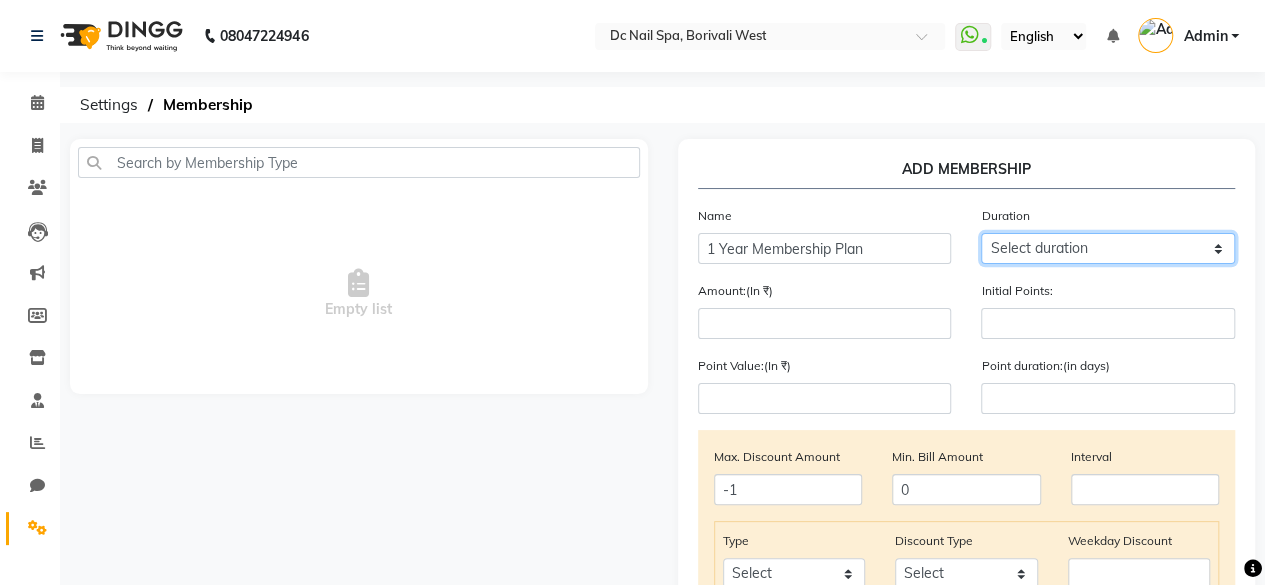 click on "Select duration Week  Half-month  Month  Year  Life Time  4 Months  8 Months  6 Months  15 Months  18 Months  30 Months  90 Days  210 Days  240 Days  270 Days  395 Days  425 Days  1 Day  2 Years  10 Months  3 Years  5 Years" 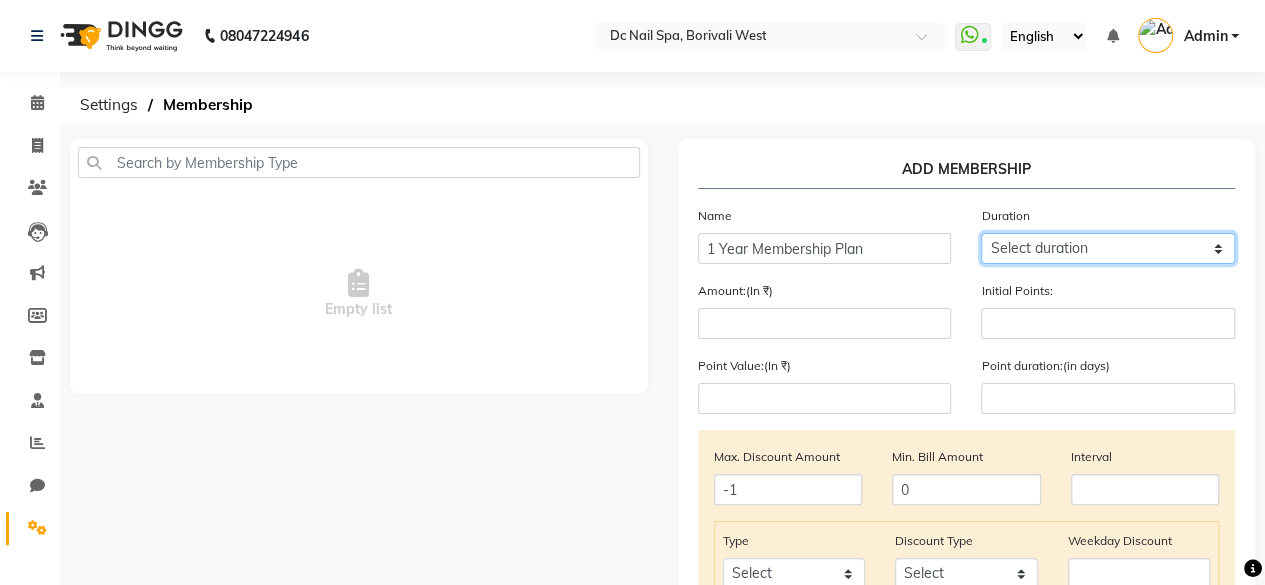 select on "4: 365" 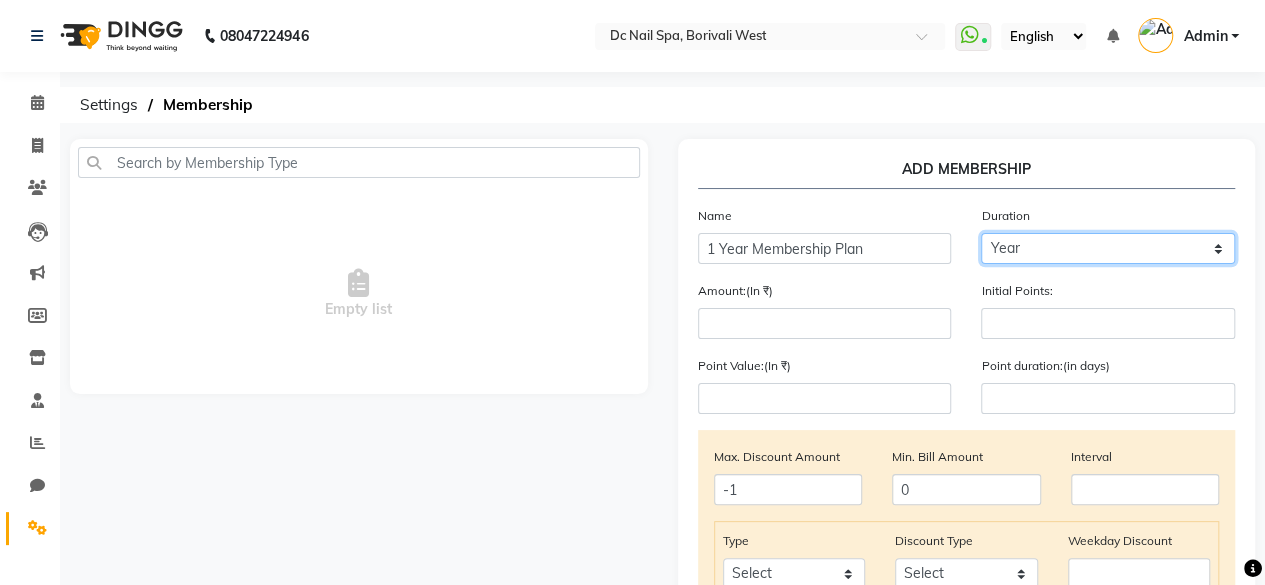 click on "Select duration Week  Half-month  Month  Year  Life Time  4 Months  8 Months  6 Months  15 Months  18 Months  30 Months  90 Days  210 Days  240 Days  270 Days  395 Days  425 Days  1 Day  2 Years  10 Months  3 Years  5 Years" 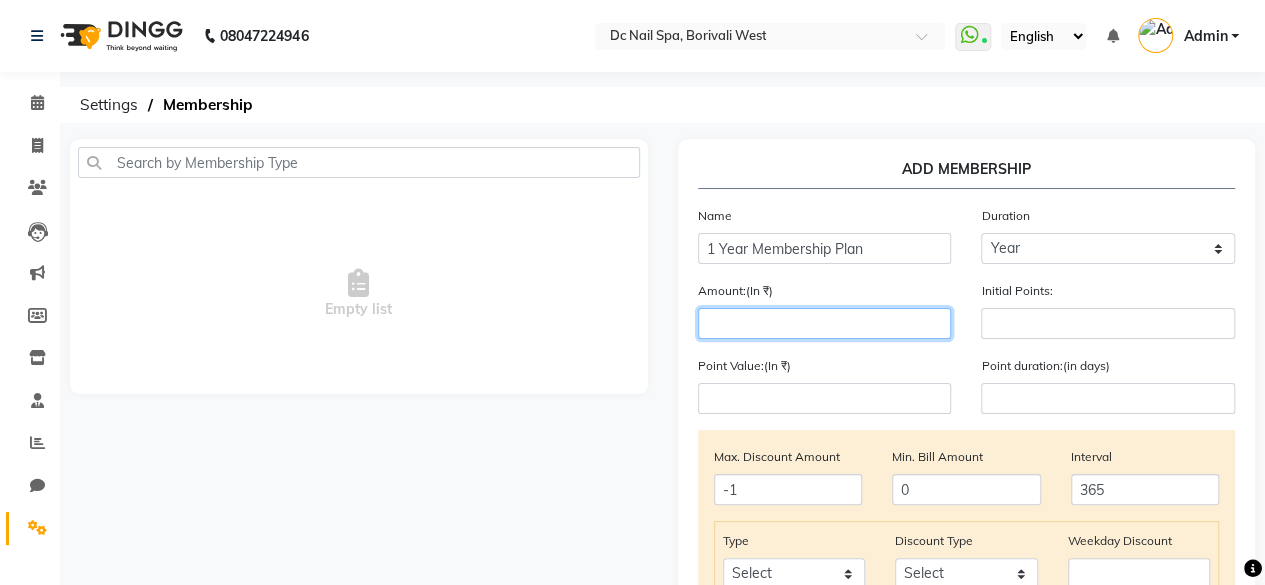 click 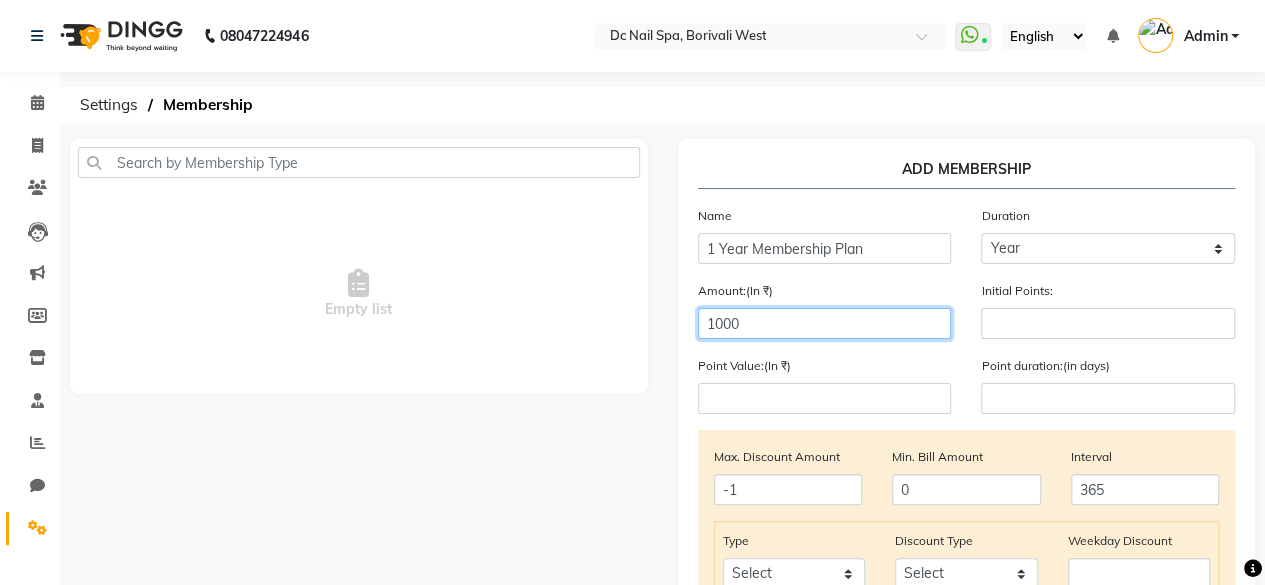 type on "1000" 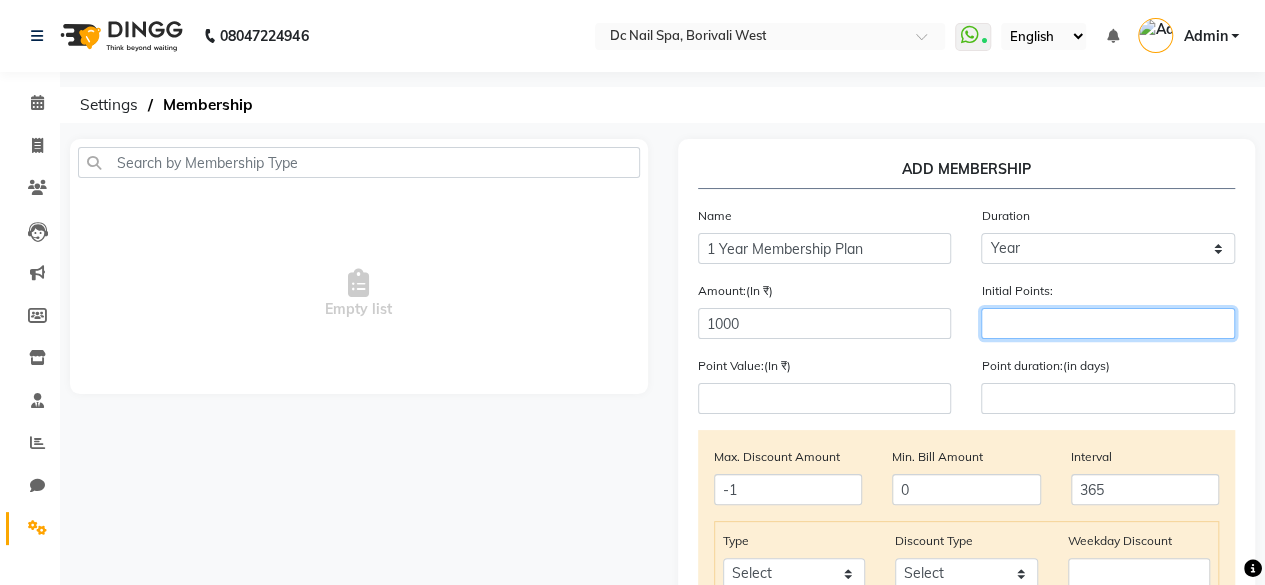 click 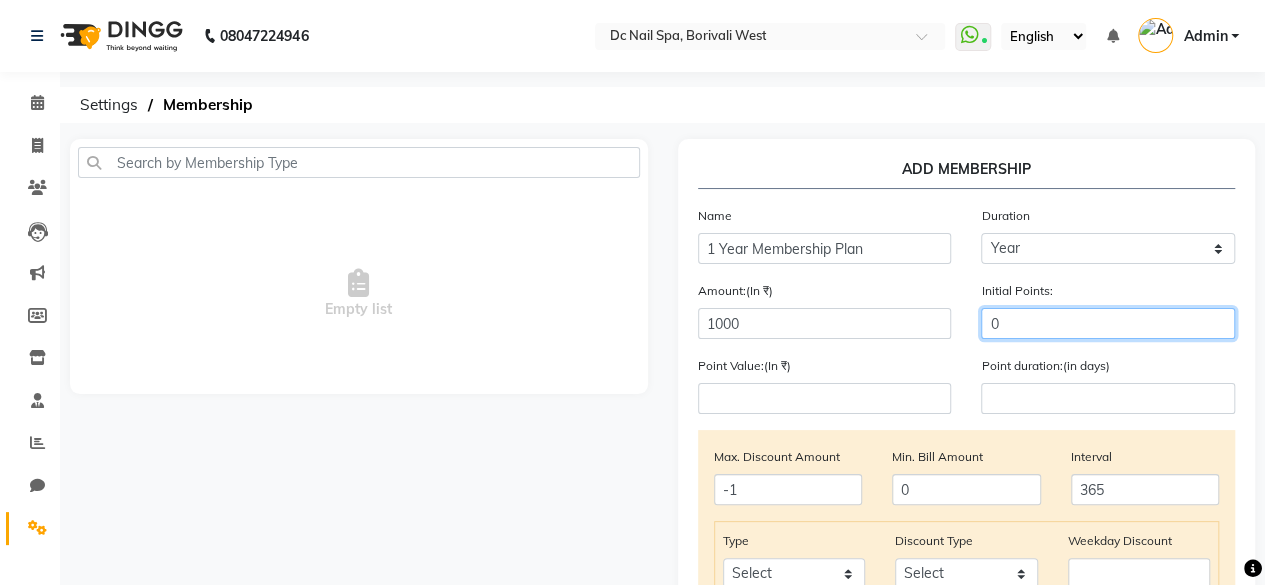 type on "0" 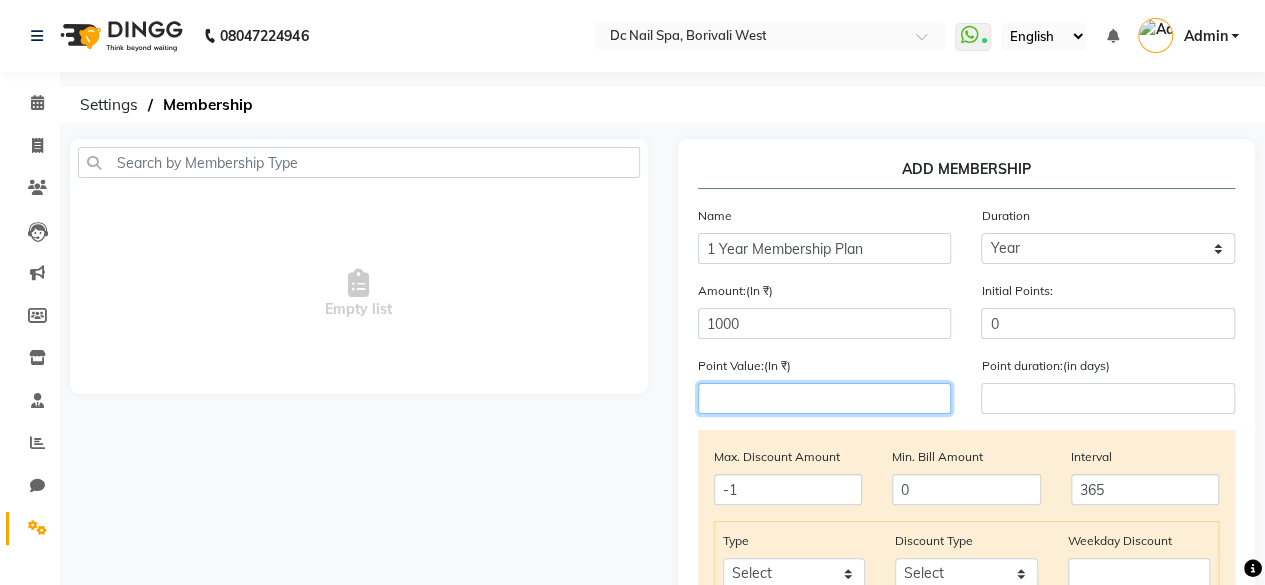 click 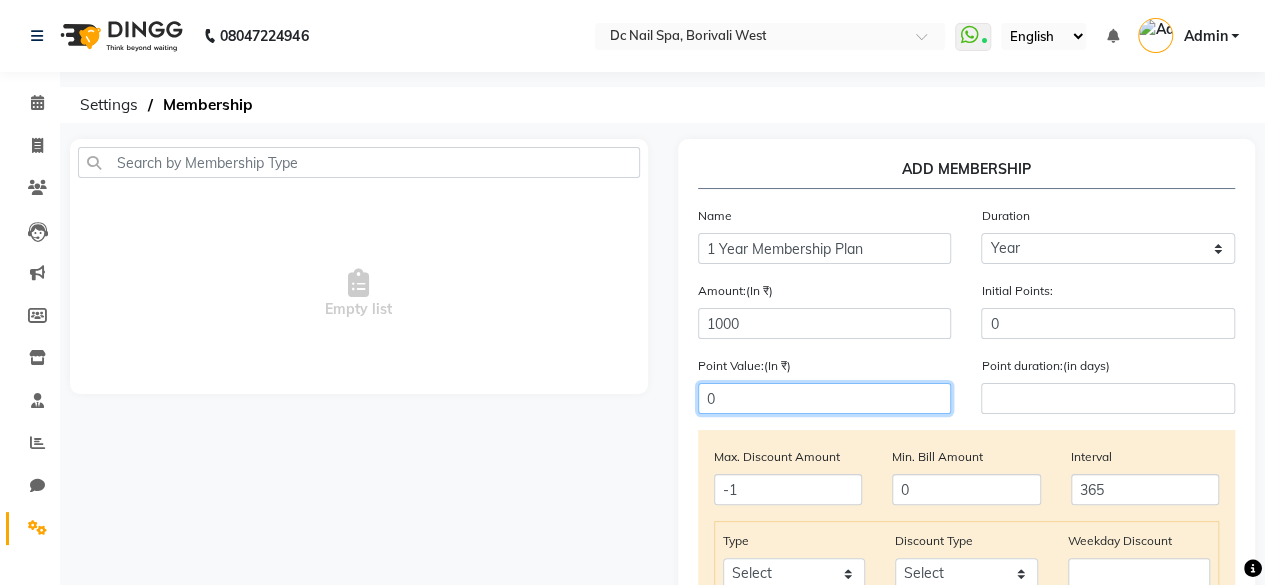 type on "0" 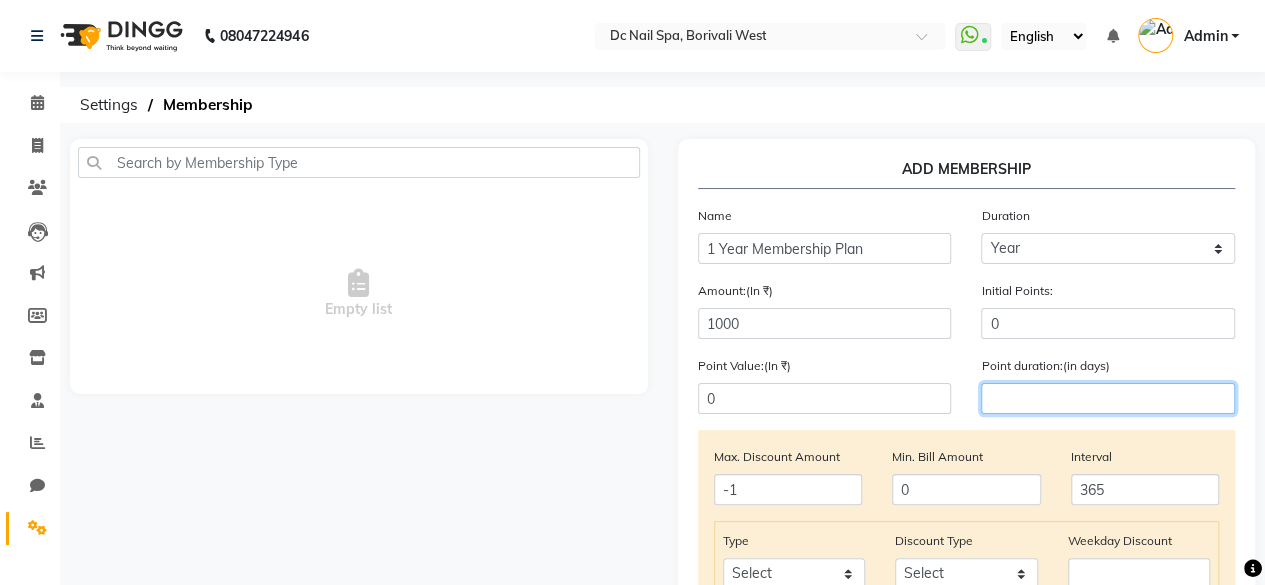 click 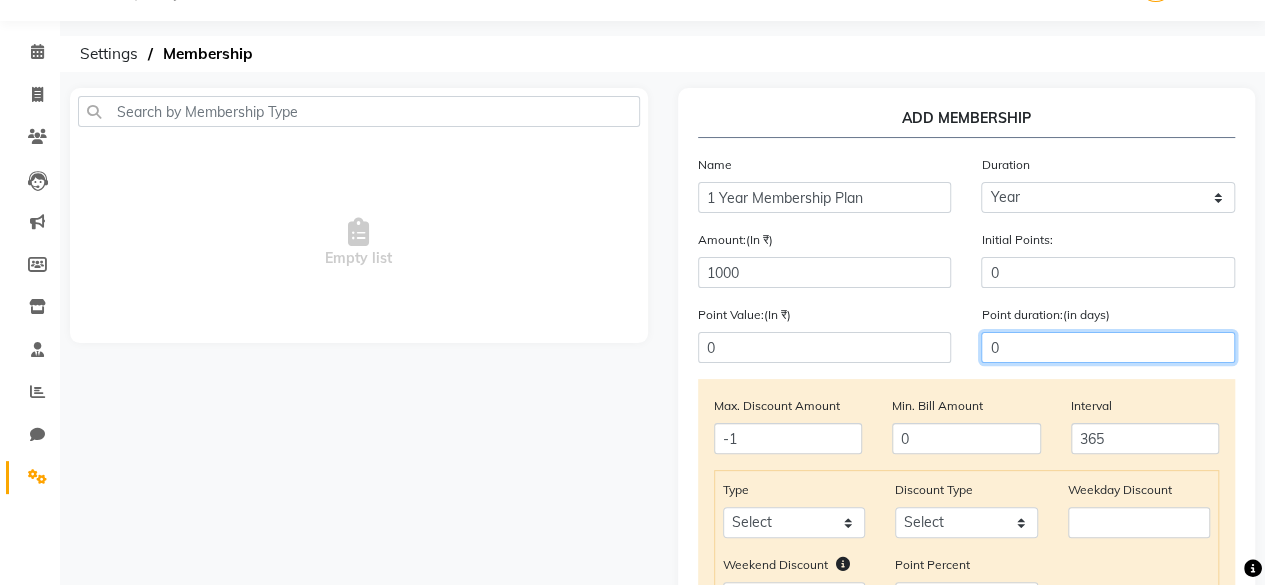 scroll, scrollTop: 0, scrollLeft: 0, axis: both 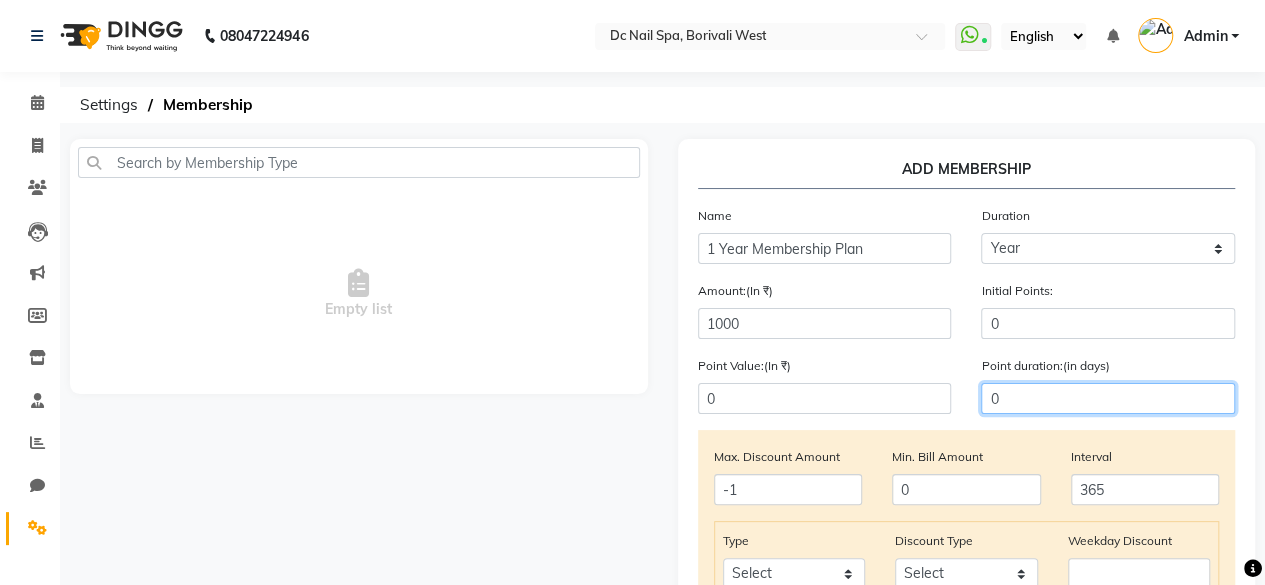 type on "0" 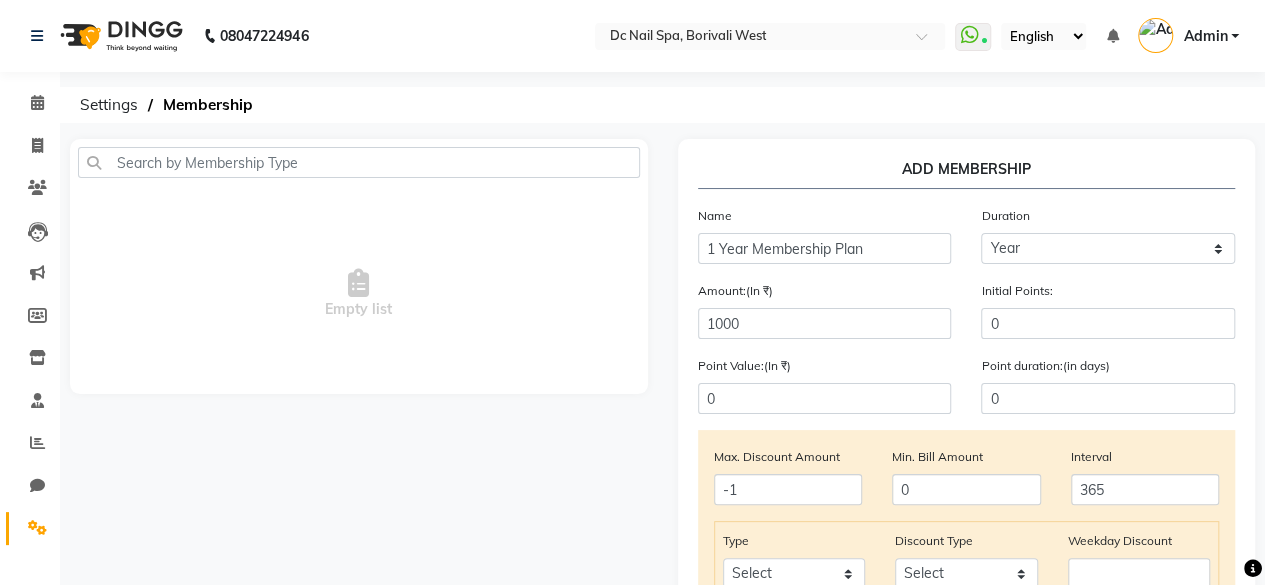 click on "Type Select Service Product Package Prepaid Voucher Discount Type Select Percent Flat Weekday Discount Weekend Discount    Point Percent Add" 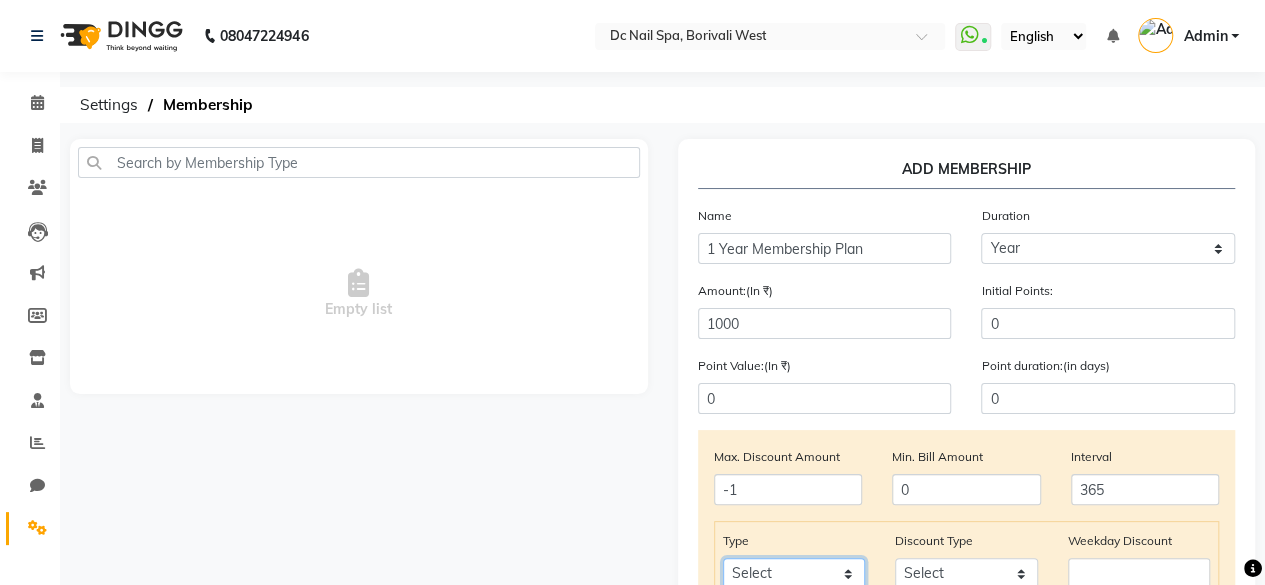 click on "Select Service Product Package Prepaid Voucher" 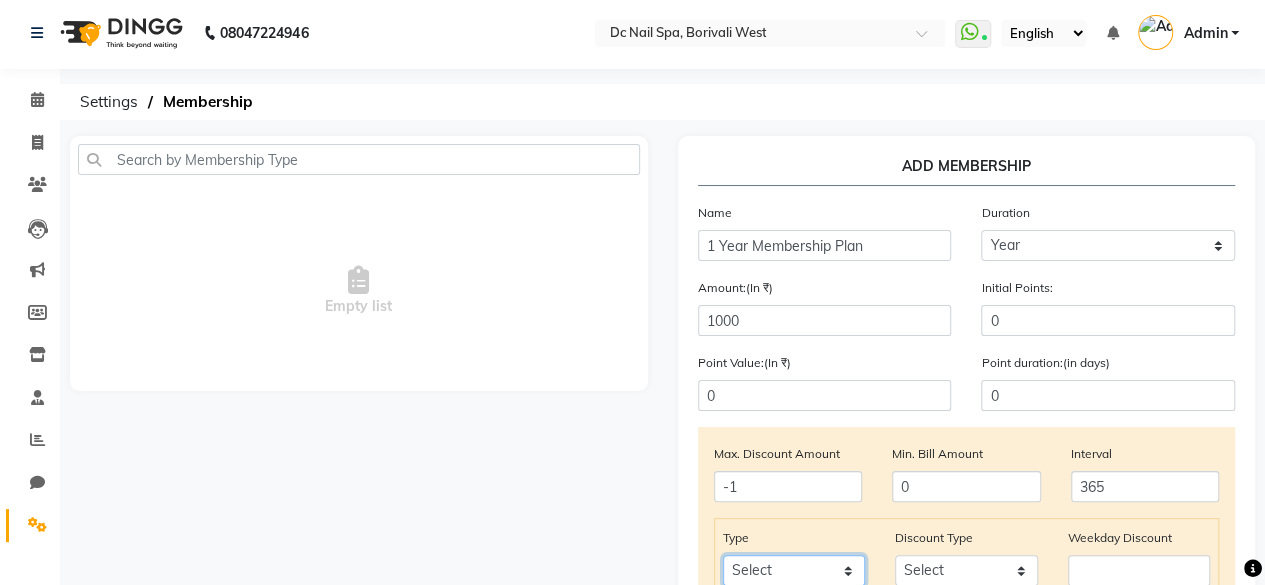 select on "service" 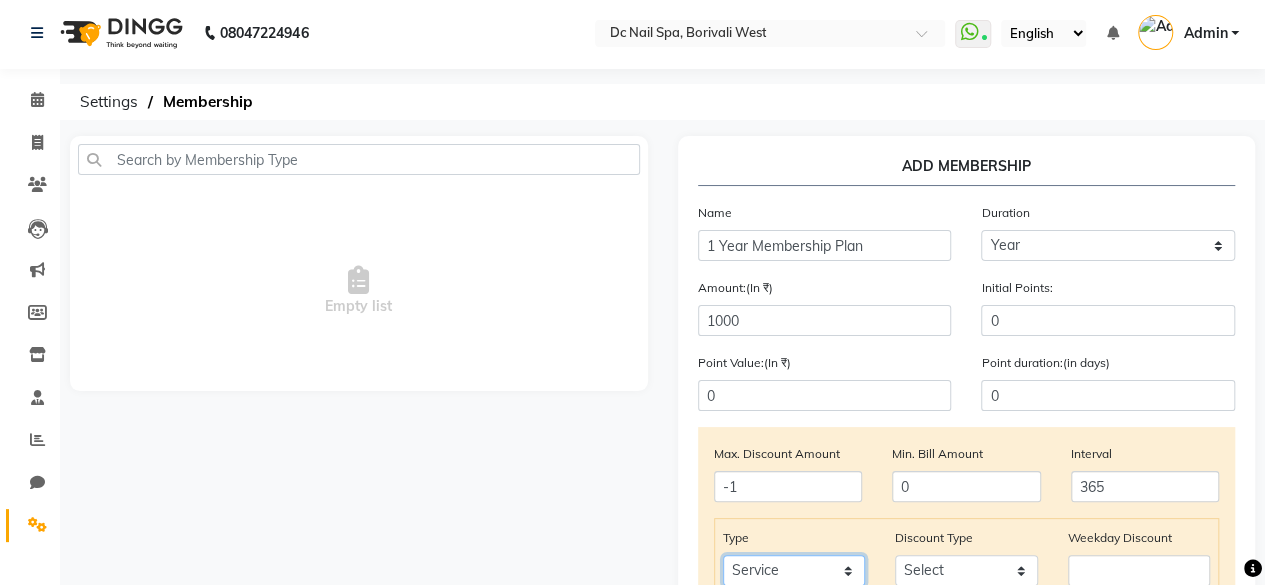 click on "Select Service Product Package Prepaid Voucher" 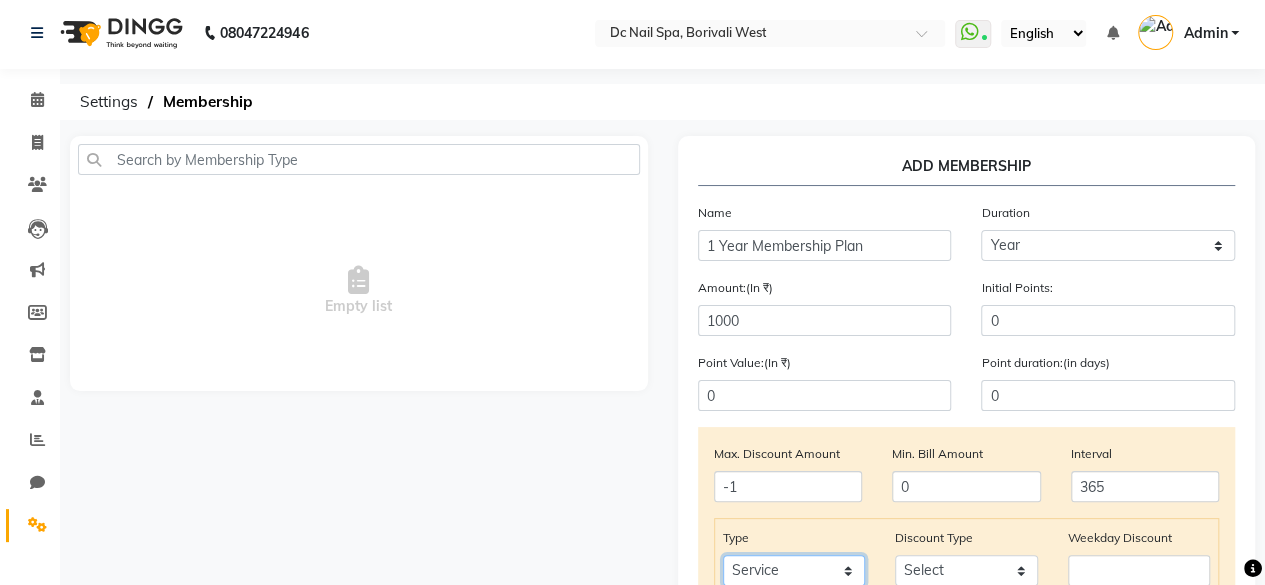 scroll, scrollTop: 428, scrollLeft: 0, axis: vertical 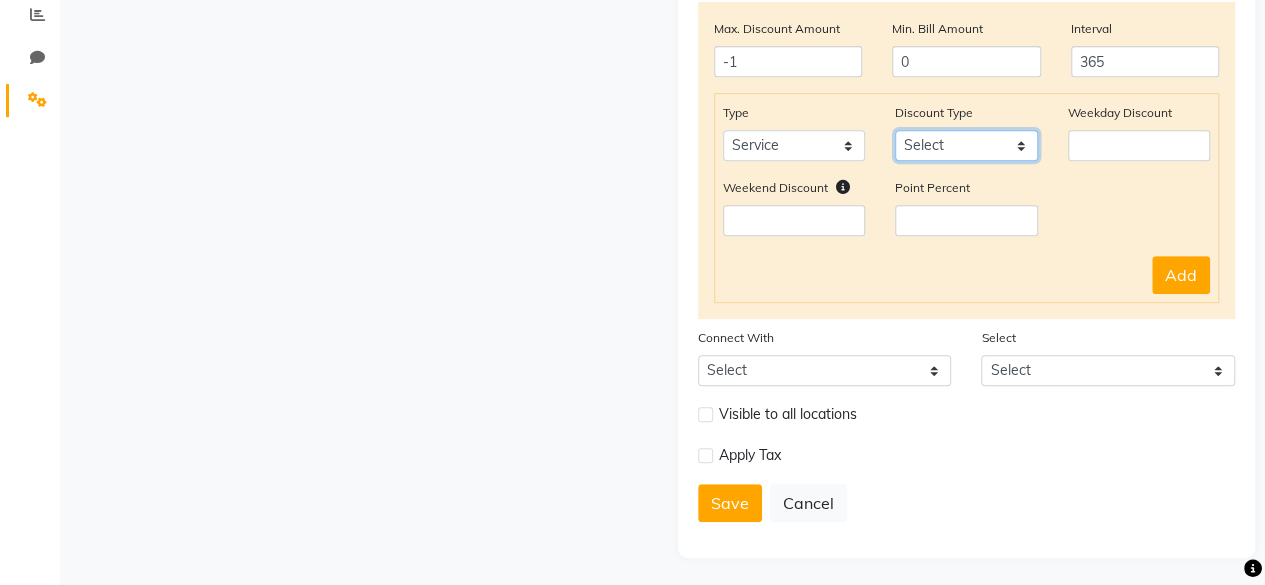 click on "Select Percent Flat" 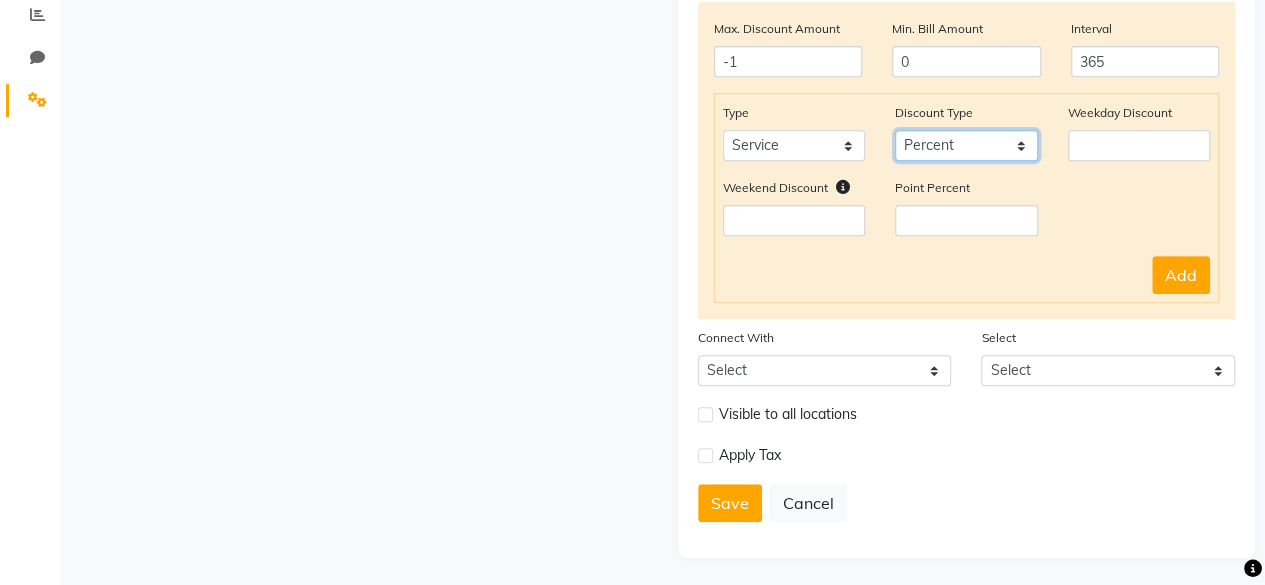 click on "Select Percent Flat" 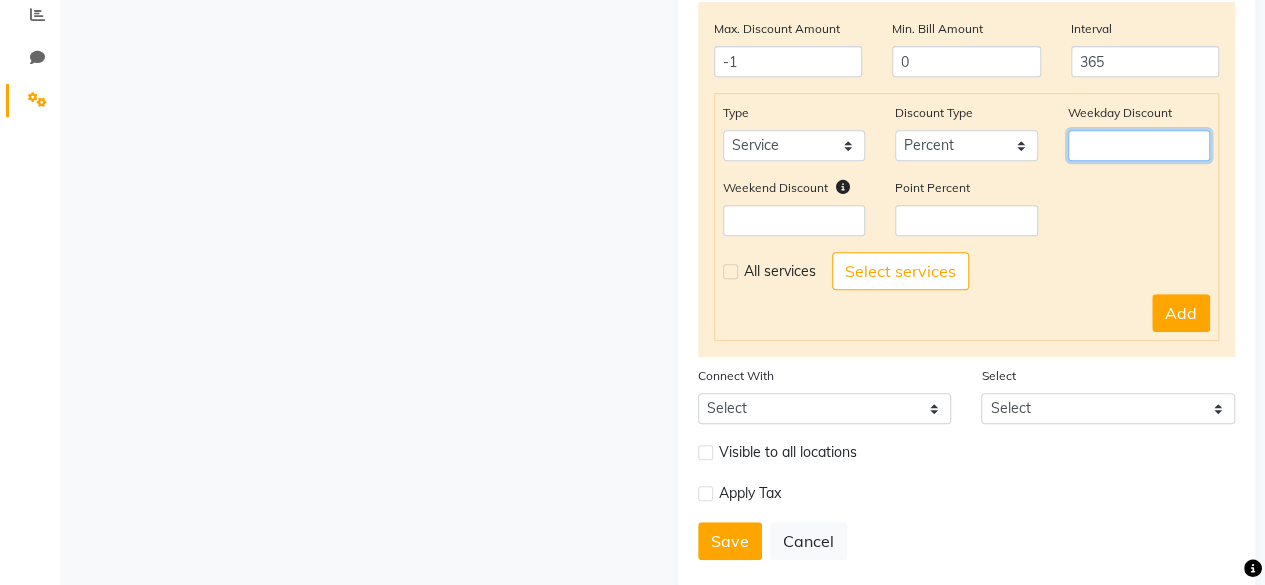 click 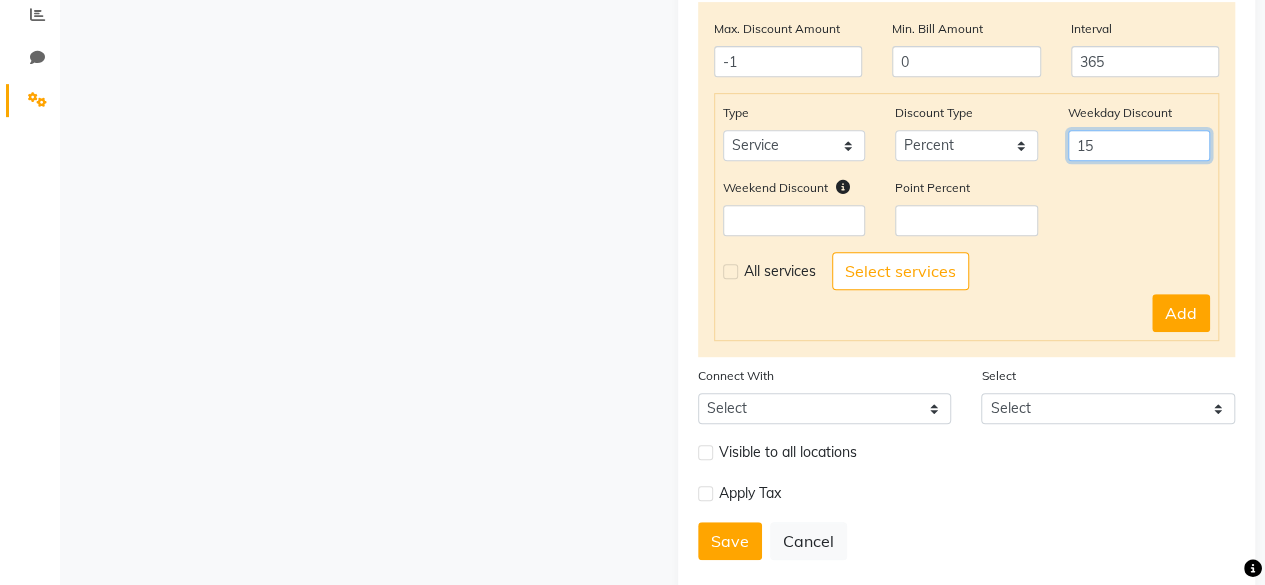 type on "15" 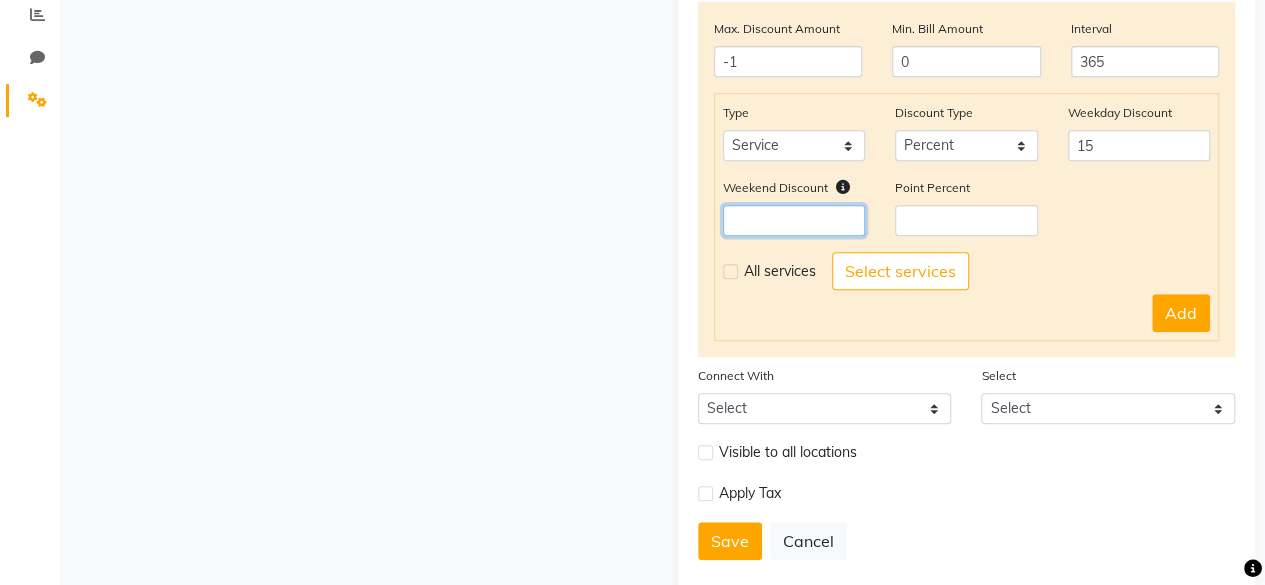 click 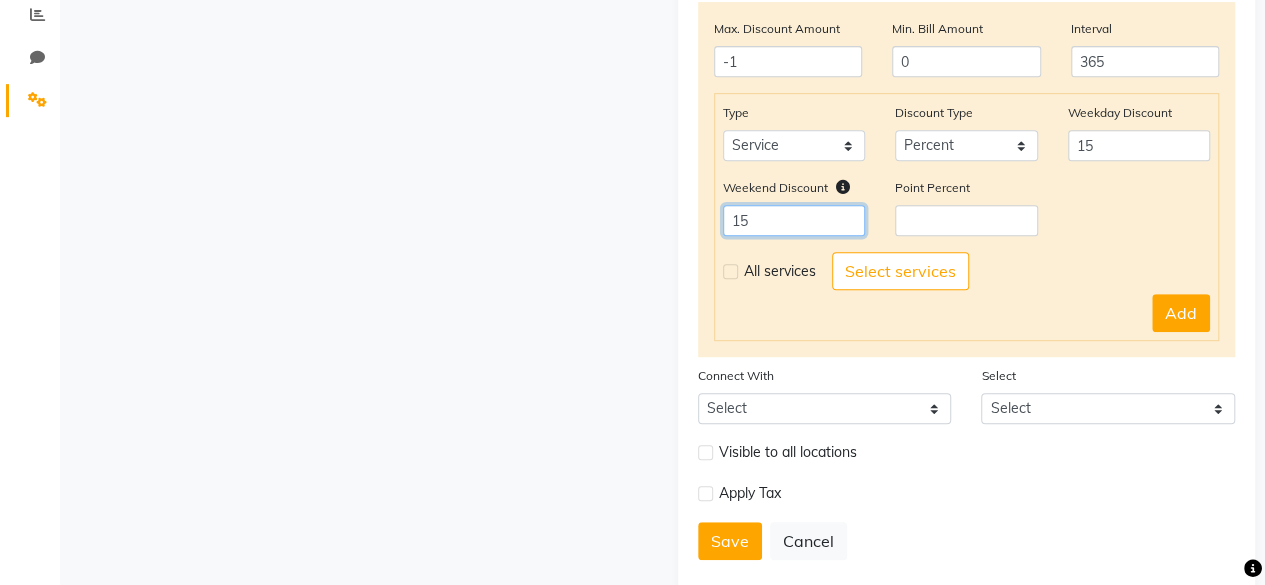 type on "15" 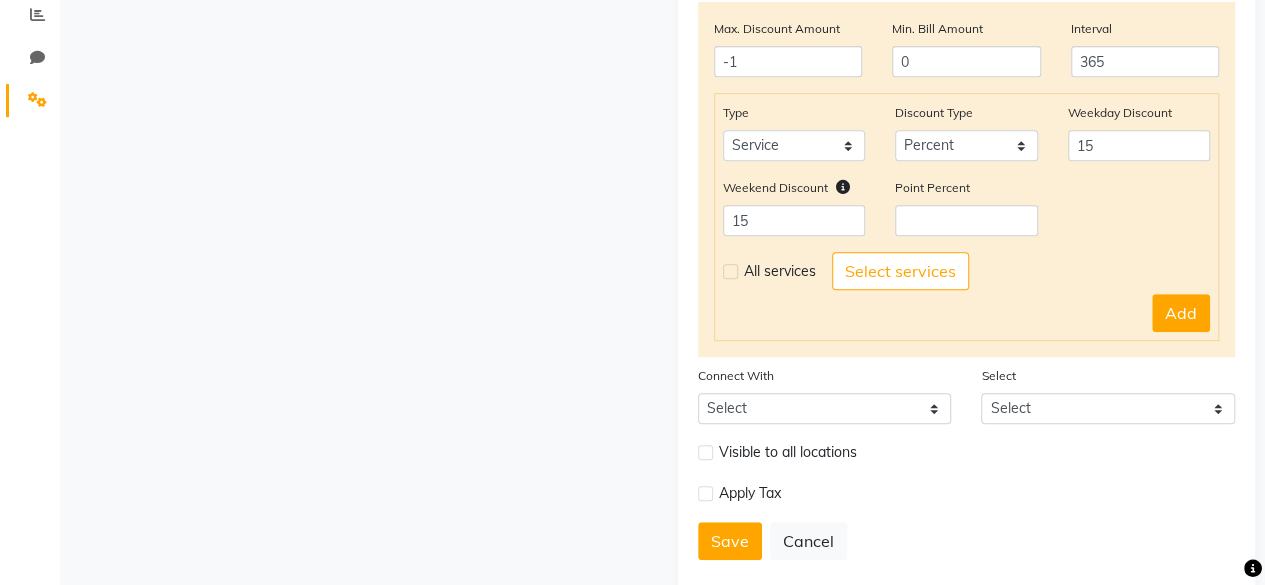 click 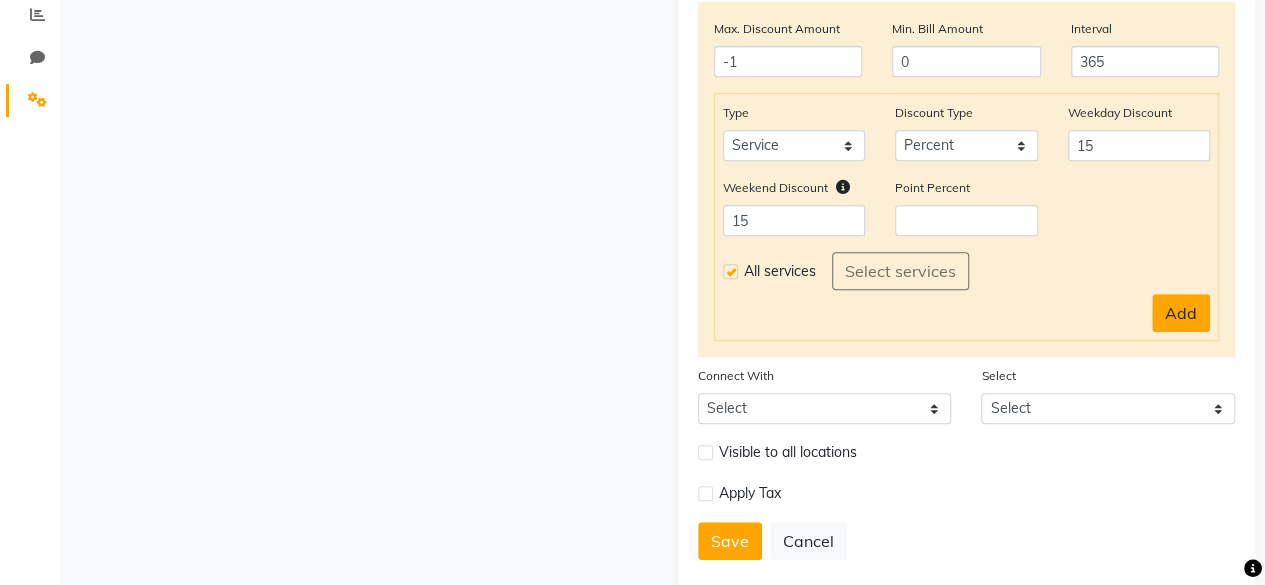 click on "Add" 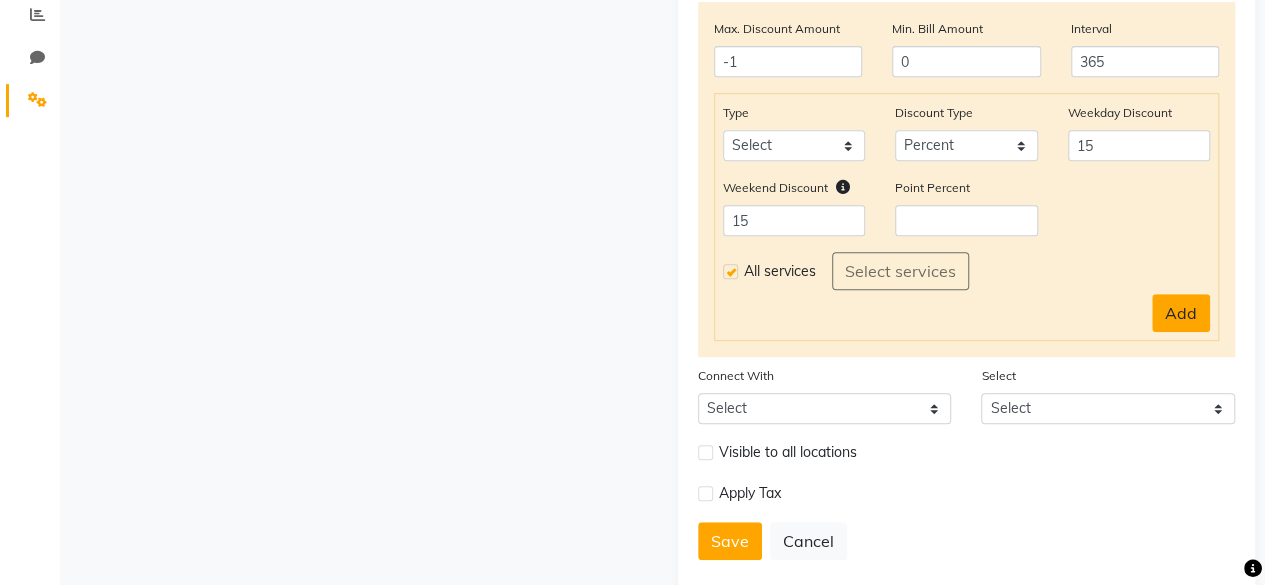 select 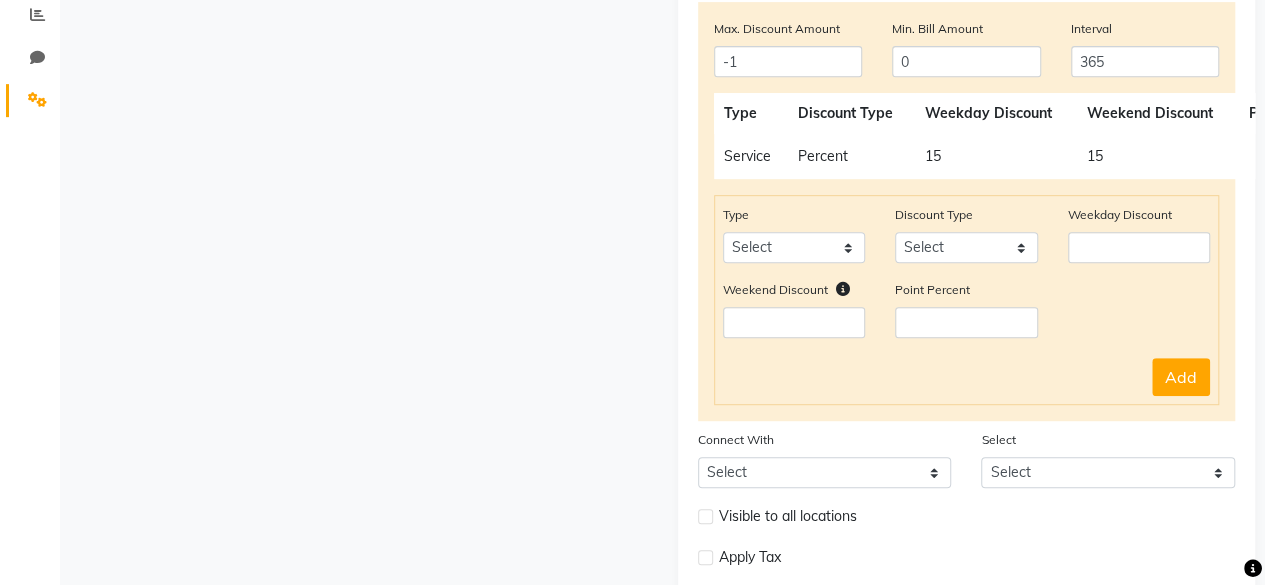 scroll, scrollTop: 530, scrollLeft: 0, axis: vertical 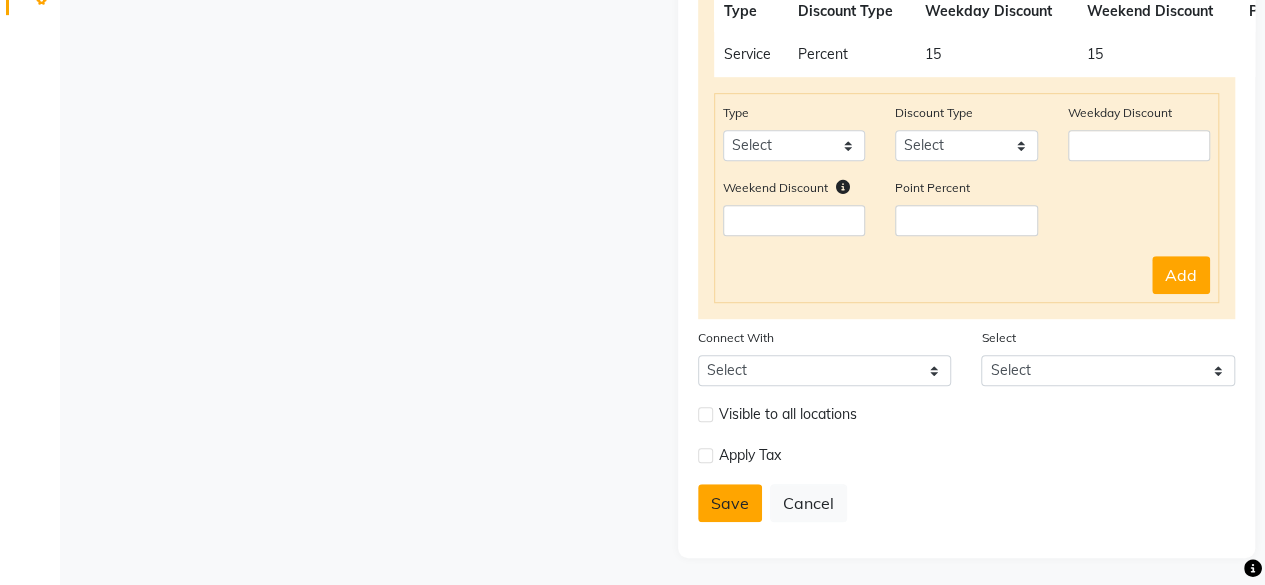 click on "Save" 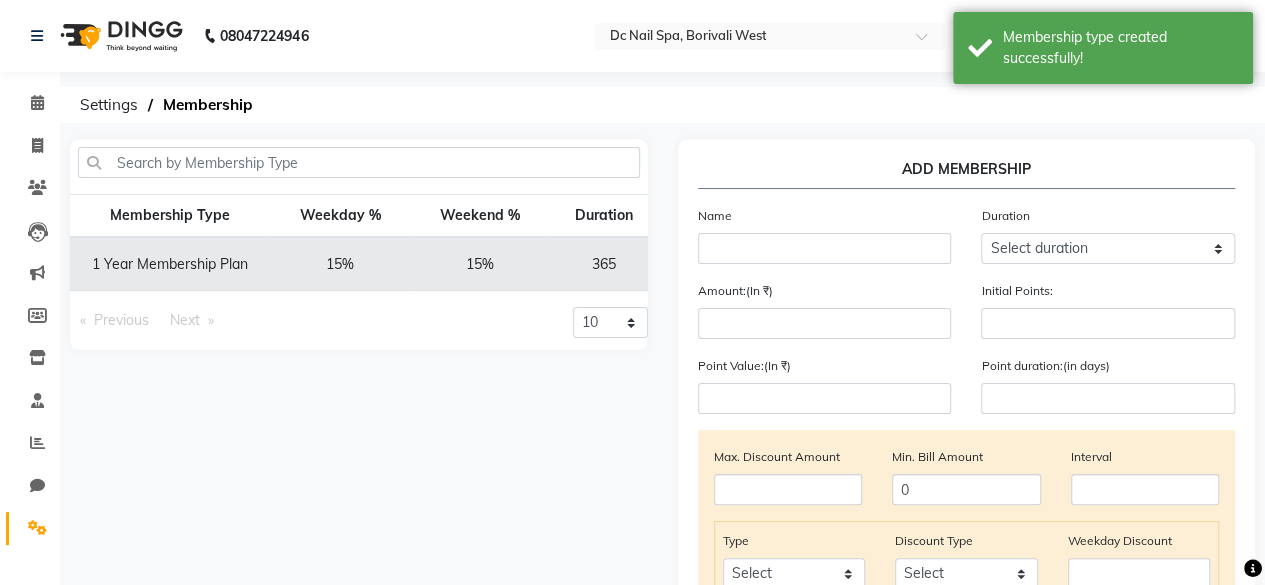 scroll, scrollTop: 0, scrollLeft: 0, axis: both 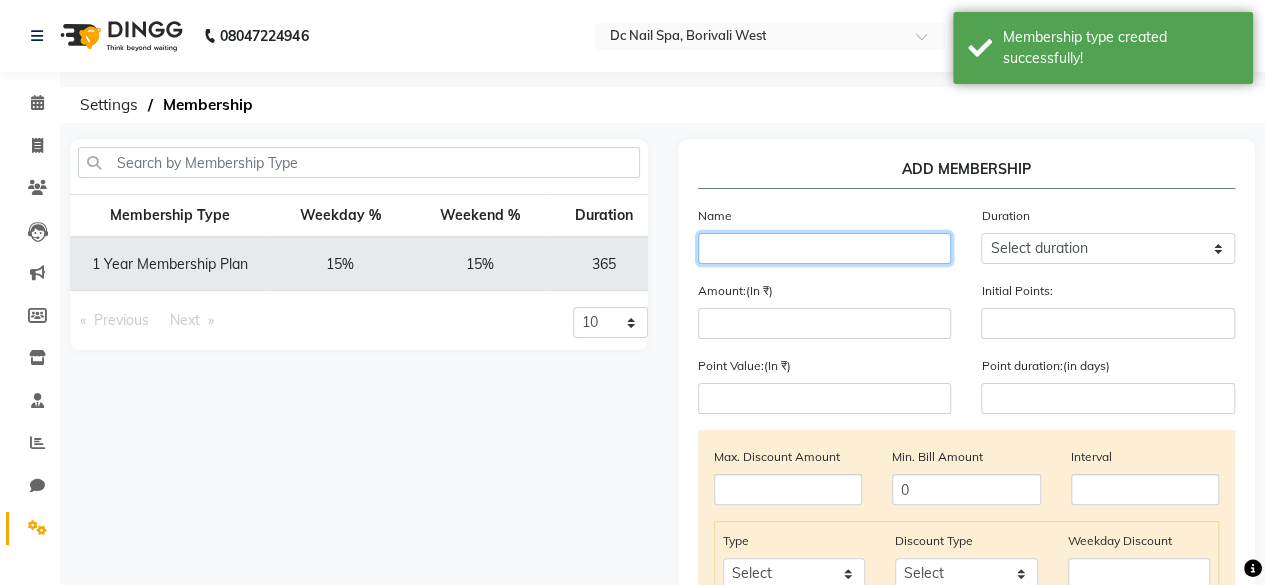 click 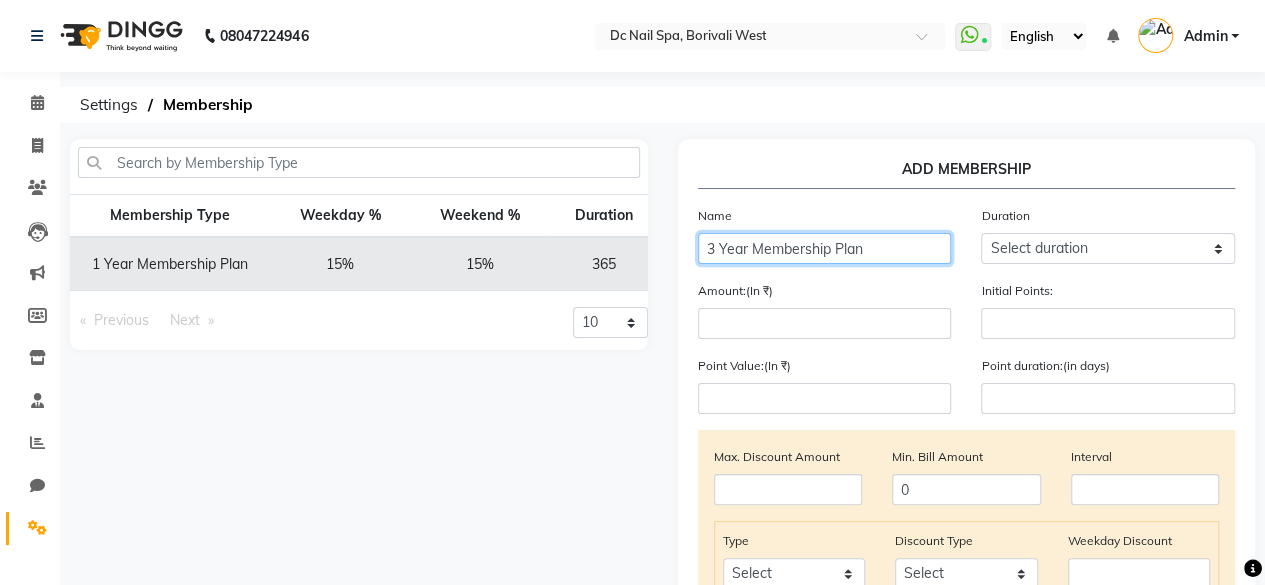 type on "3 Year Membership Plan" 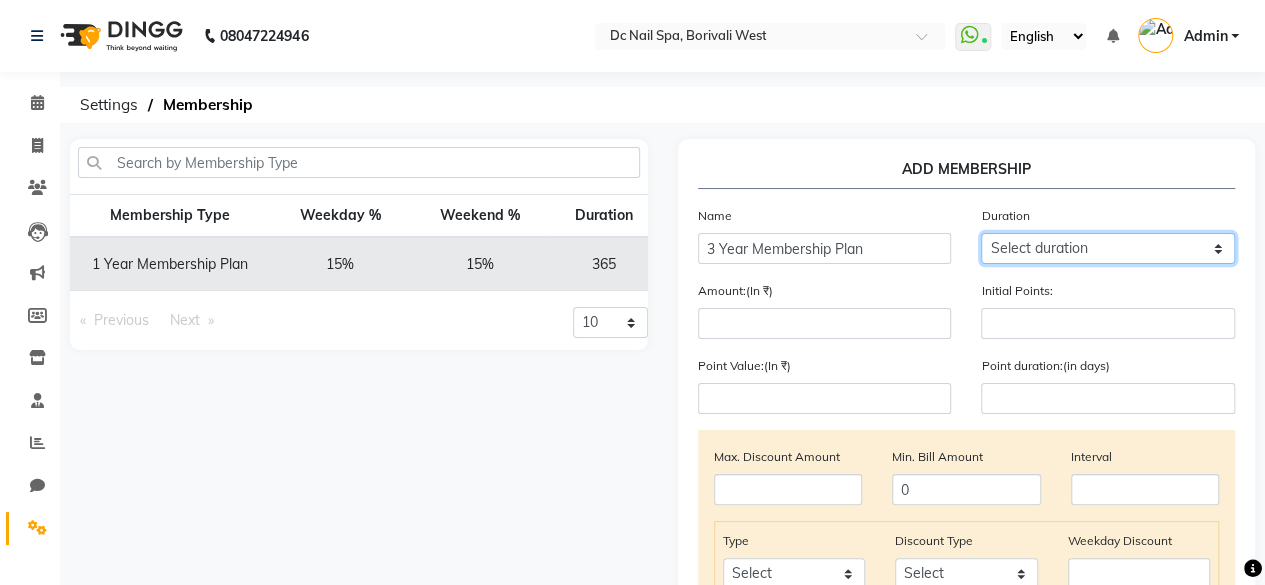 click on "Select duration Week  Half-month  Month  Year  Life Time  4 Months  8 Months  6 Months  15 Months  18 Months  30 Months  90 Days  210 Days  240 Days  270 Days  395 Days  425 Days  1 Day  2 Years  10 Months  3 Years  5 Years" 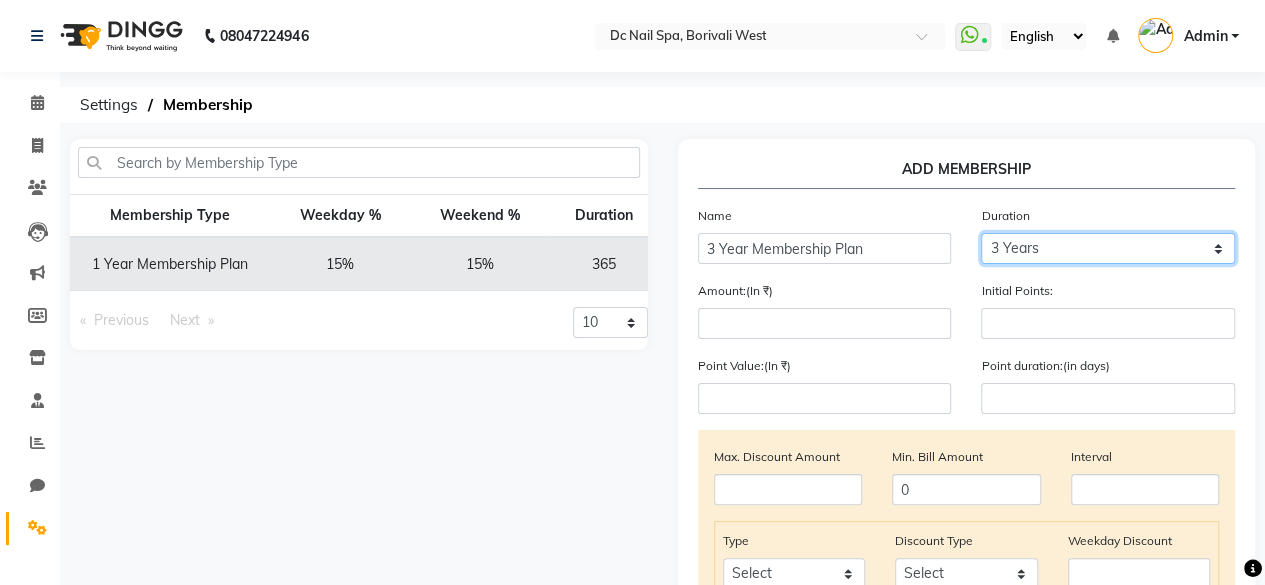 click on "Select duration Week  Half-month  Month  Year  Life Time  4 Months  8 Months  6 Months  15 Months  18 Months  30 Months  90 Days  210 Days  240 Days  270 Days  395 Days  425 Days  1 Day  2 Years  10 Months  3 Years  5 Years" 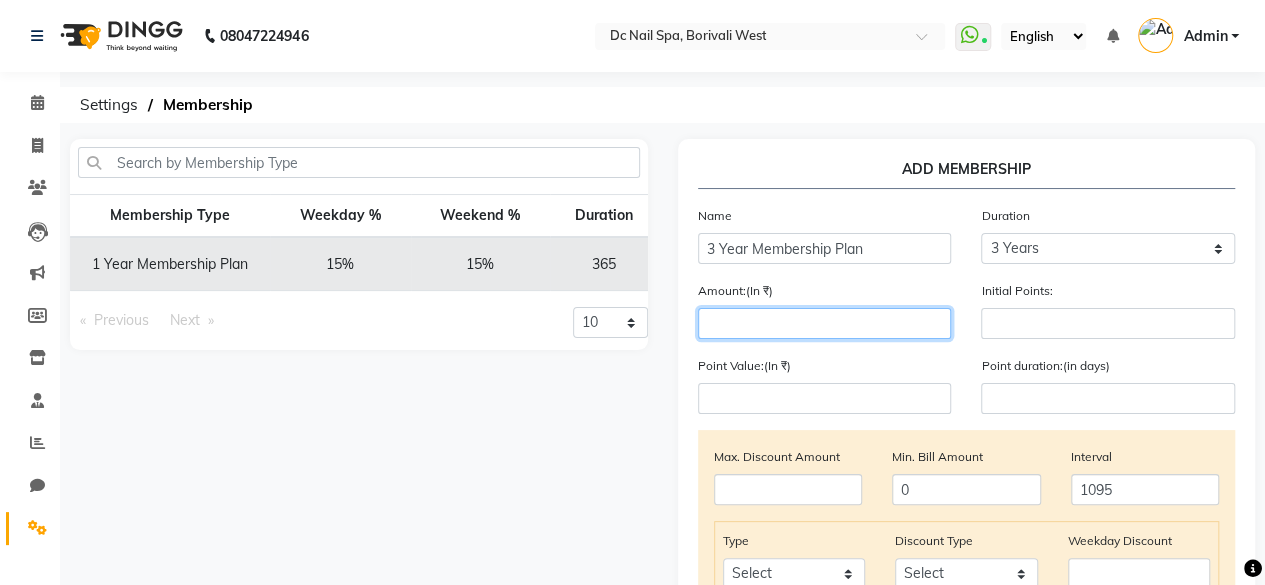 click 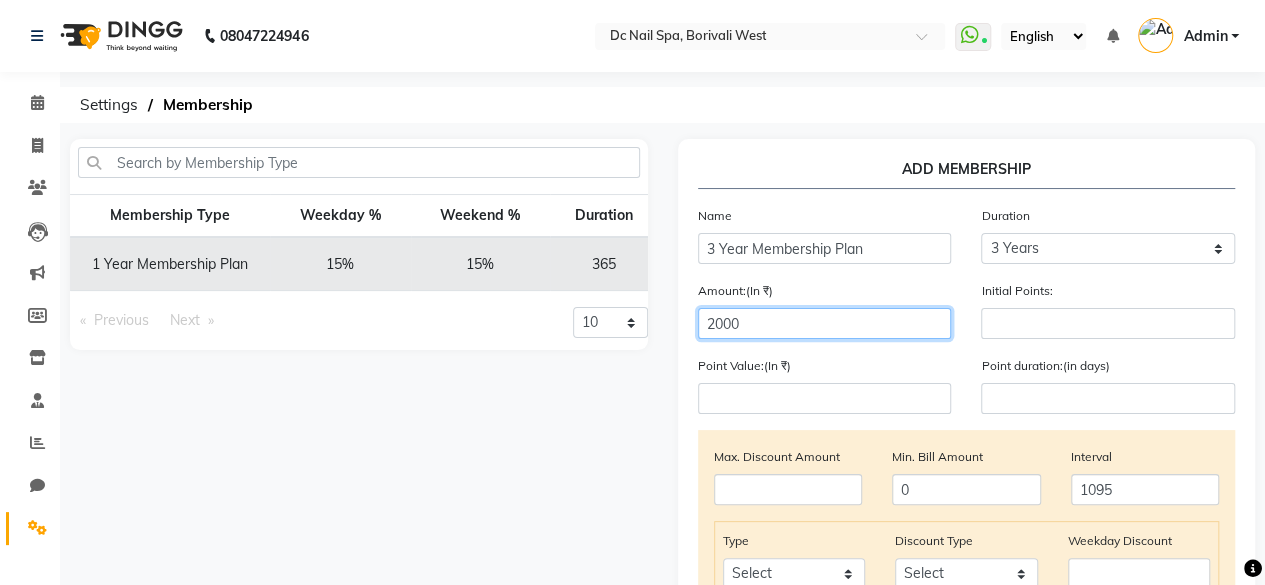 type on "2000" 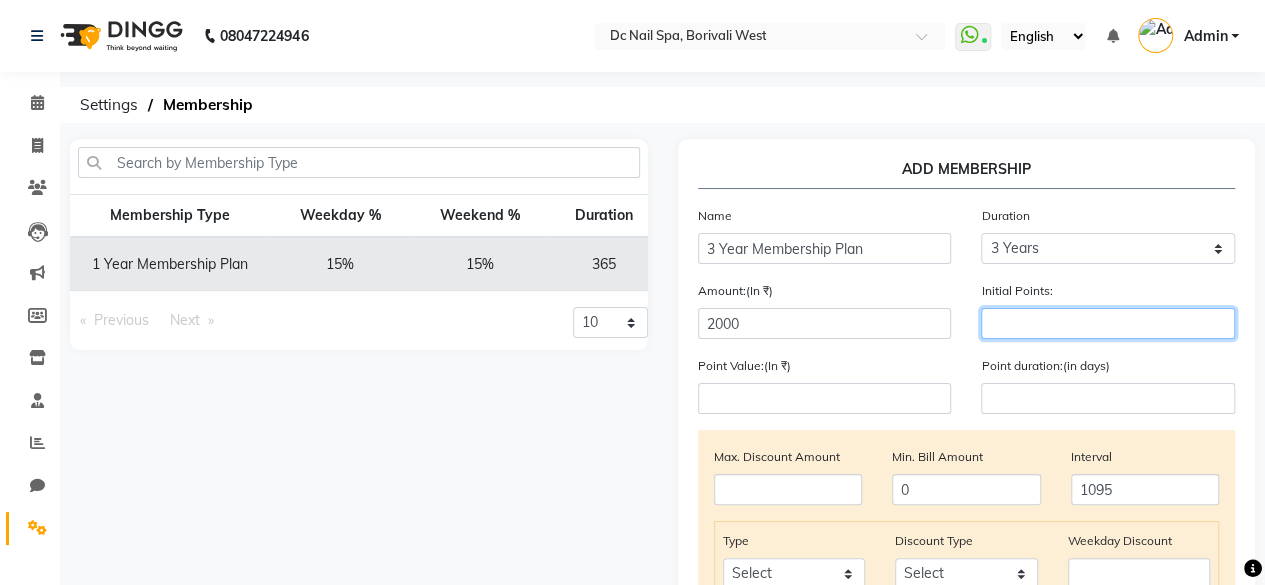 click 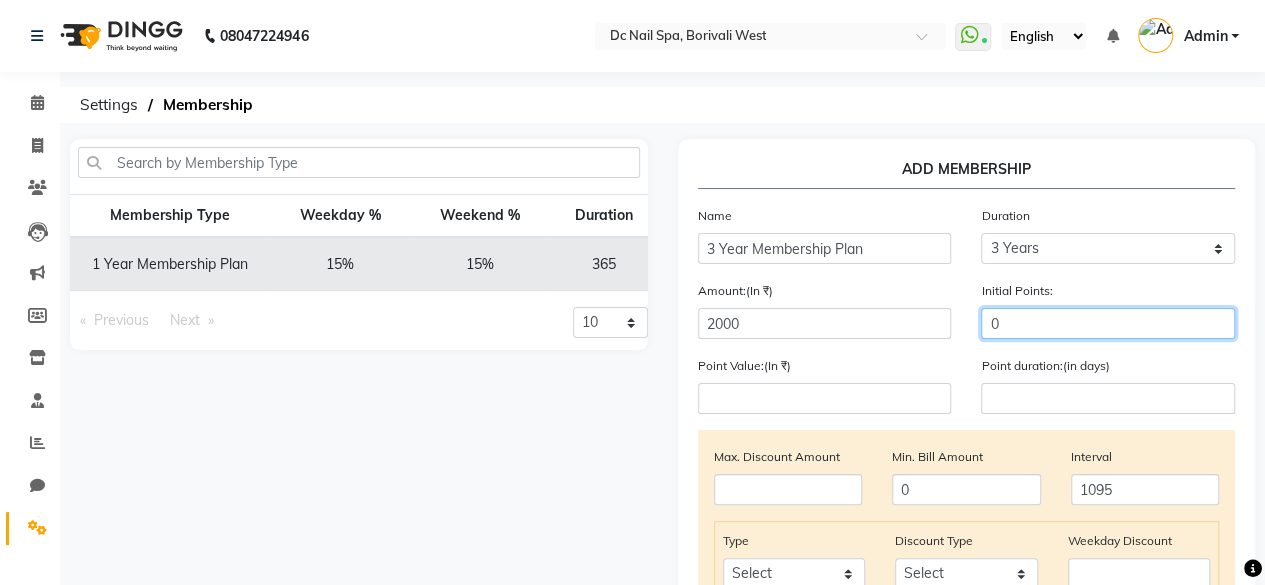 type on "0" 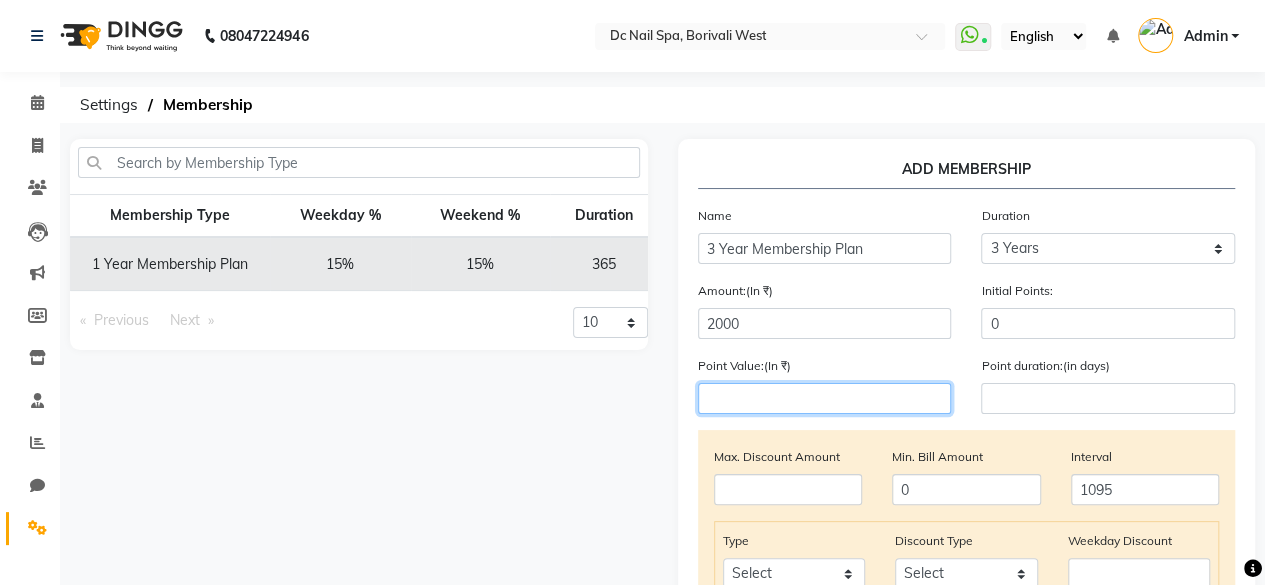 click 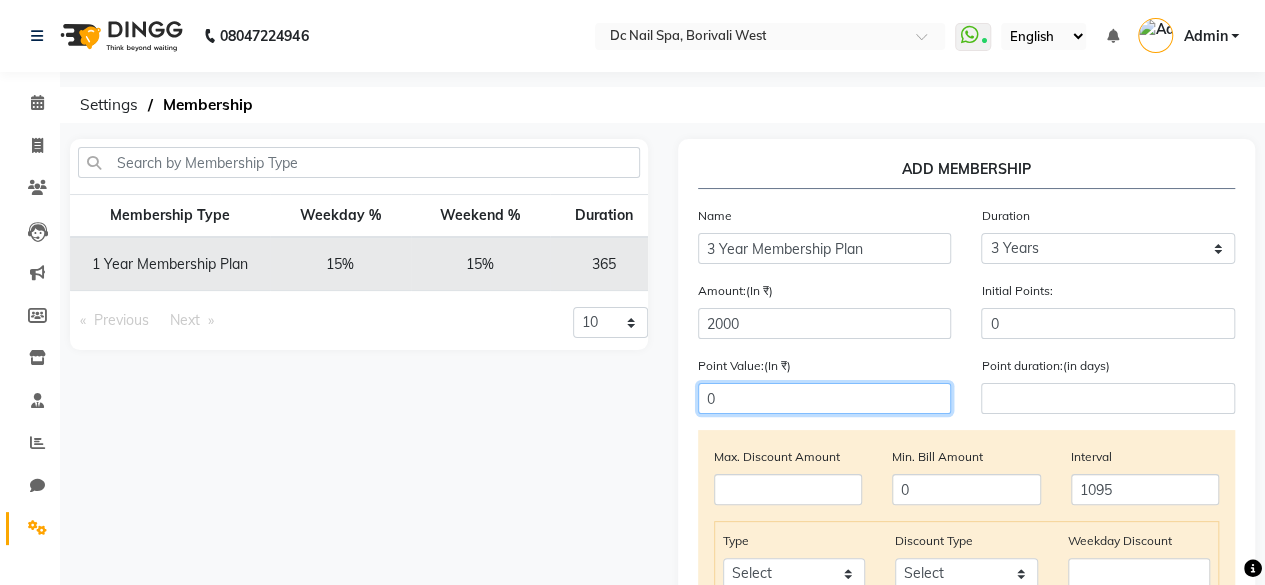 type on "0" 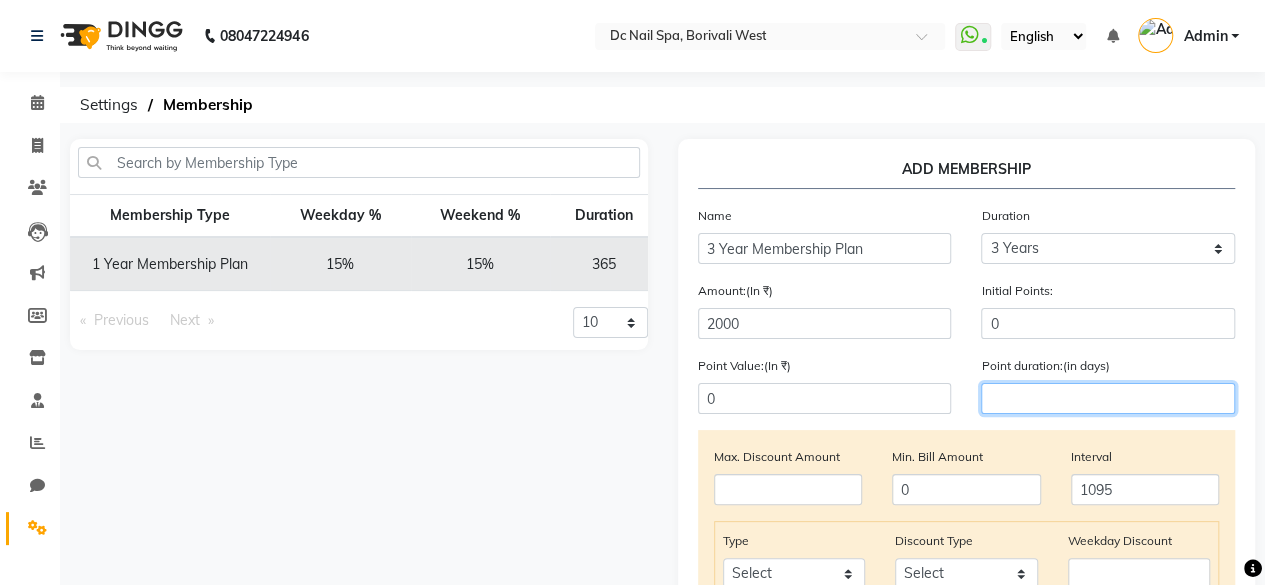 click 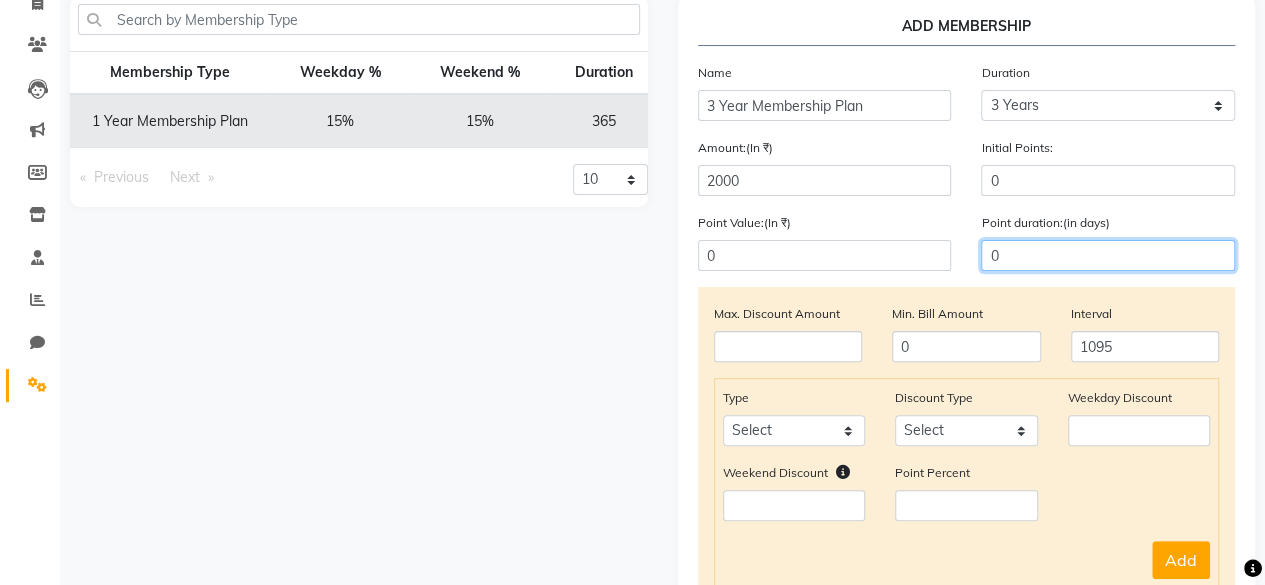scroll, scrollTop: 196, scrollLeft: 0, axis: vertical 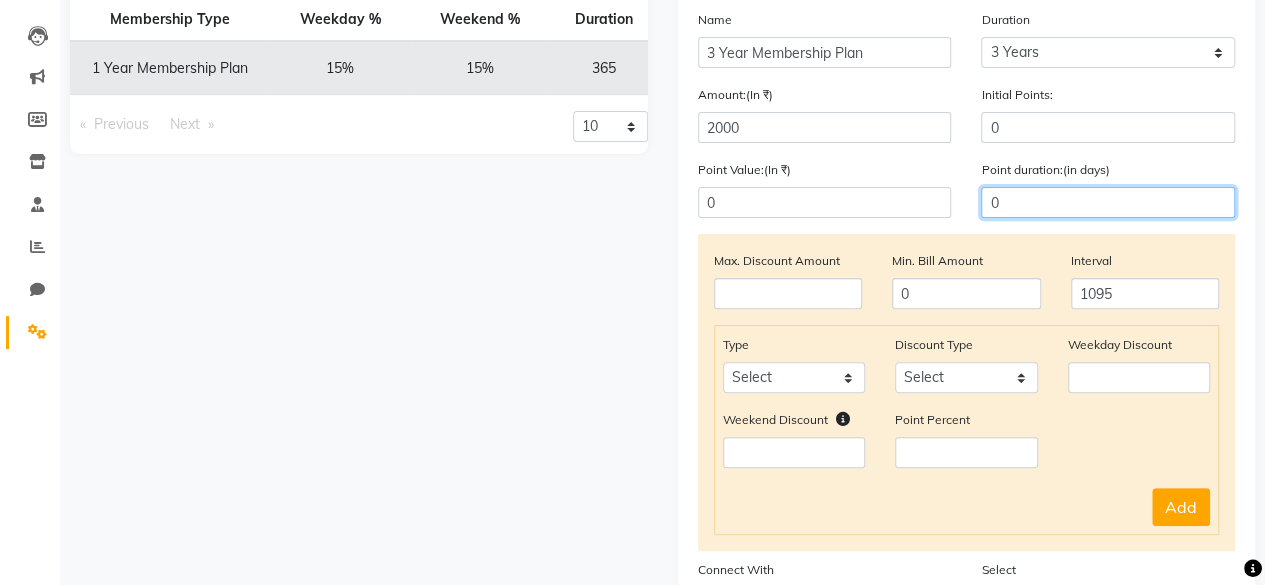 type on "0" 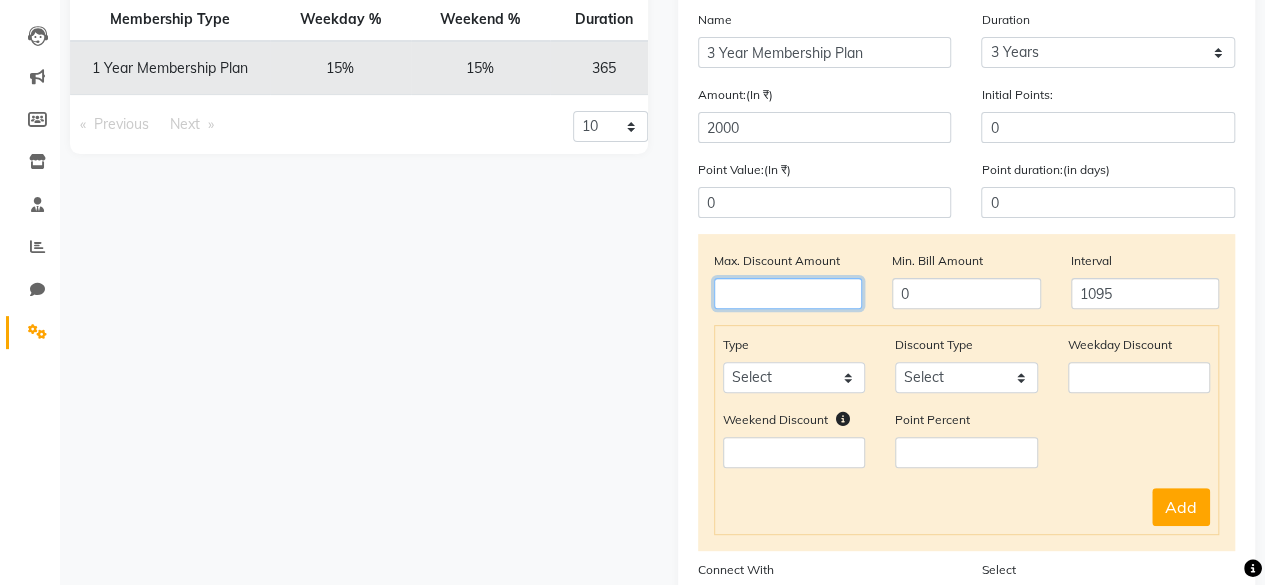 click 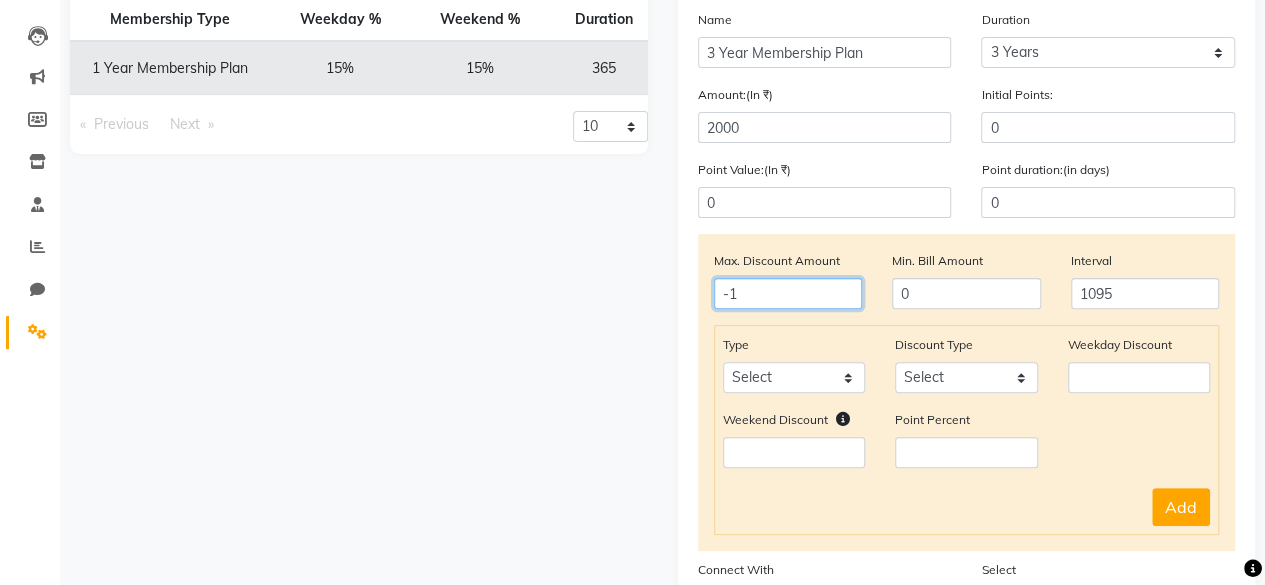 type on "-1" 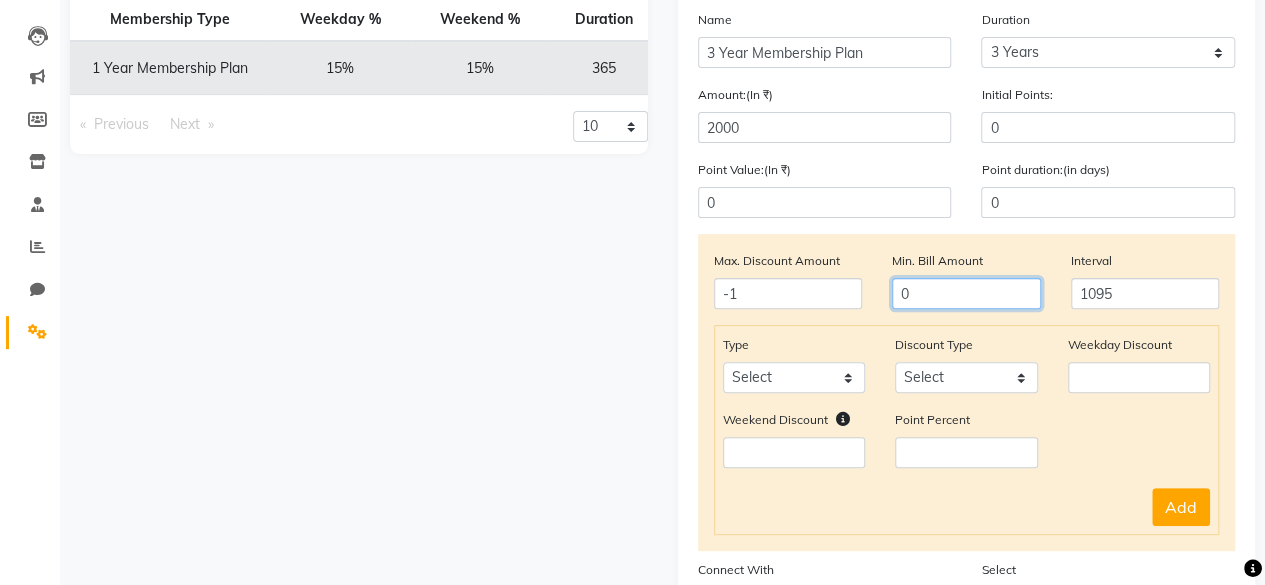 click on "0" 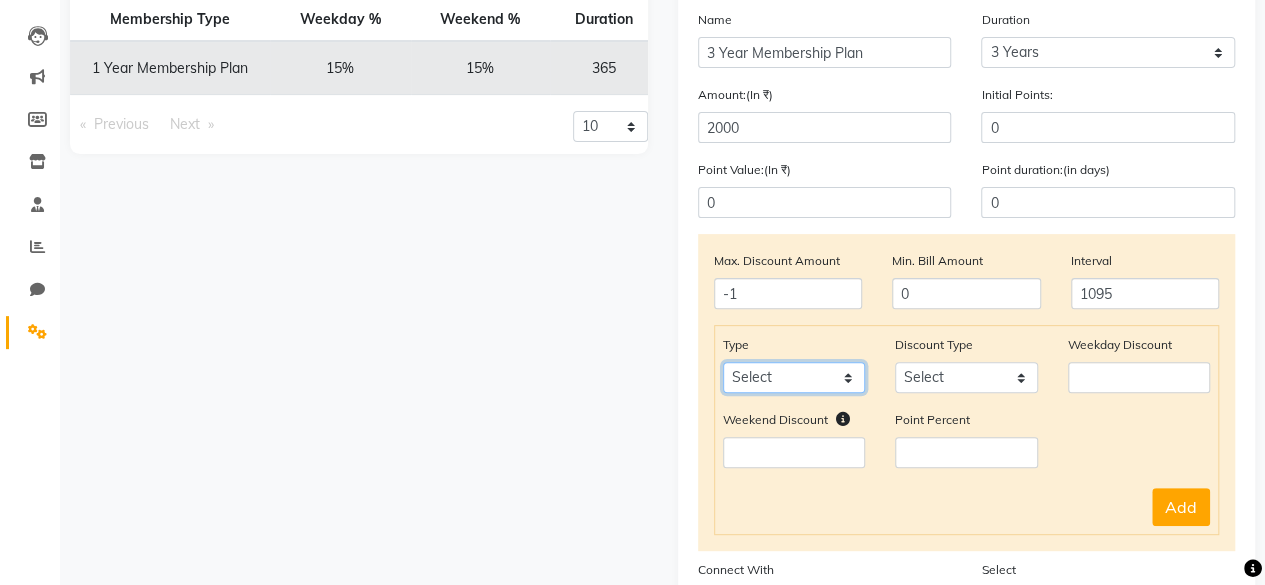 click on "Select Service Product Package Prepaid Voucher" 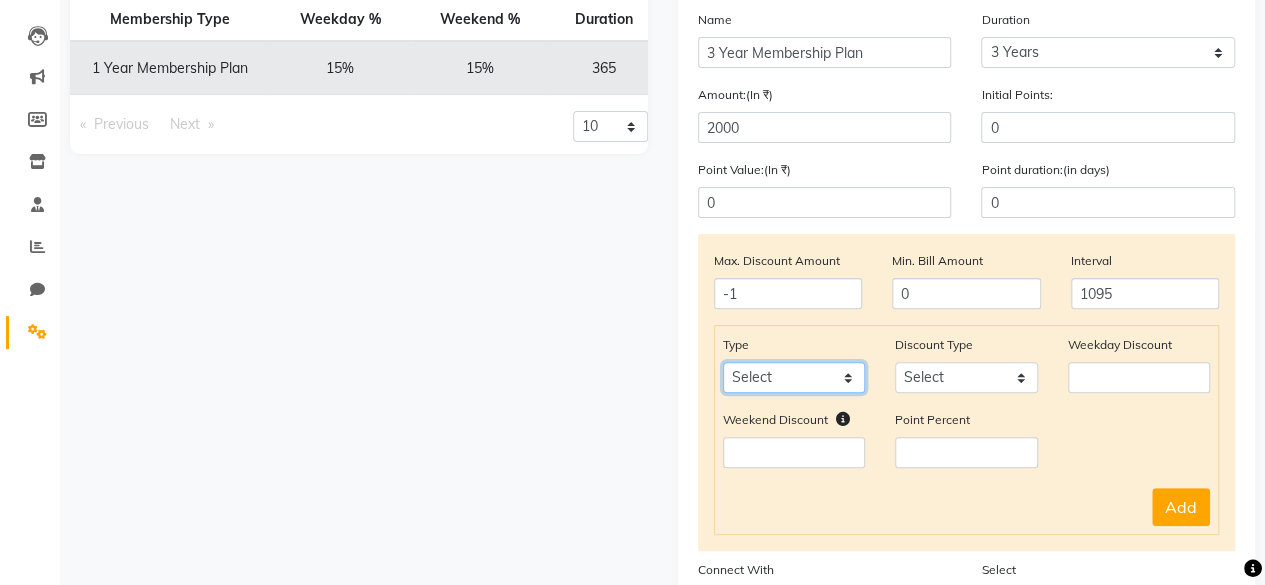 select on "service" 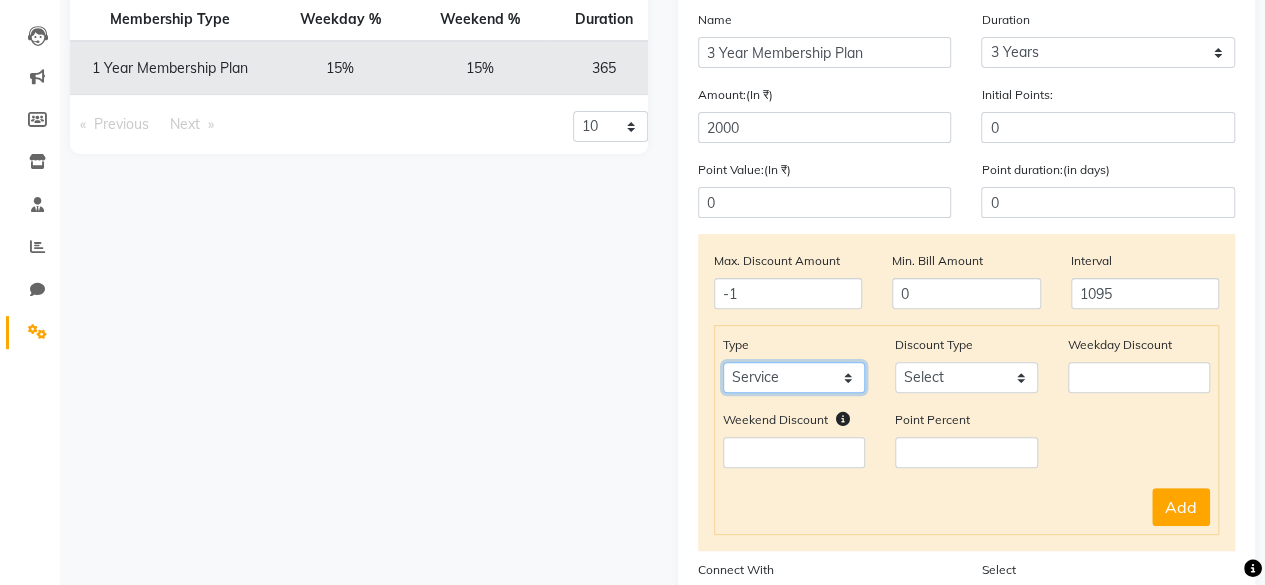 click on "Select Service Product Package Prepaid Voucher" 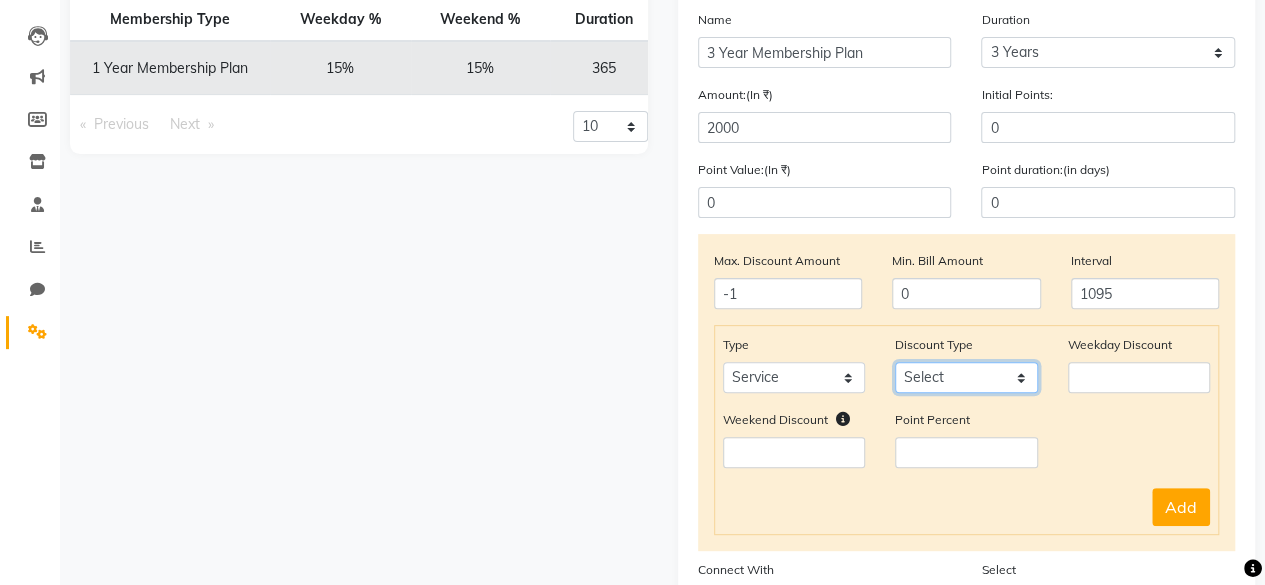 click on "Select Percent Flat" 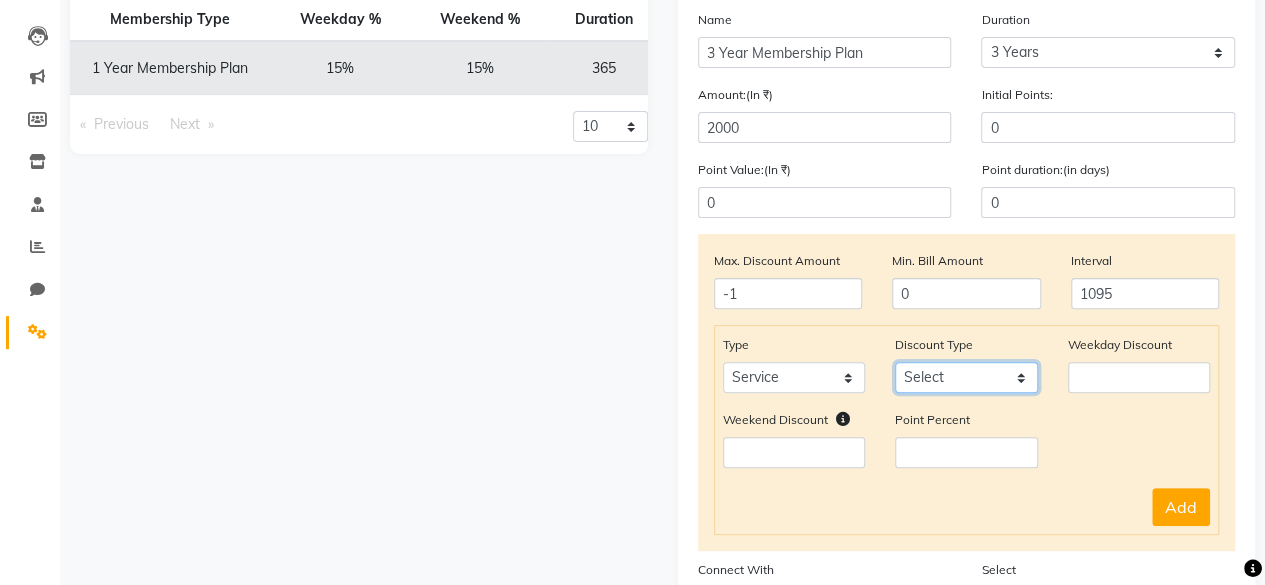 select on "Percent" 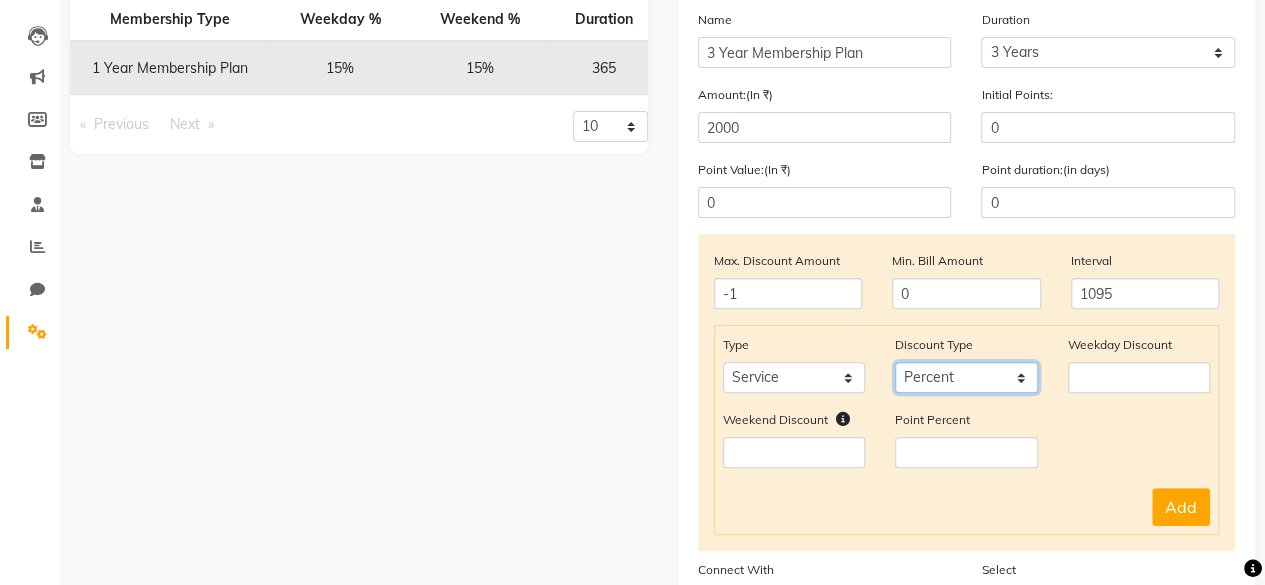 click on "Select Percent Flat" 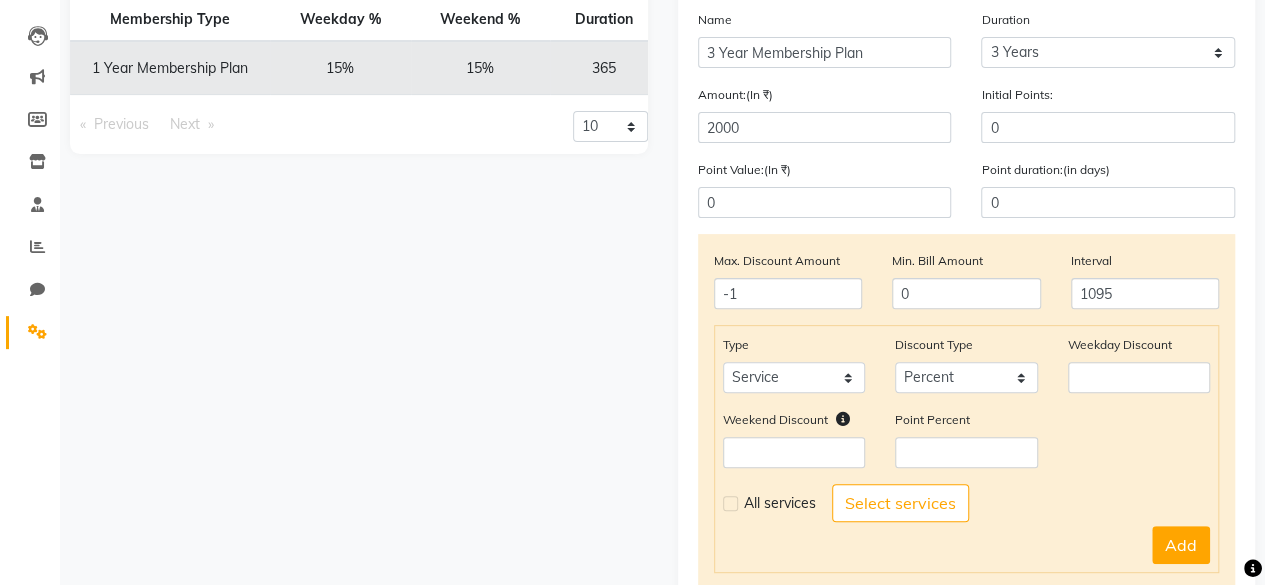 click on "Type Select Service Product Package Prepaid Voucher Discount Type Select Percent Flat Weekday Discount" 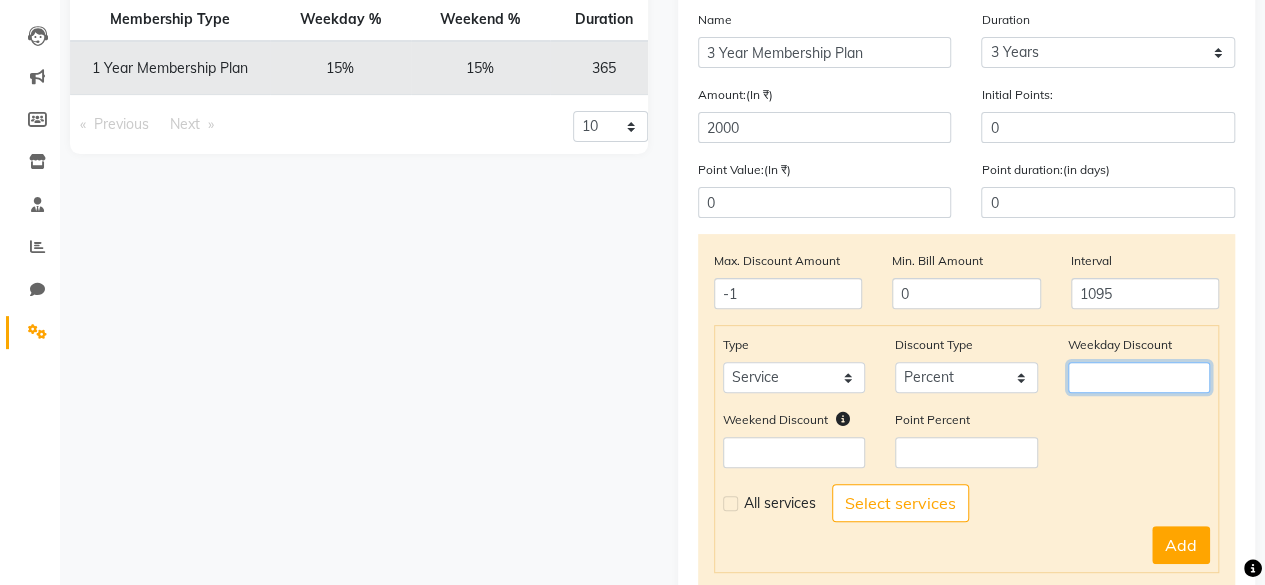 click 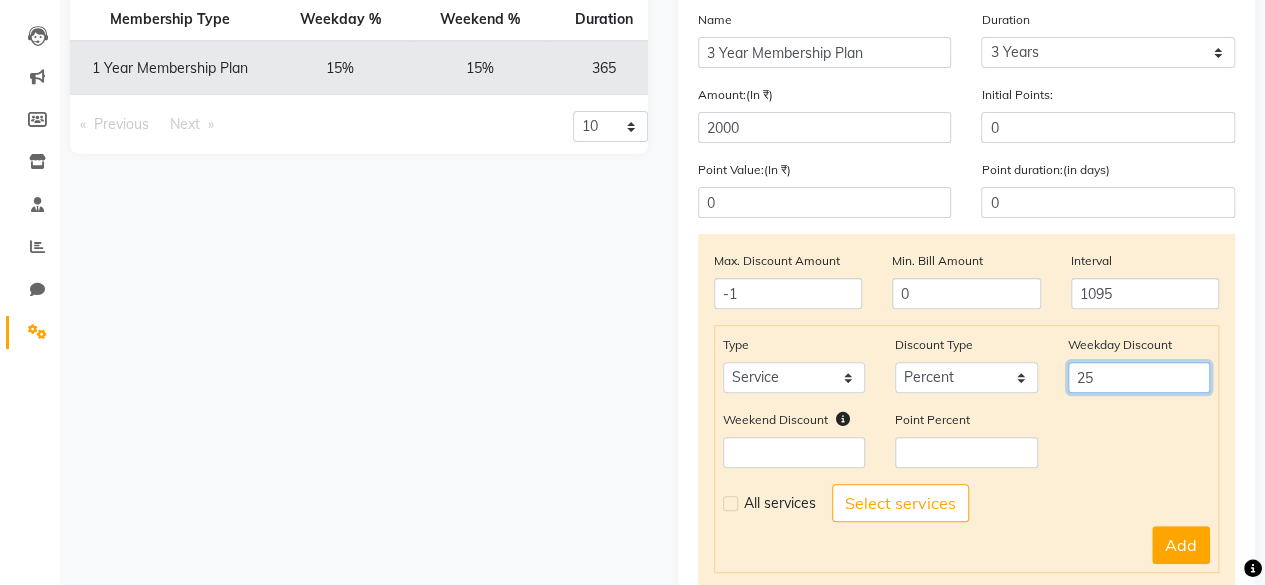 type on "25" 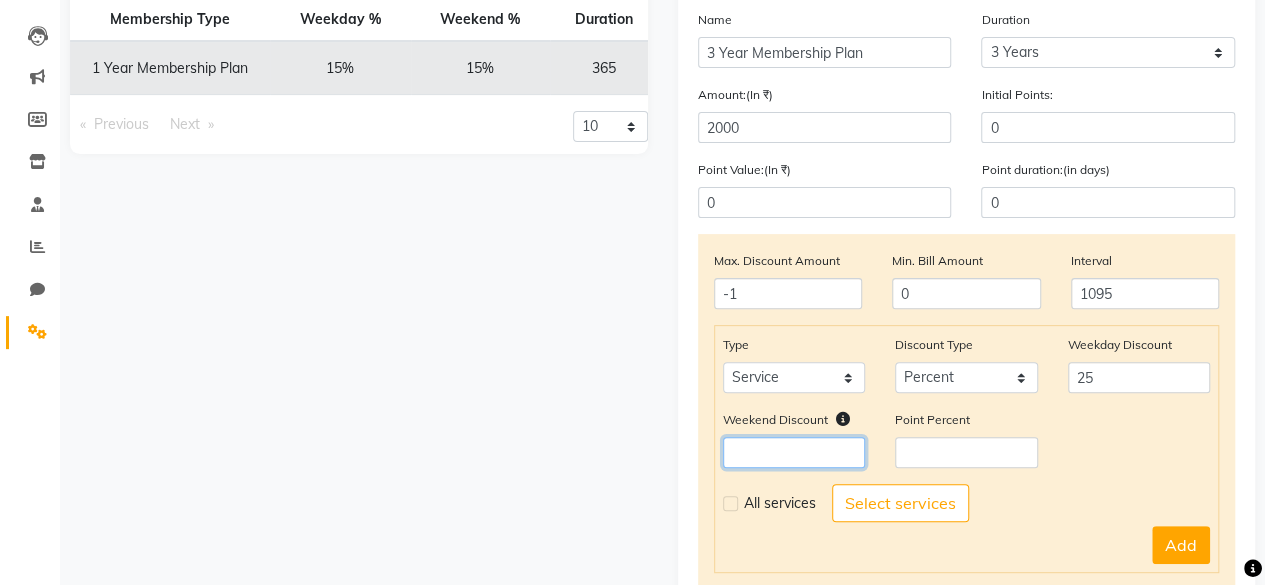 click 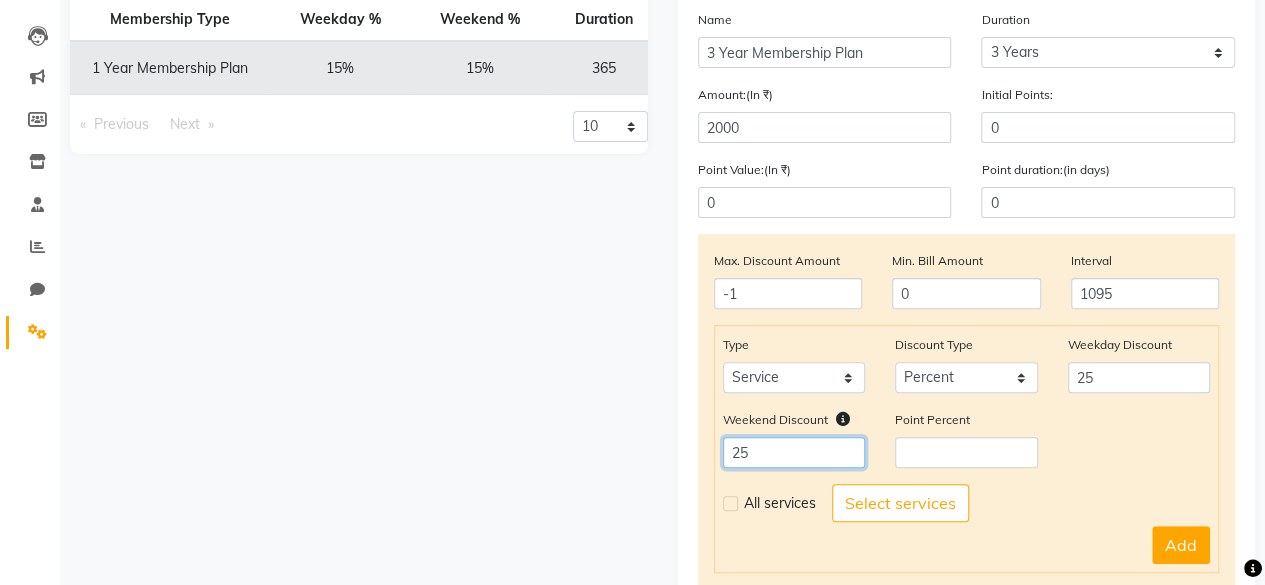 type on "25" 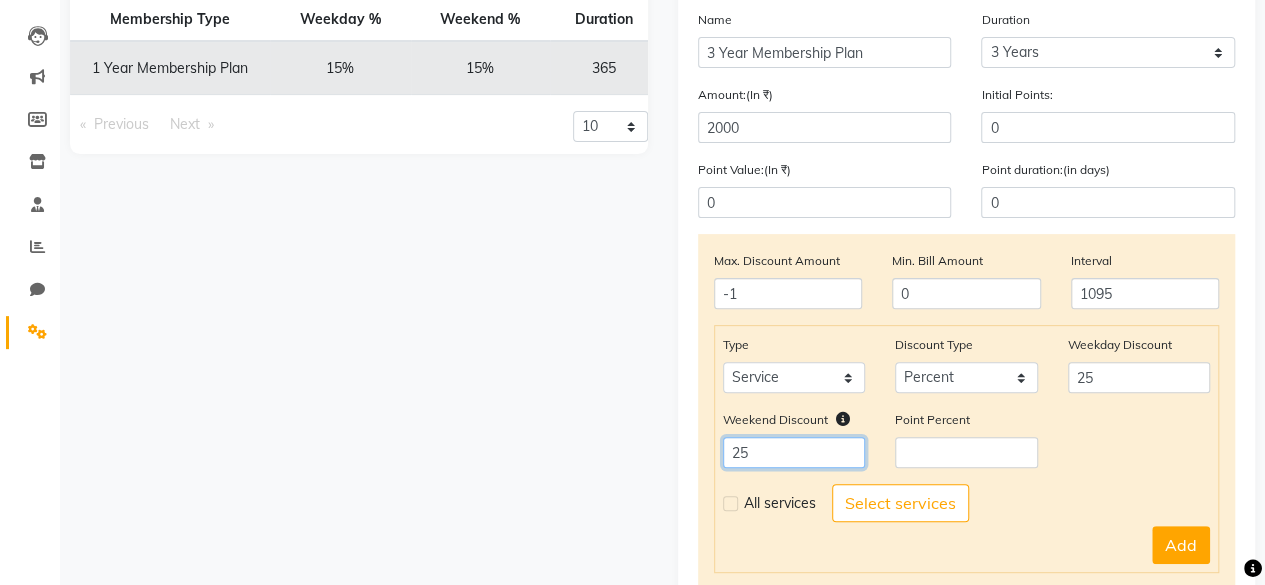 drag, startPoint x: 855, startPoint y: 467, endPoint x: 834, endPoint y: 479, distance: 24.186773 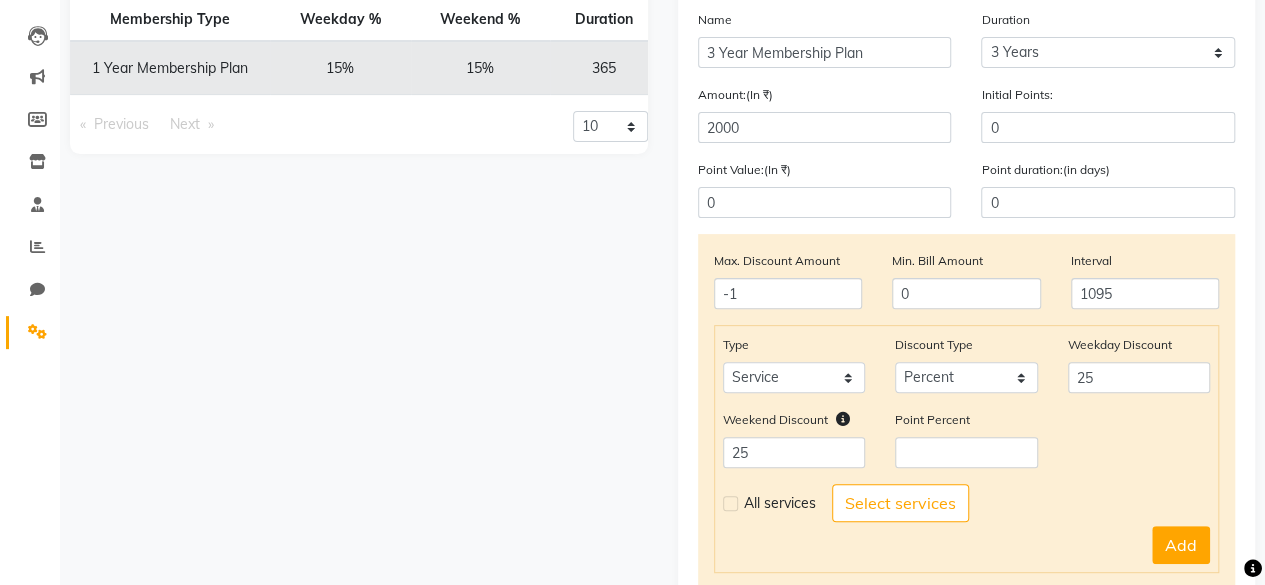 click 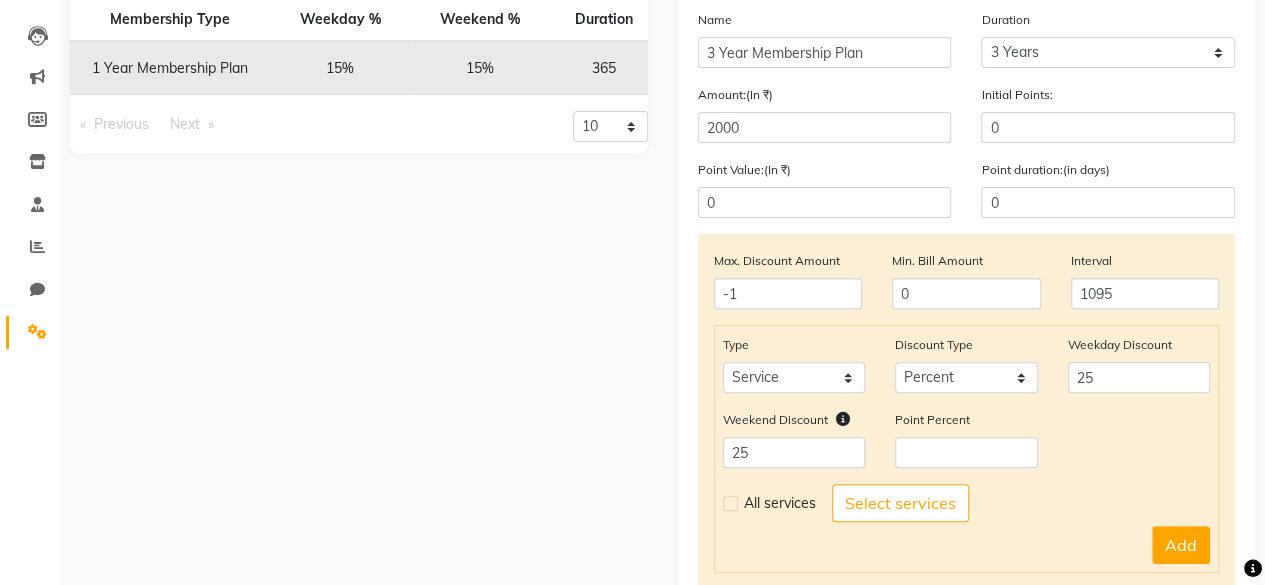 click at bounding box center (729, 503) 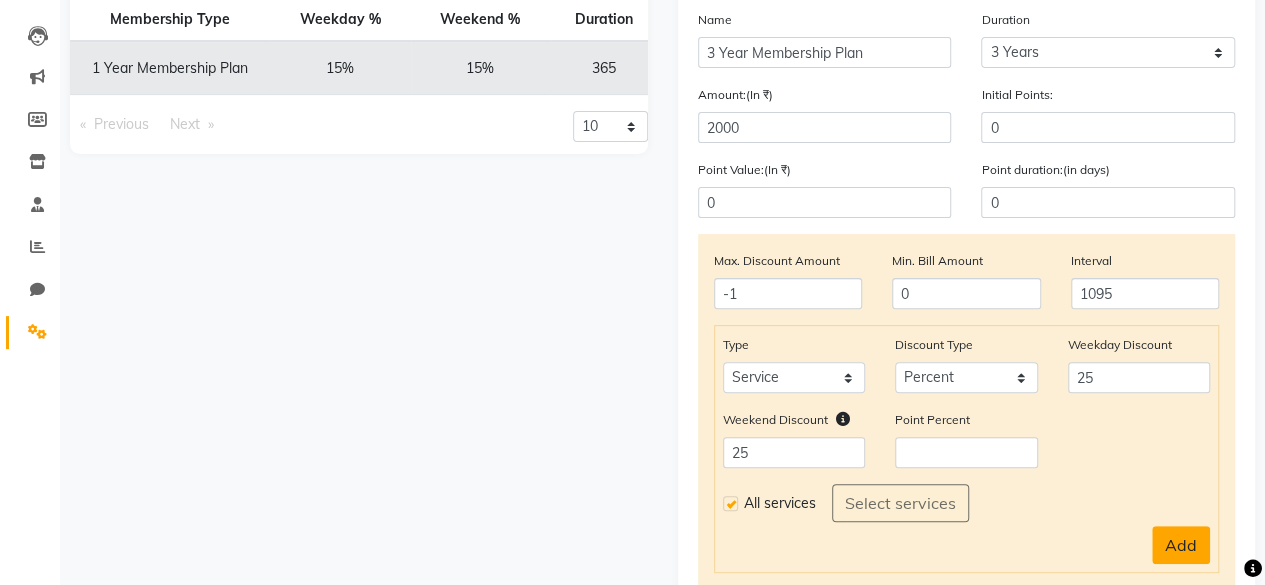 click on "Add" 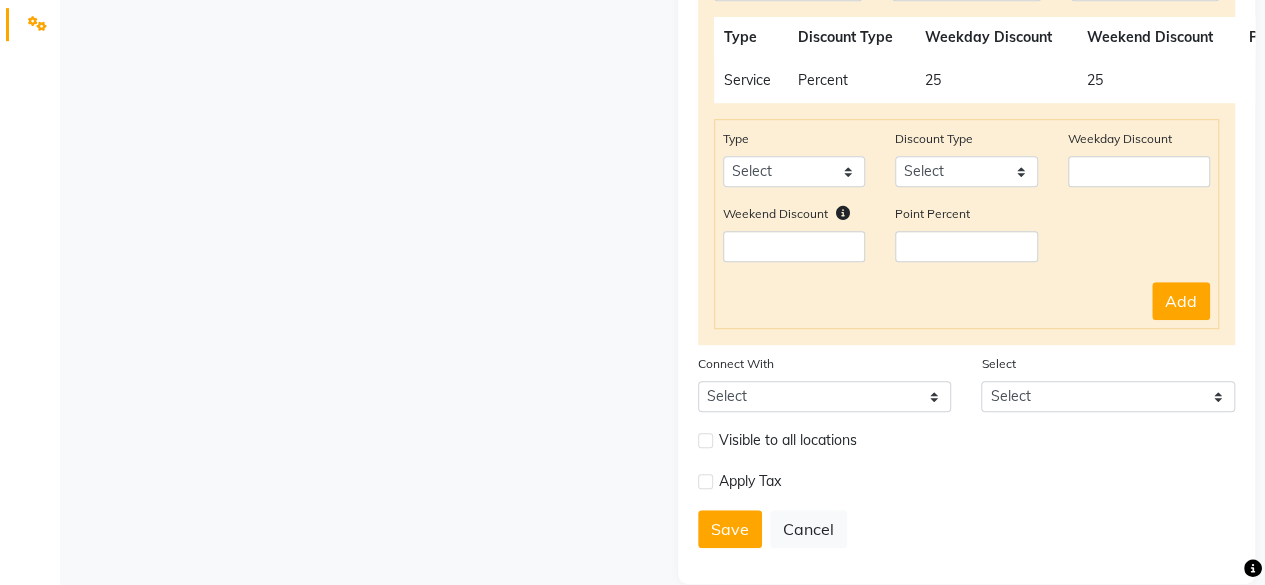 scroll, scrollTop: 530, scrollLeft: 0, axis: vertical 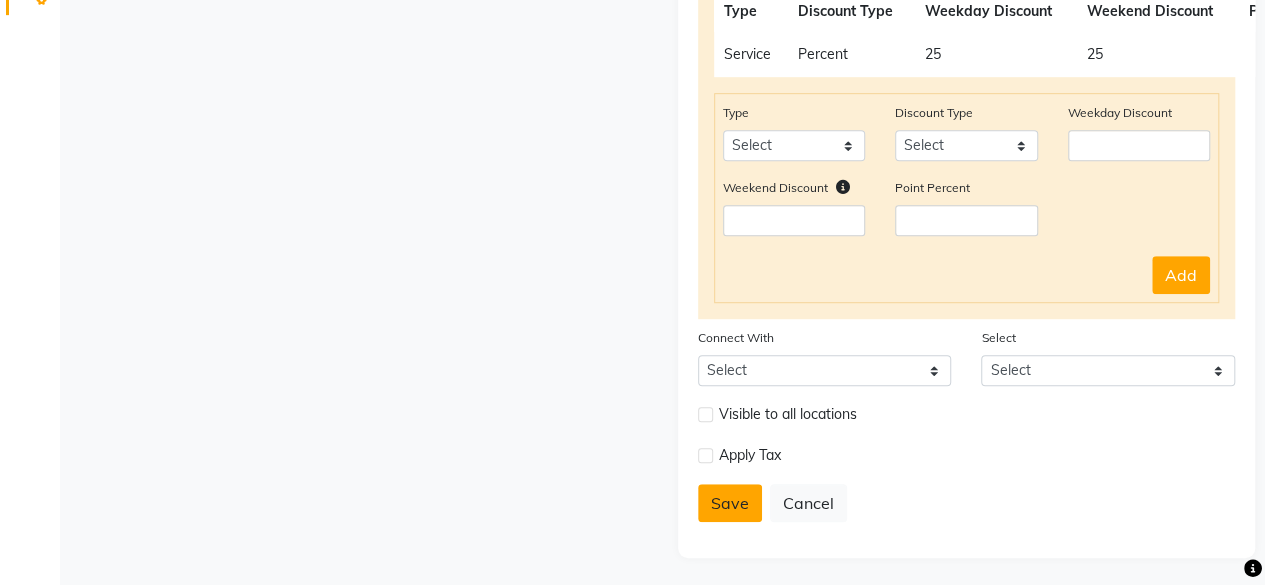 click on "Save" 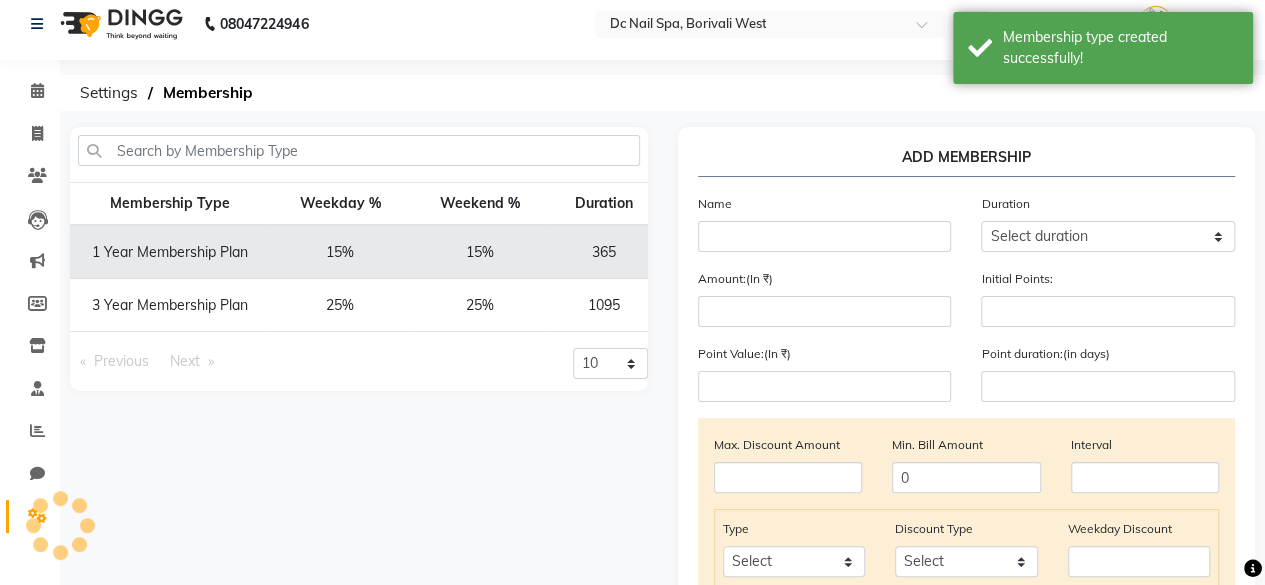 scroll, scrollTop: 0, scrollLeft: 0, axis: both 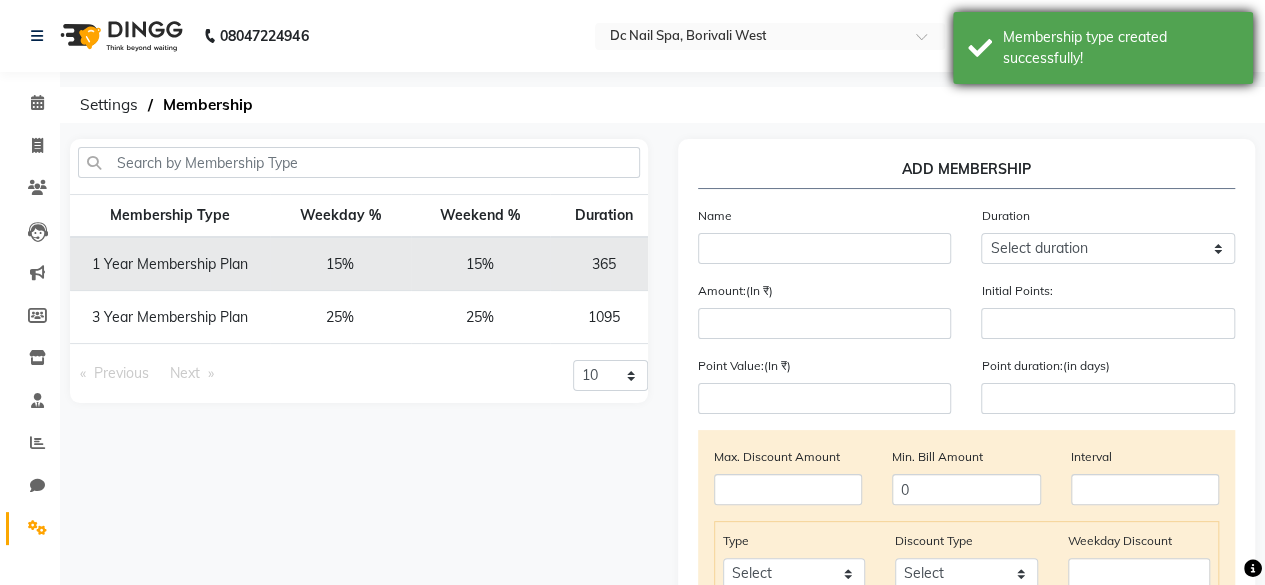 click on "Membership type created successfully!" at bounding box center [1120, 48] 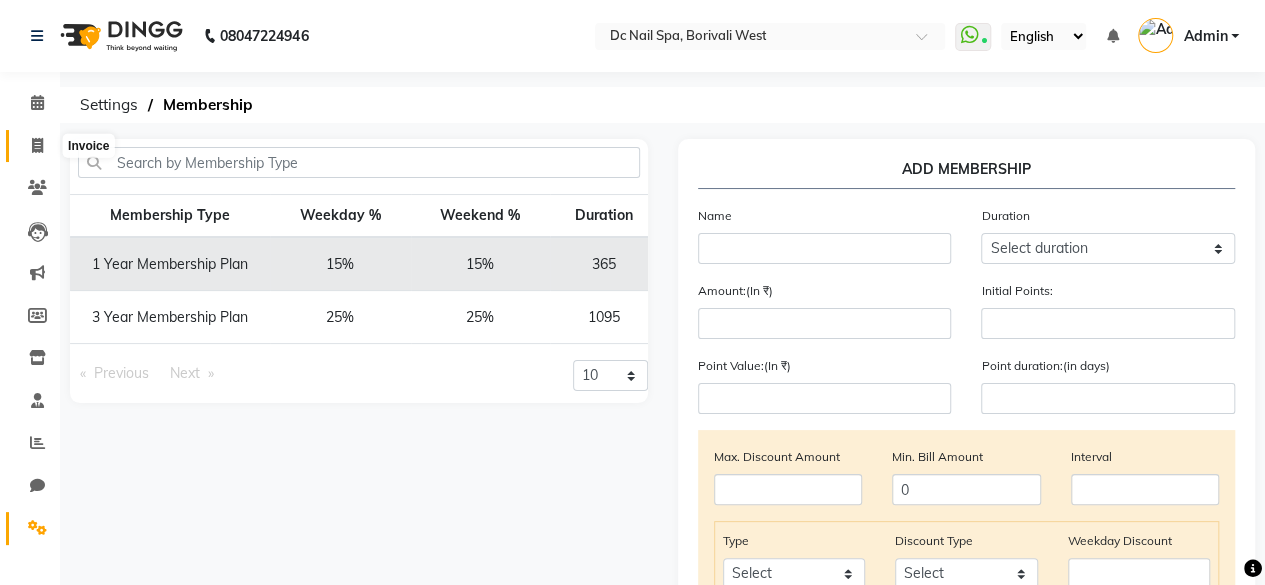 click 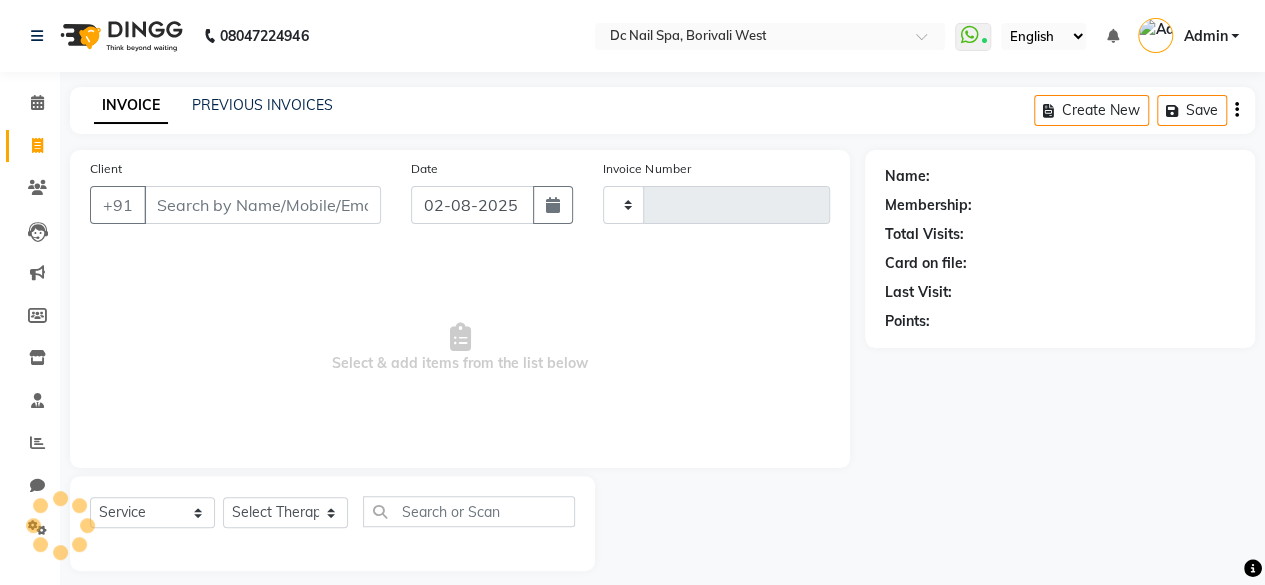 type on "0230" 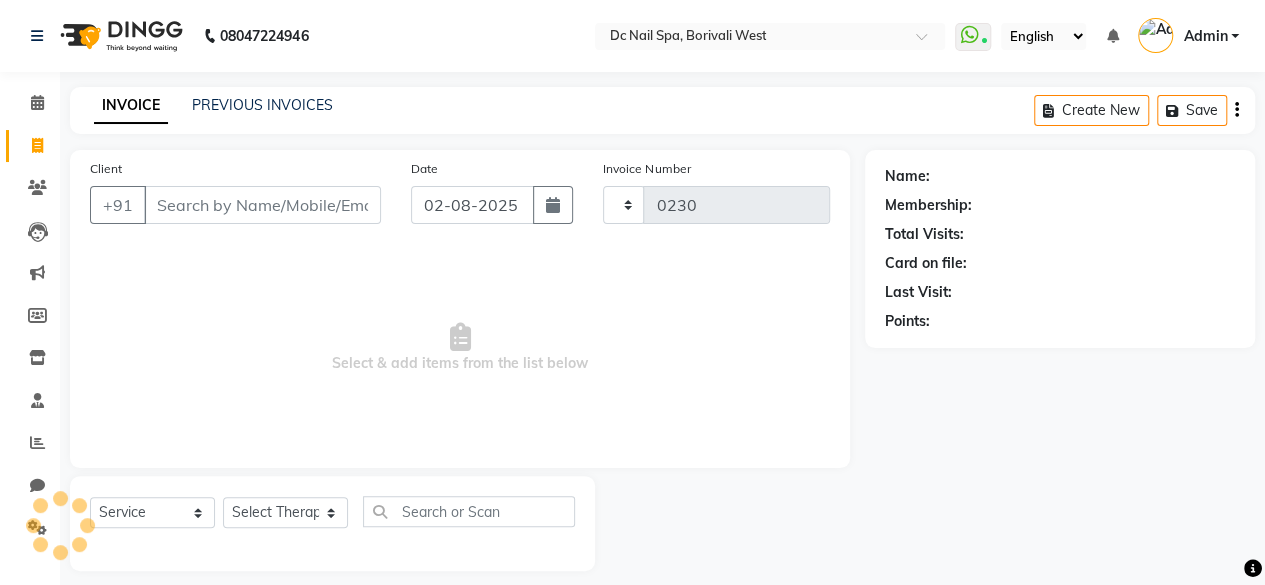 select on "8056" 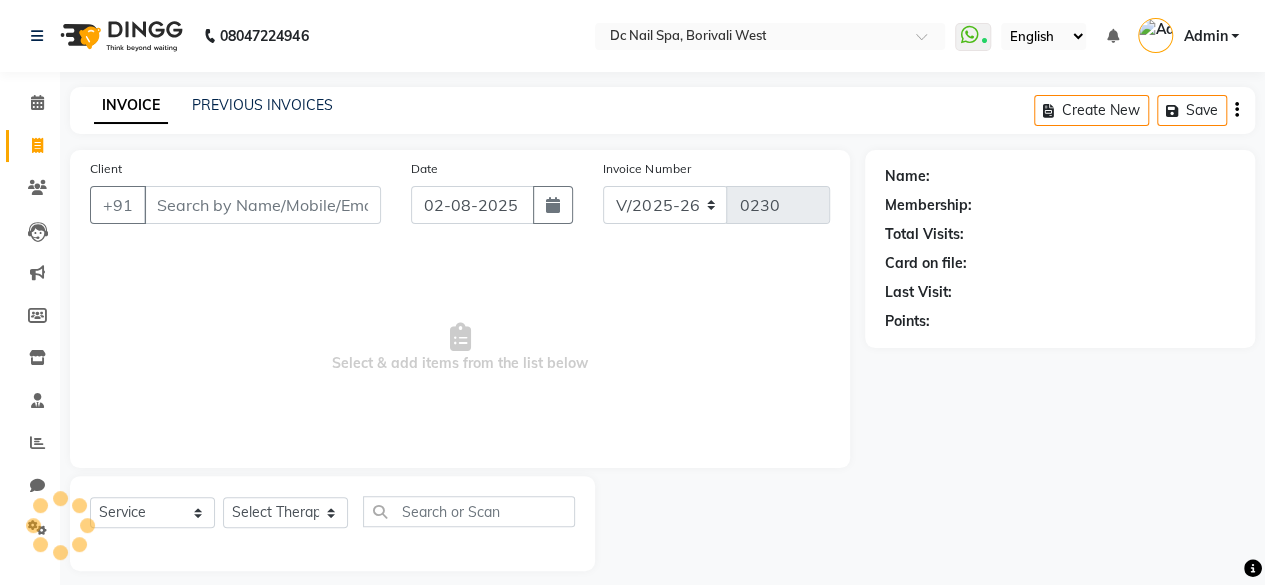 scroll, scrollTop: 15, scrollLeft: 0, axis: vertical 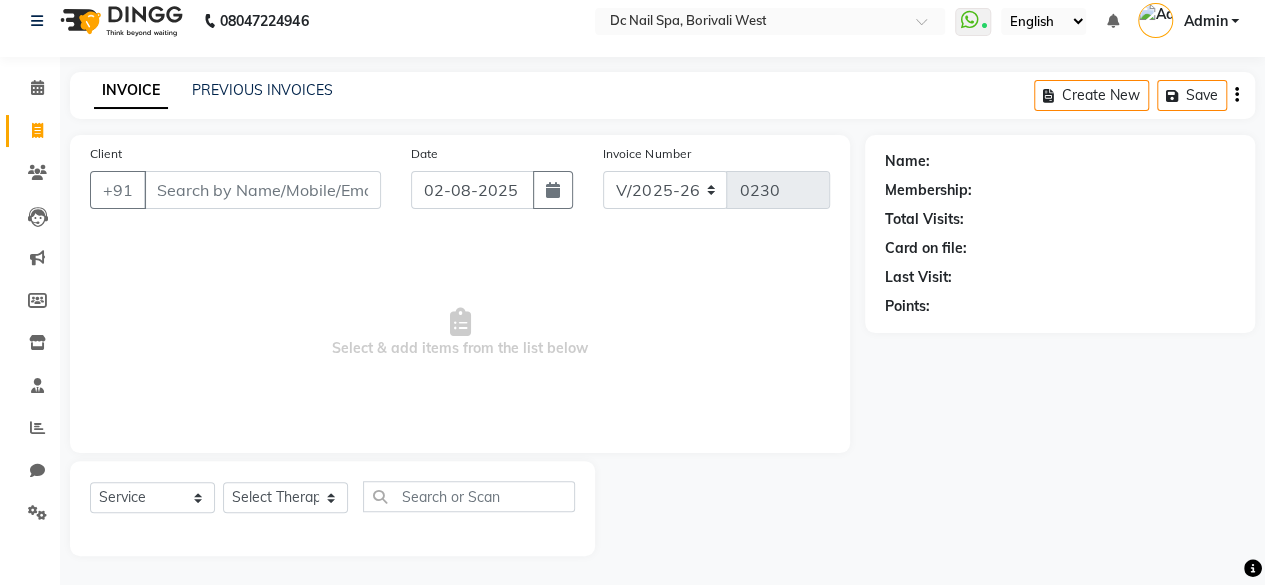 click on "Client" at bounding box center (262, 190) 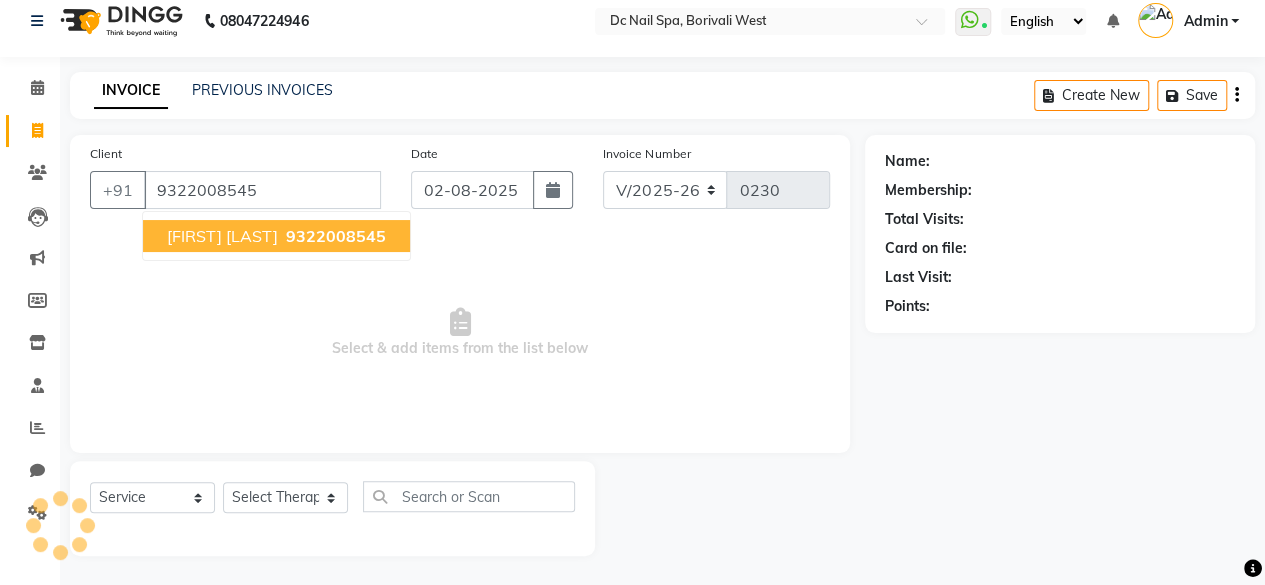 type on "9322008545" 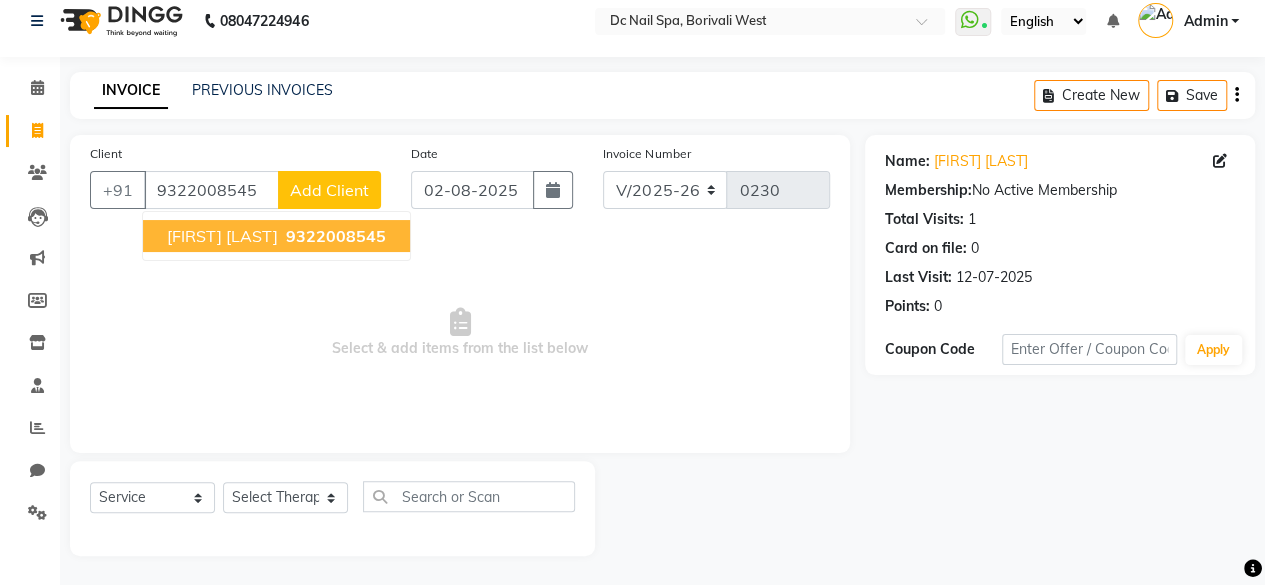 click on "[FIRST] [LAST]   [PHONE]" at bounding box center (276, 236) 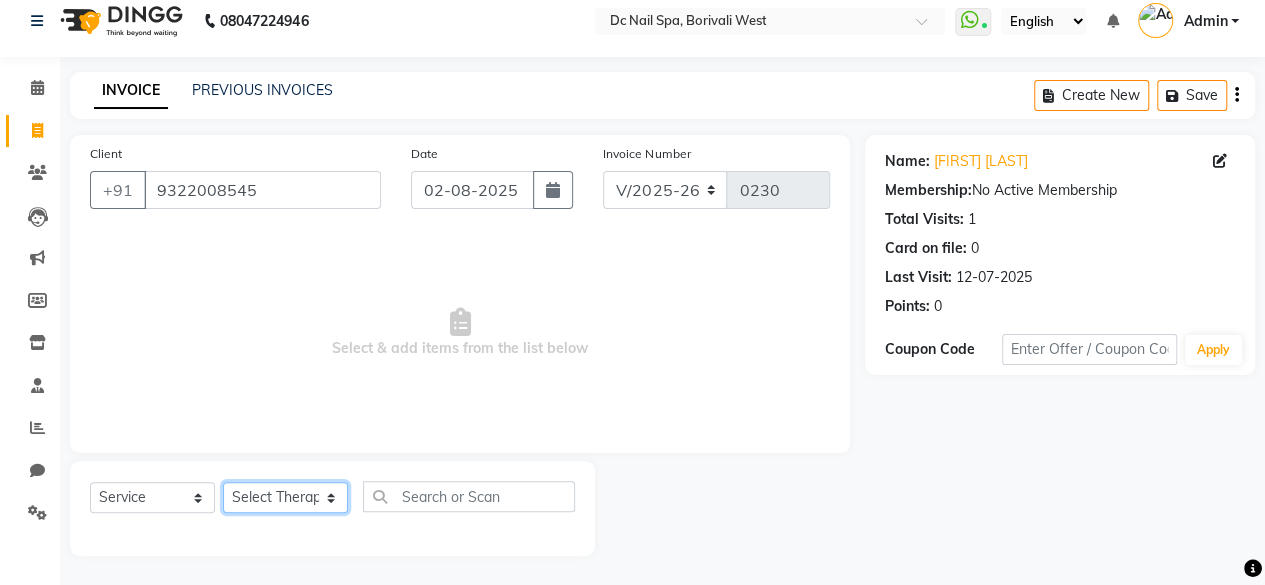 click on "Select Therapist [FIRST] [FIRST] [FIRST] [FIRST] [FIRST] [FIRST] [FIRST]" 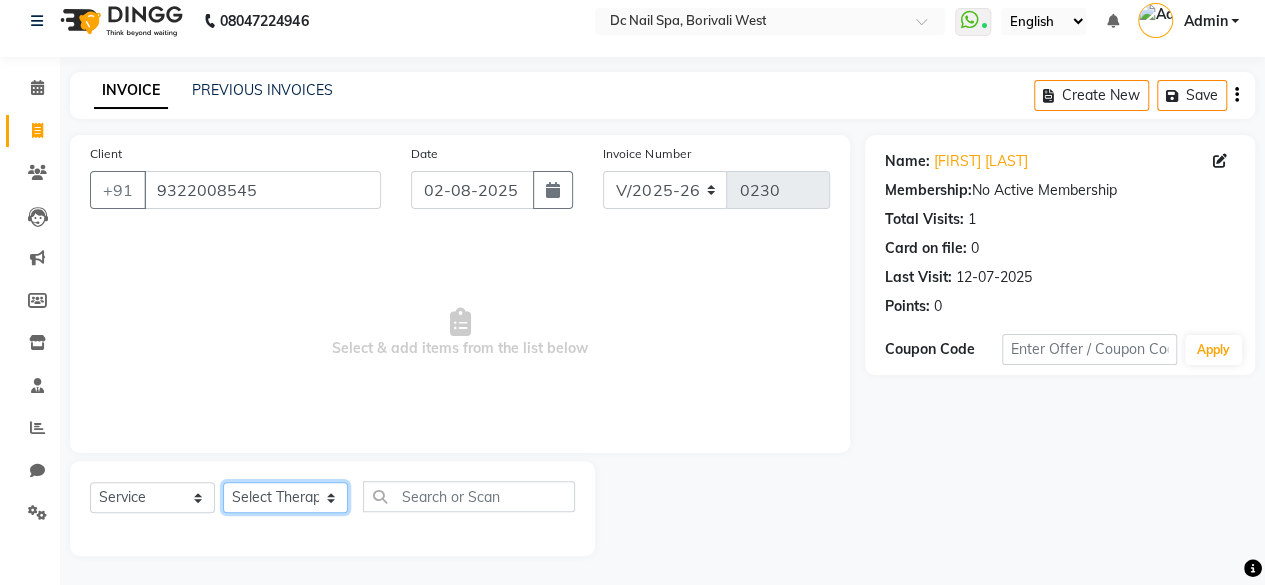 select on "86071" 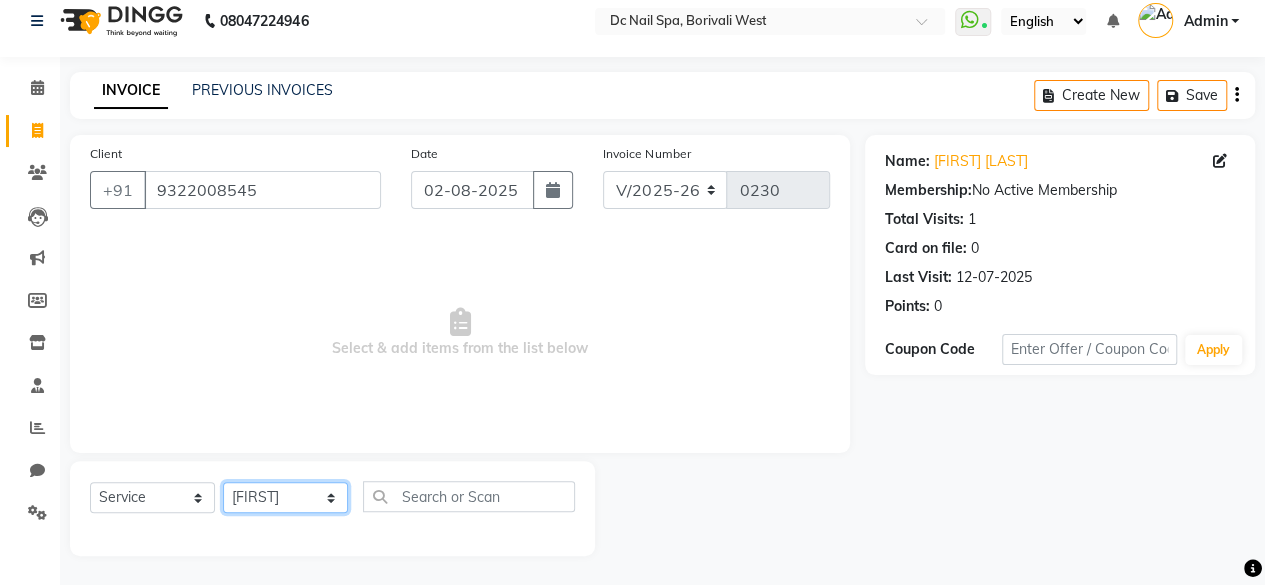 click on "Select Therapist [FIRST] [FIRST] [FIRST] [FIRST] [FIRST] [FIRST] [FIRST]" 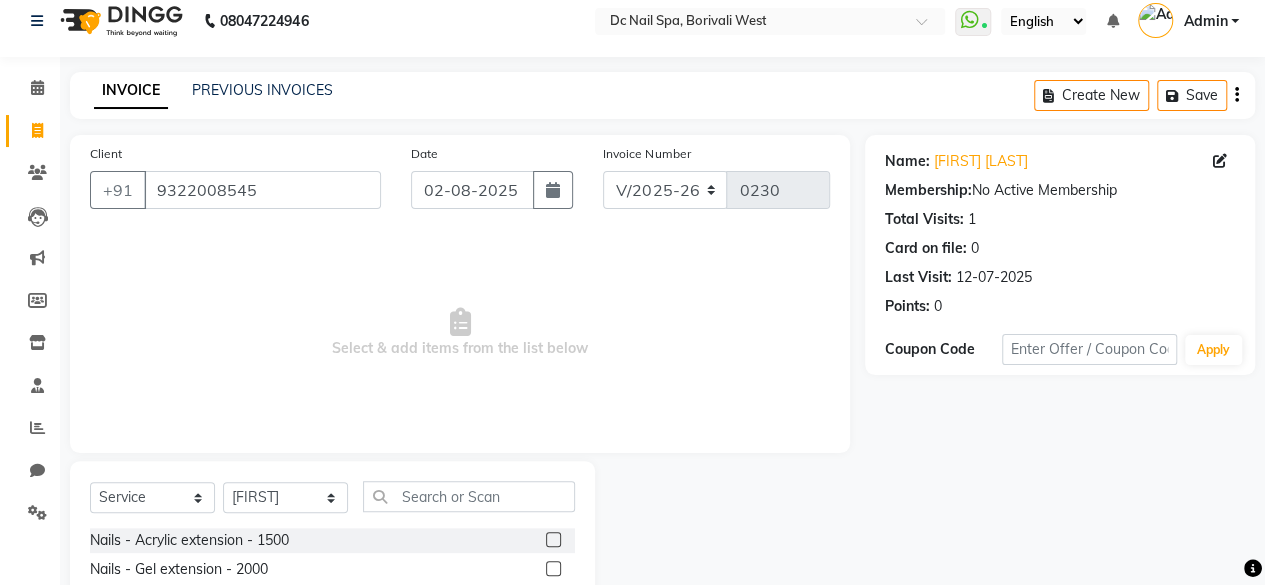 click 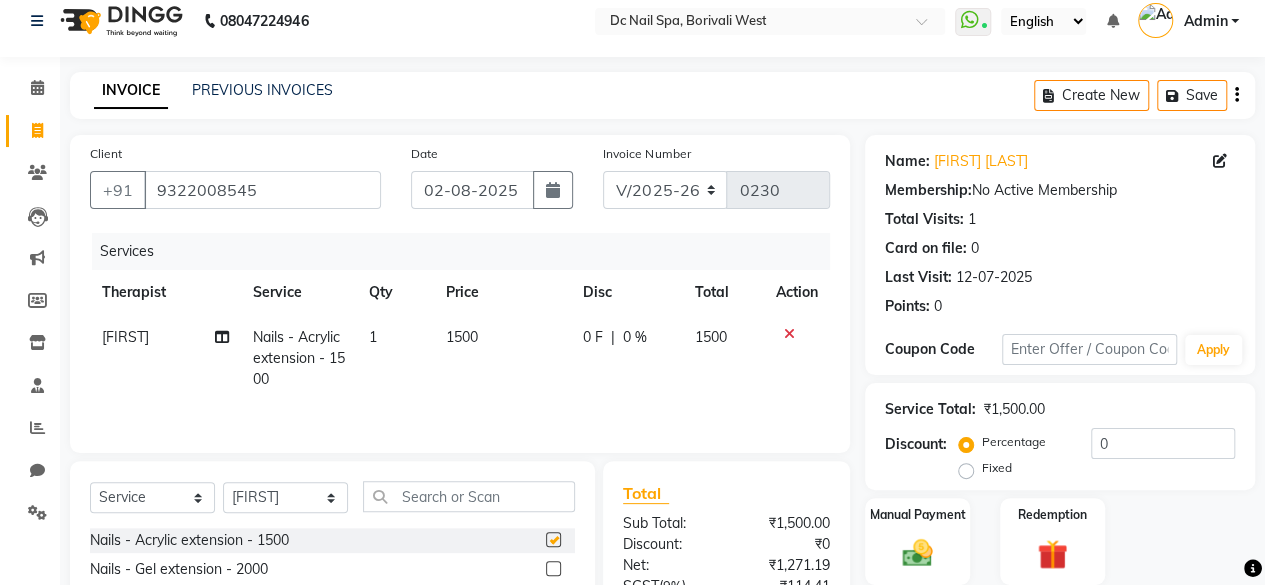 checkbox on "false" 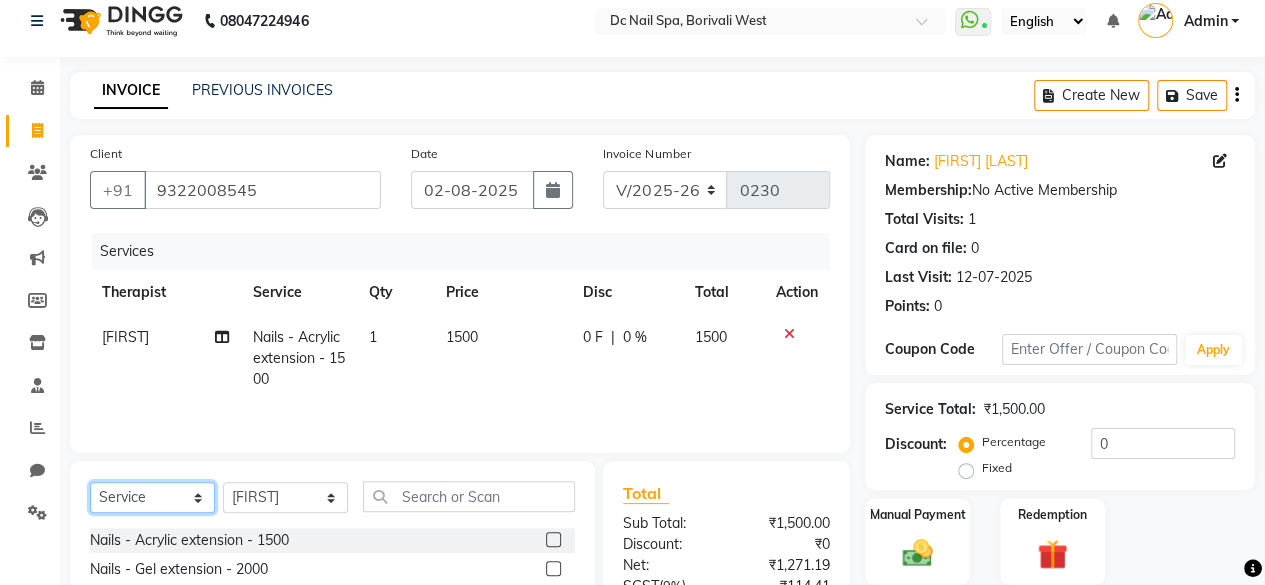 click on "Select  Service  Product  Membership  Package Voucher Prepaid Gift Card" 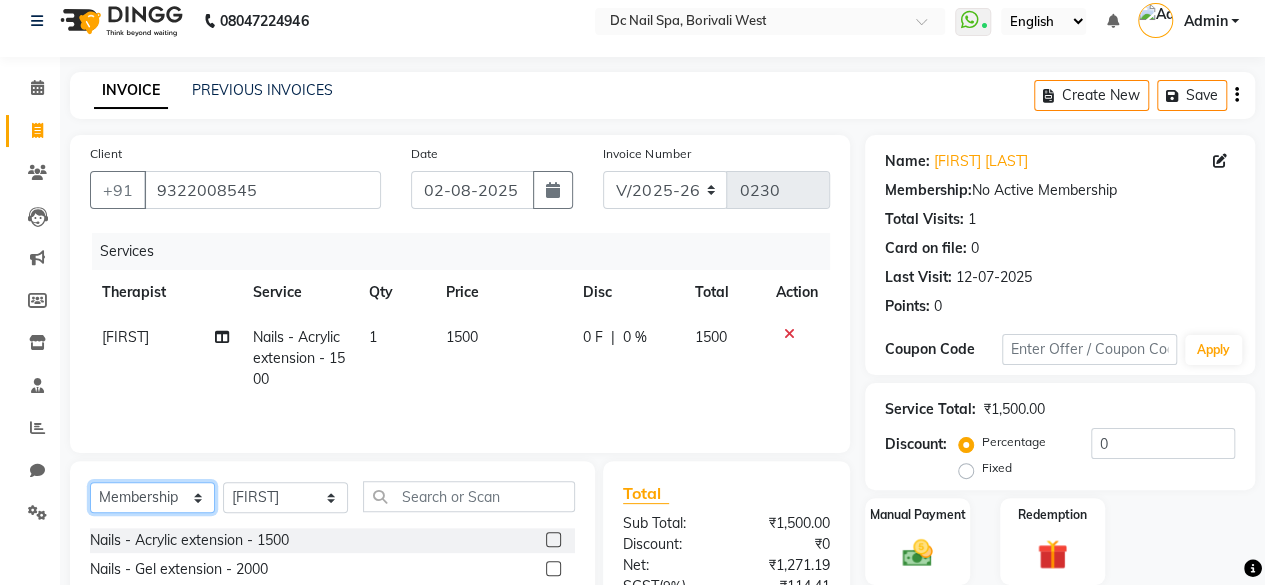 click on "Select  Service  Product  Membership  Package Voucher Prepaid Gift Card" 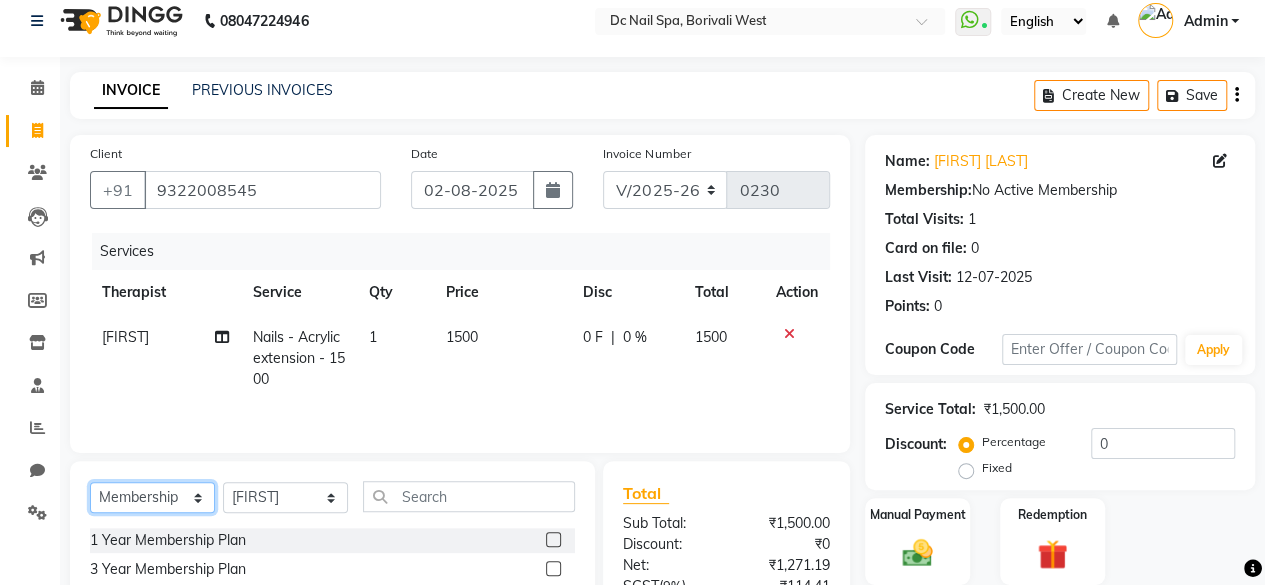 scroll, scrollTop: 196, scrollLeft: 0, axis: vertical 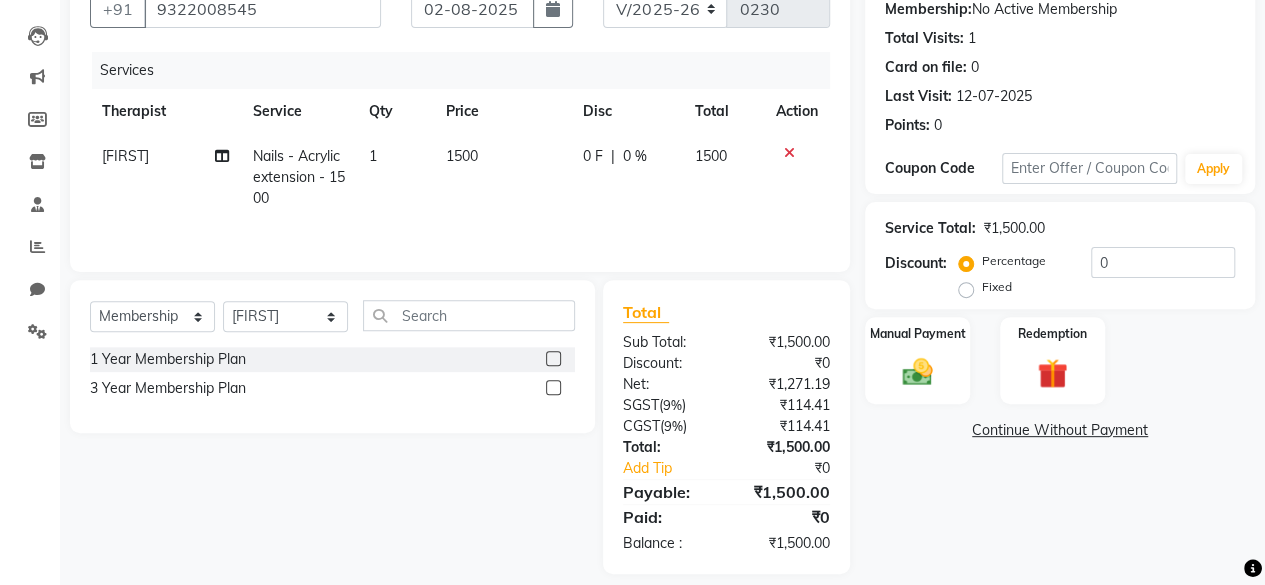 click 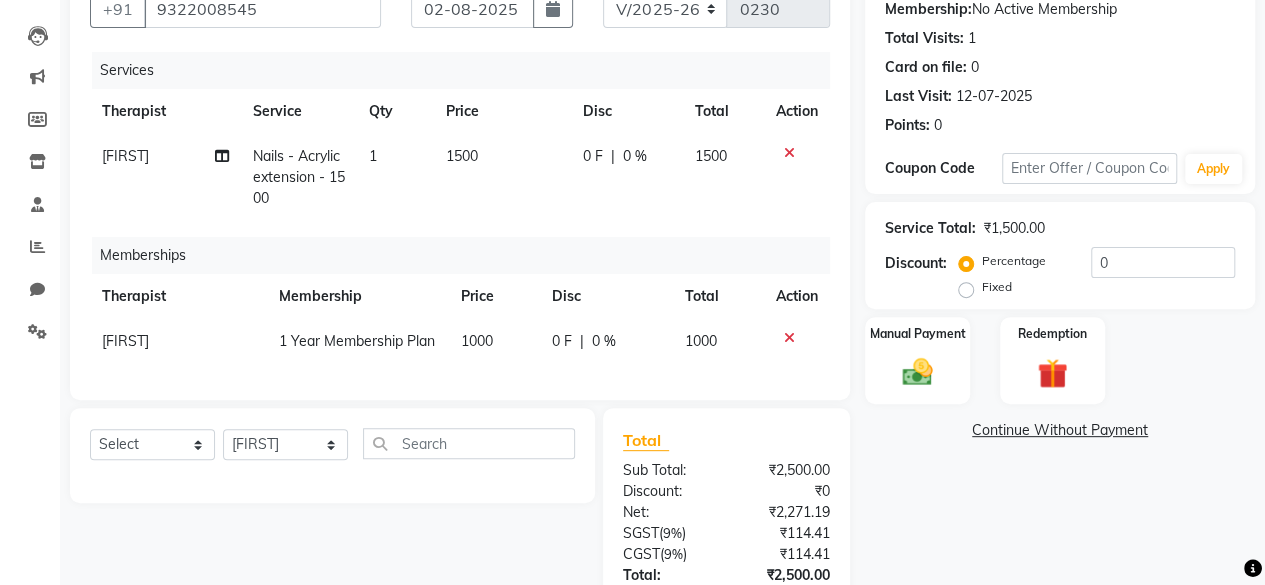 select on "select" 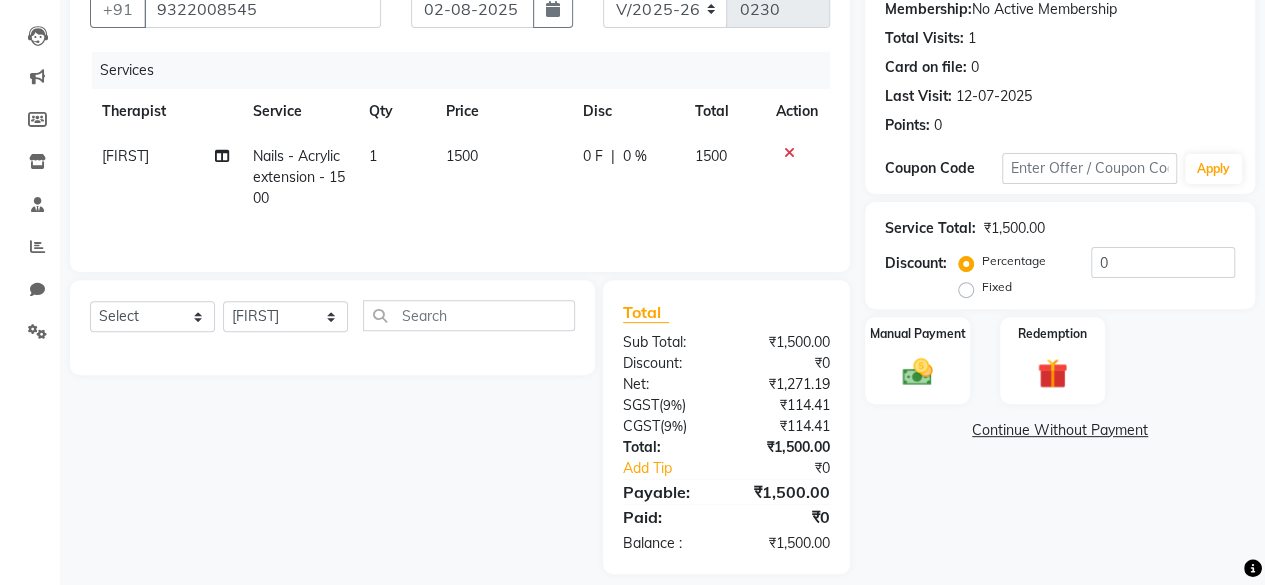 click 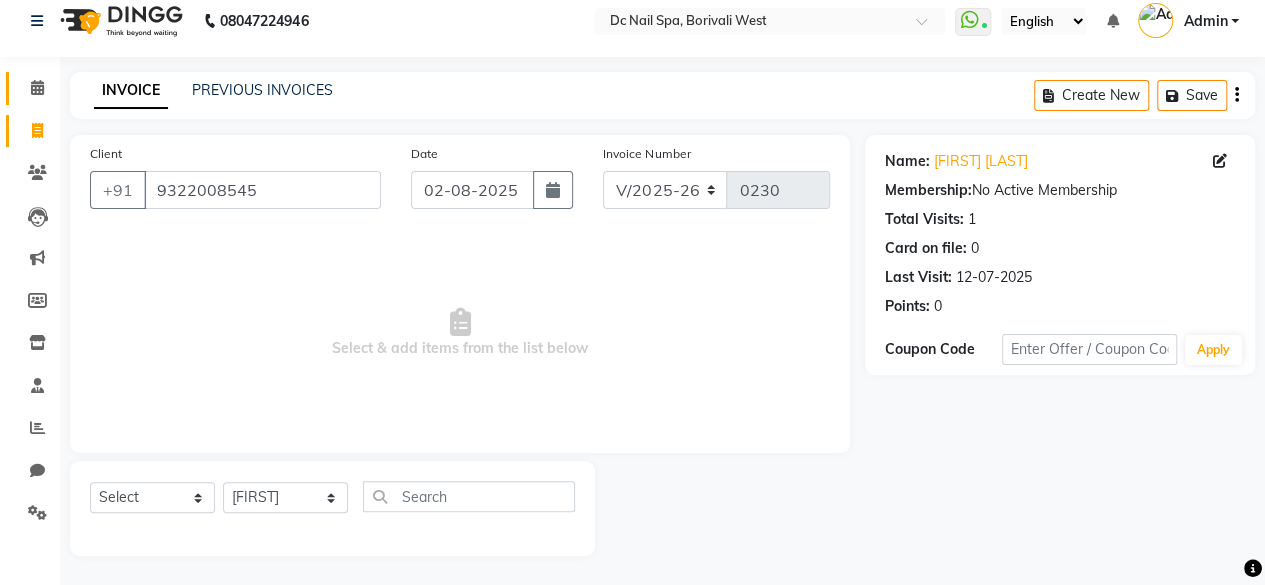 click on "Calendar" 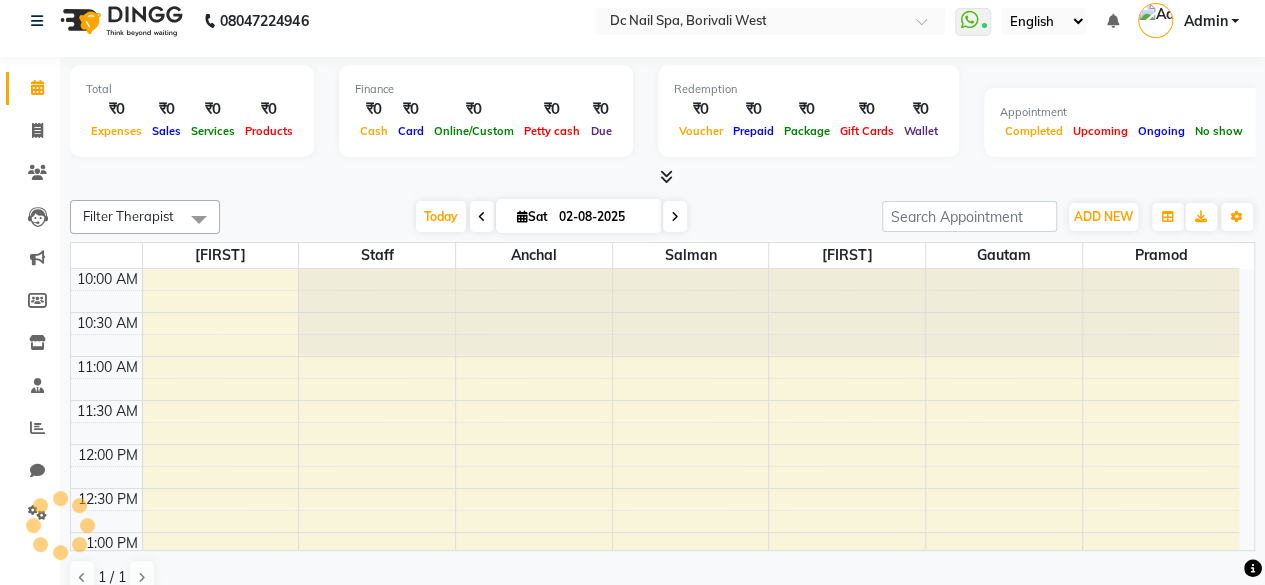 scroll, scrollTop: 0, scrollLeft: 0, axis: both 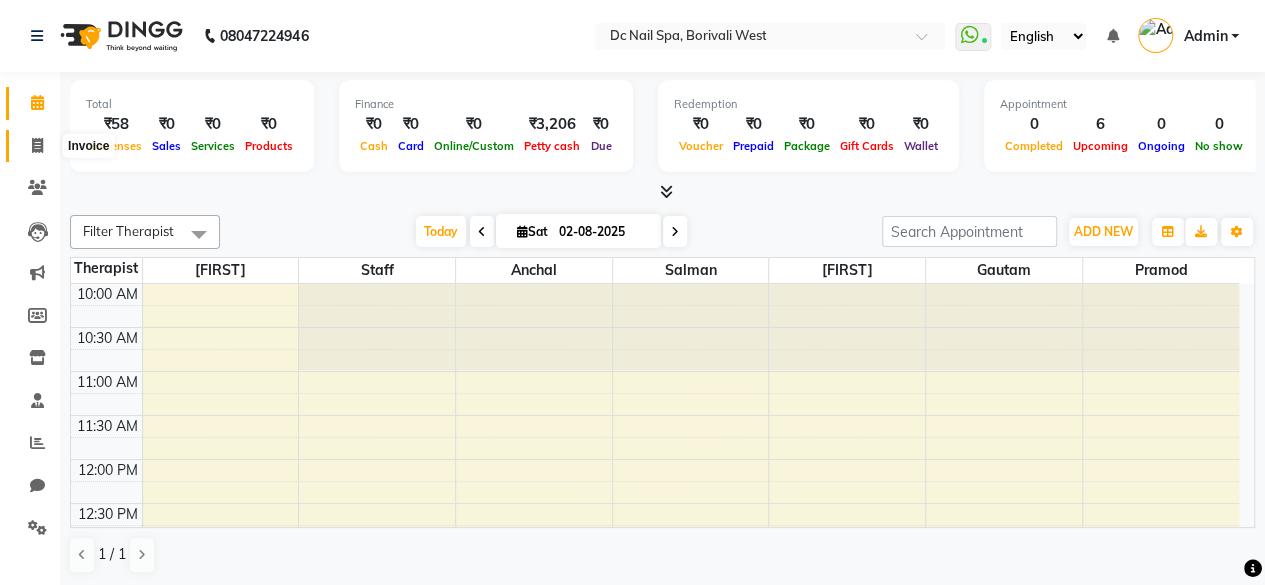 click 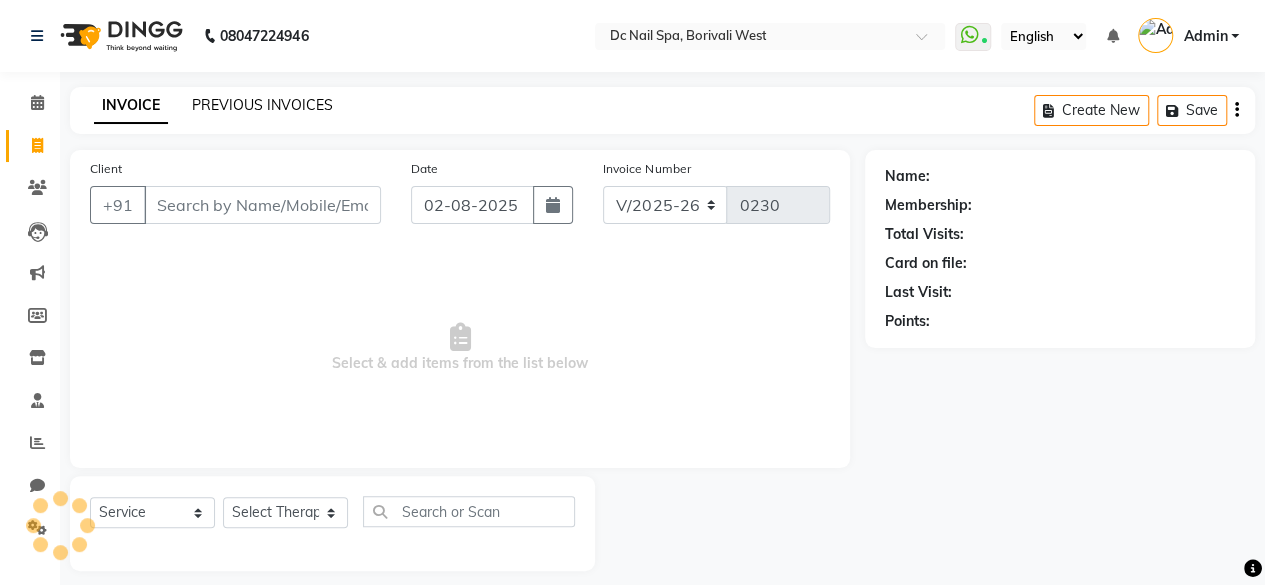 click on "PREVIOUS INVOICES" 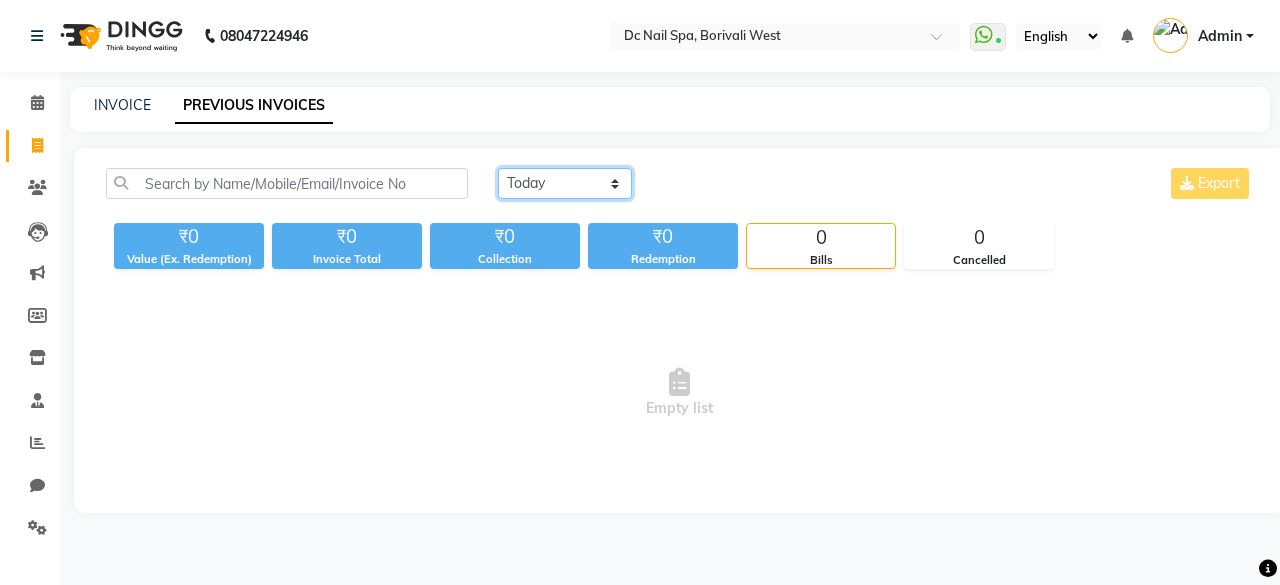 click on "Today Yesterday Custom Range" 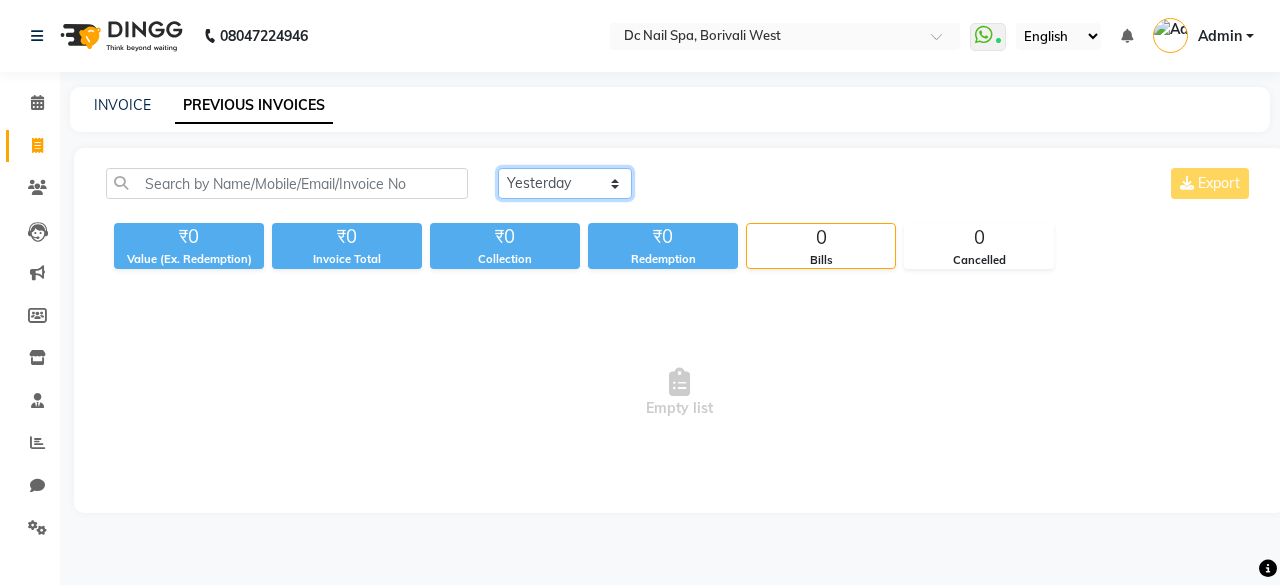click on "Today Yesterday Custom Range" 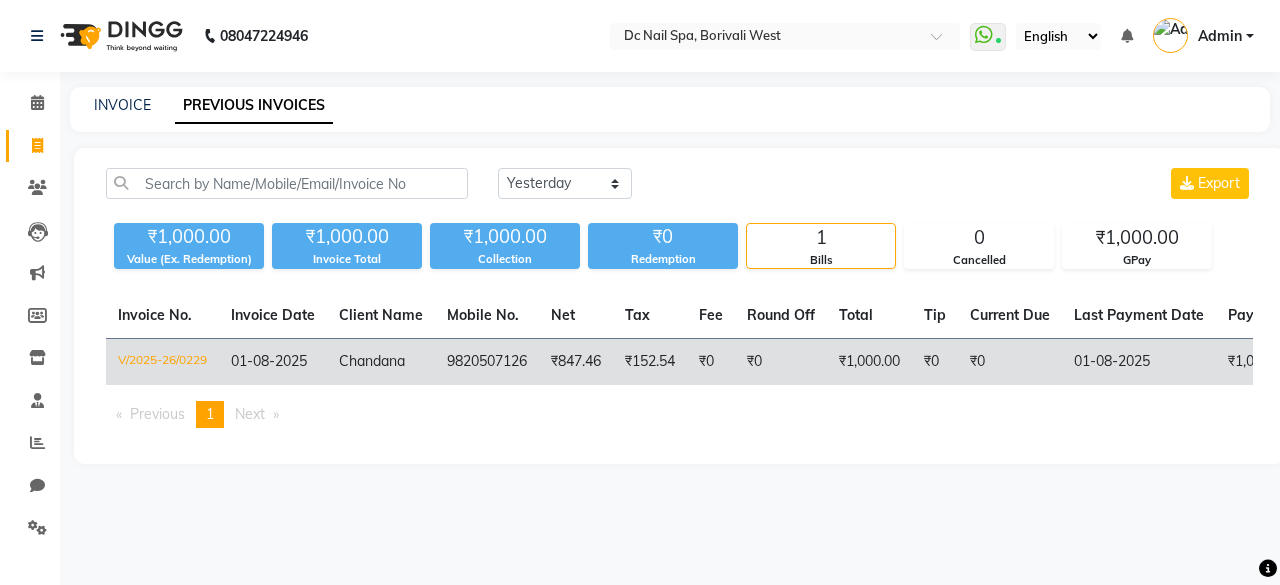 click on "V/2025-26/0229" 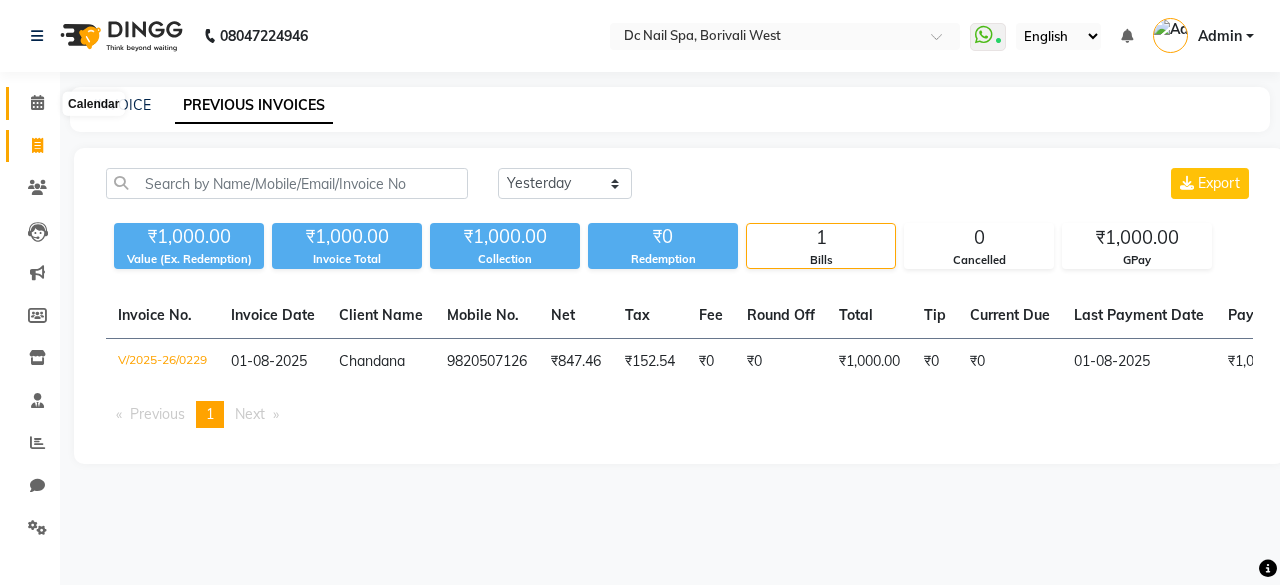 click 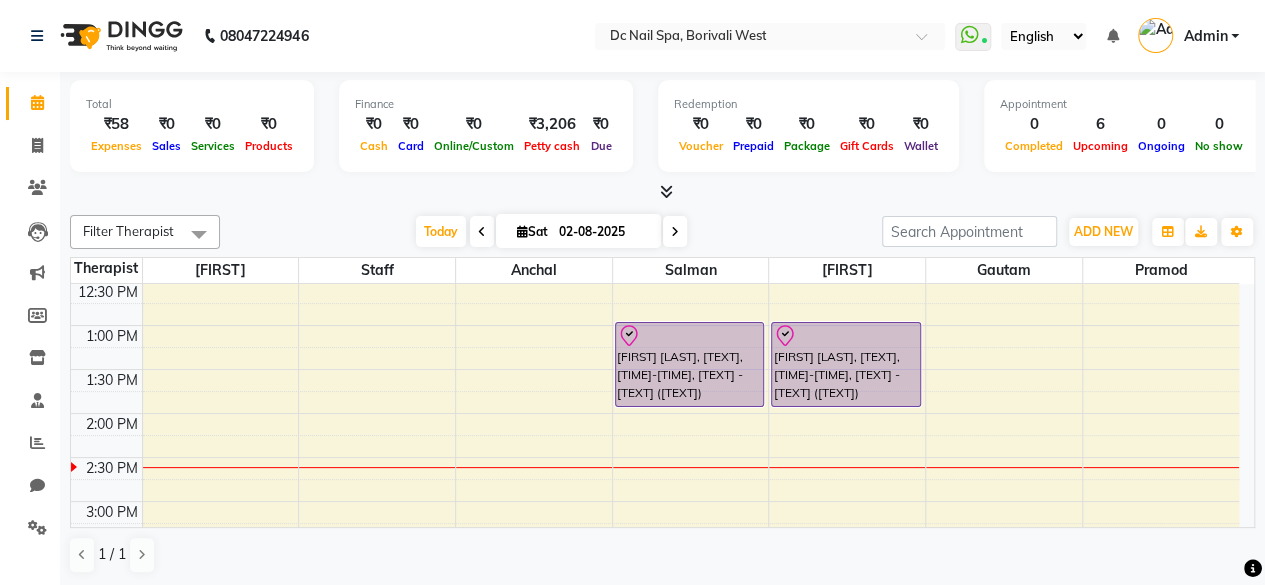 scroll, scrollTop: 218, scrollLeft: 0, axis: vertical 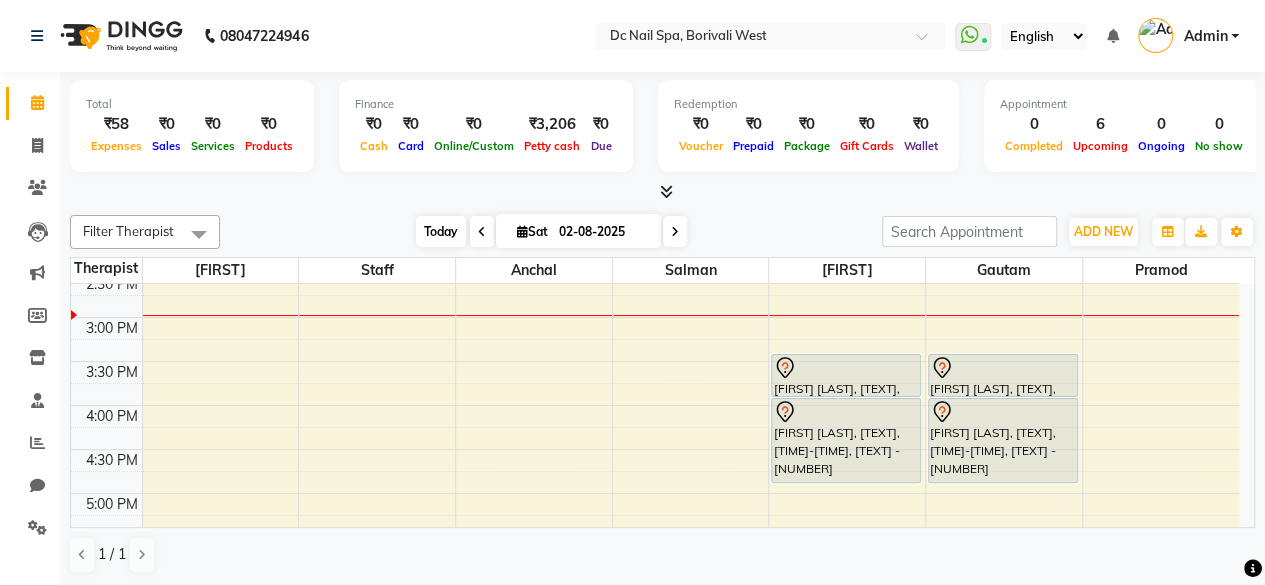 click on "Today" at bounding box center [441, 231] 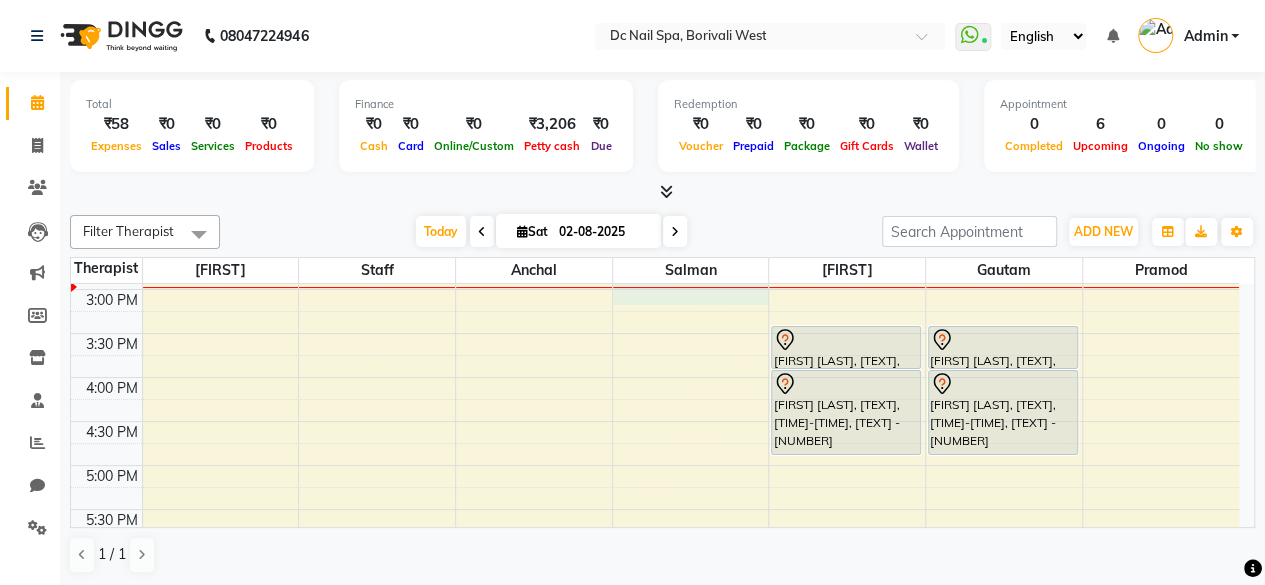 click on "[TIME] [TIME] [TIME] [TIME] [TIME] [TIME] [TIME] [TIME] [TIME] [TIME] [TIME] [TIME] [TIME] [TIME] [TIME] [TIME] [TIME] [TIME] [TIME] [TIME] [TIME] [TIME] [TIME] [TIME] [TIME] [TIME] [TIME] [TIME]
[FIRST] [LAST], [TEXT], [TIME]-[TIME], [TEXT] - [TEXT] ([TEXT])
[FIRST] [LAST], [TEXT], [TIME]-[TIME], [TEXT] - [TEXT] ([TEXT])             [FIRST] [LAST], [TEXT], [TIME]-[TIME], [TEXT]             [FIRST] [LAST], [TEXT], [TIME]-[TIME], [TEXT] - [NUMBER]             [FIRST] [LAST], [TEXT], [TIME]-[TIME], [TEXT]             [FIRST] [LAST], [TEXT], [TIME]-[TIME], [TEXT] - [NUMBER]" at bounding box center [655, 465] 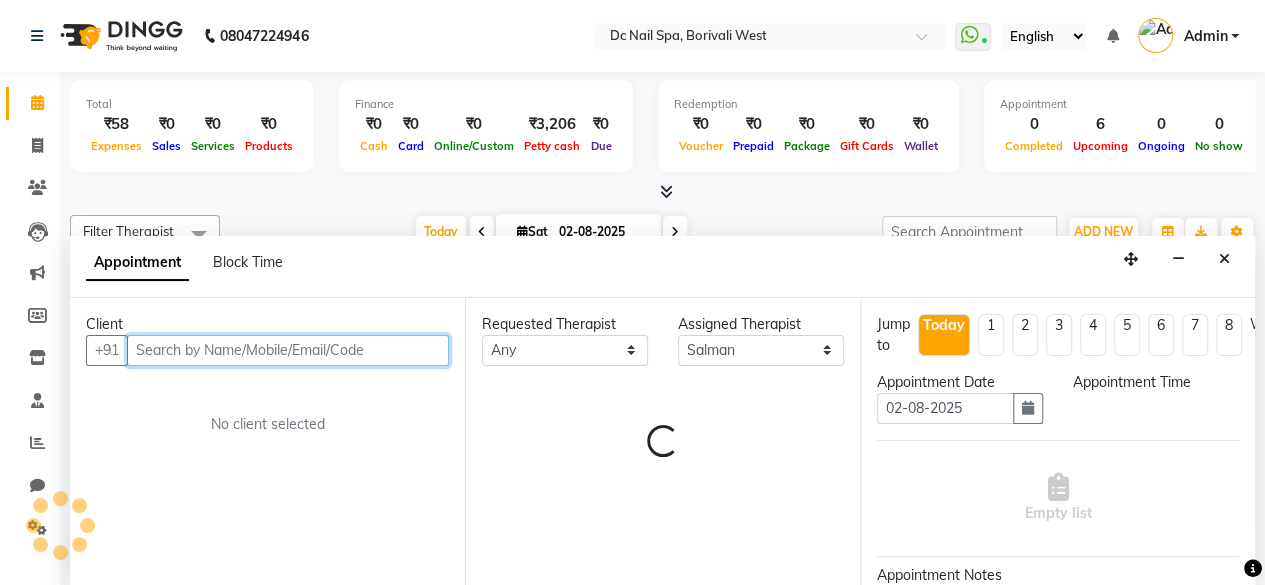 select on "900" 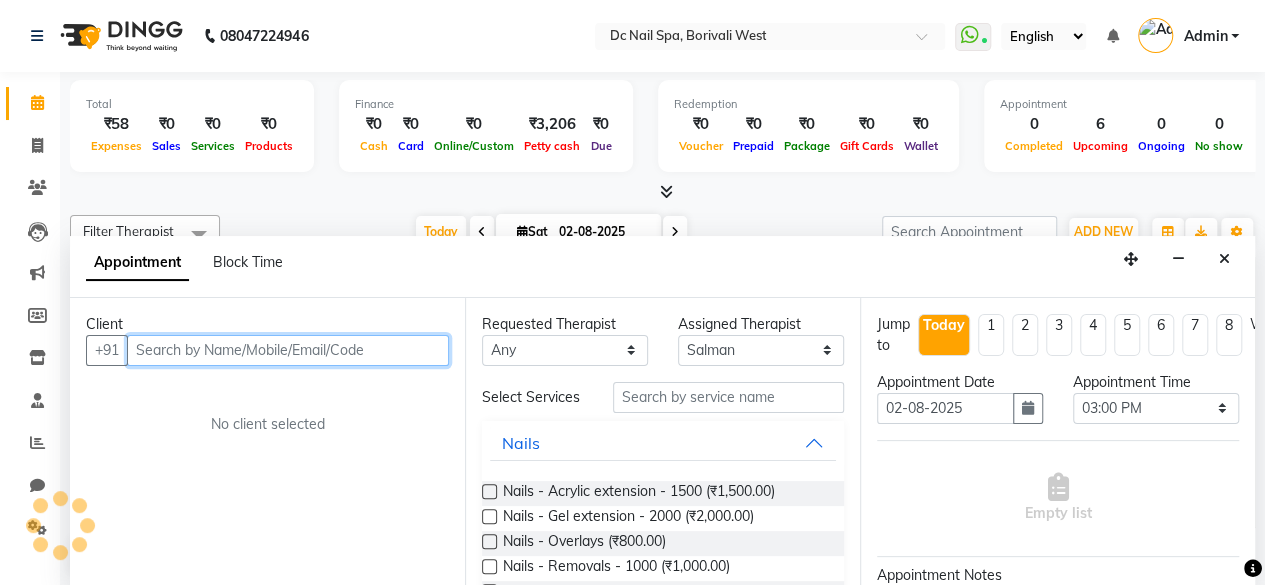 scroll, scrollTop: 0, scrollLeft: 0, axis: both 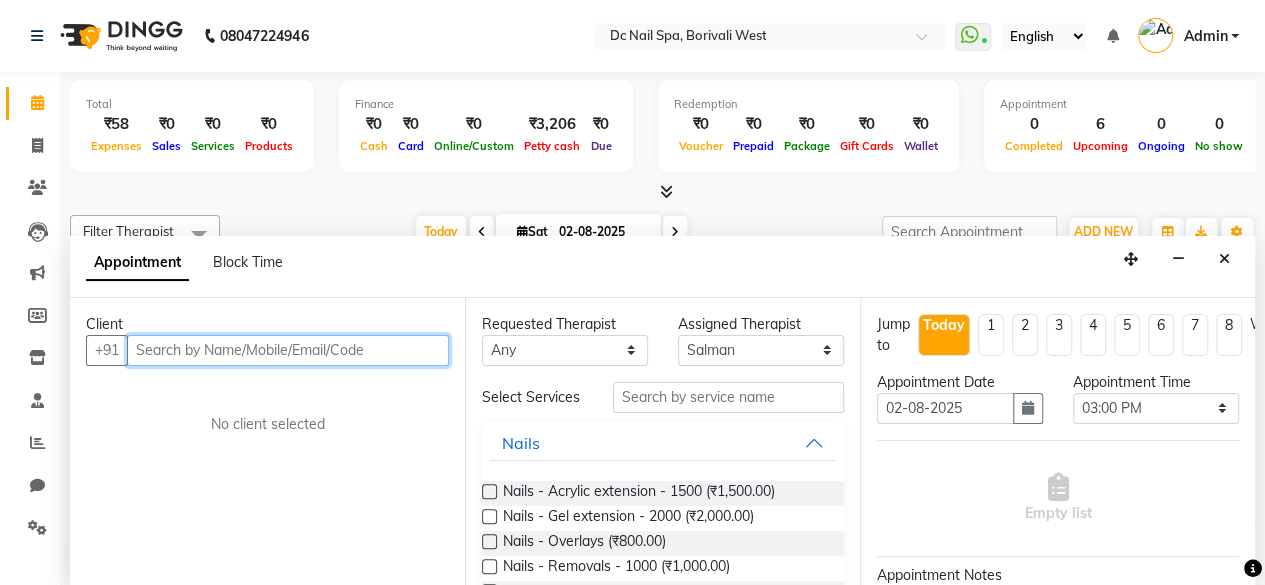 click at bounding box center (288, 350) 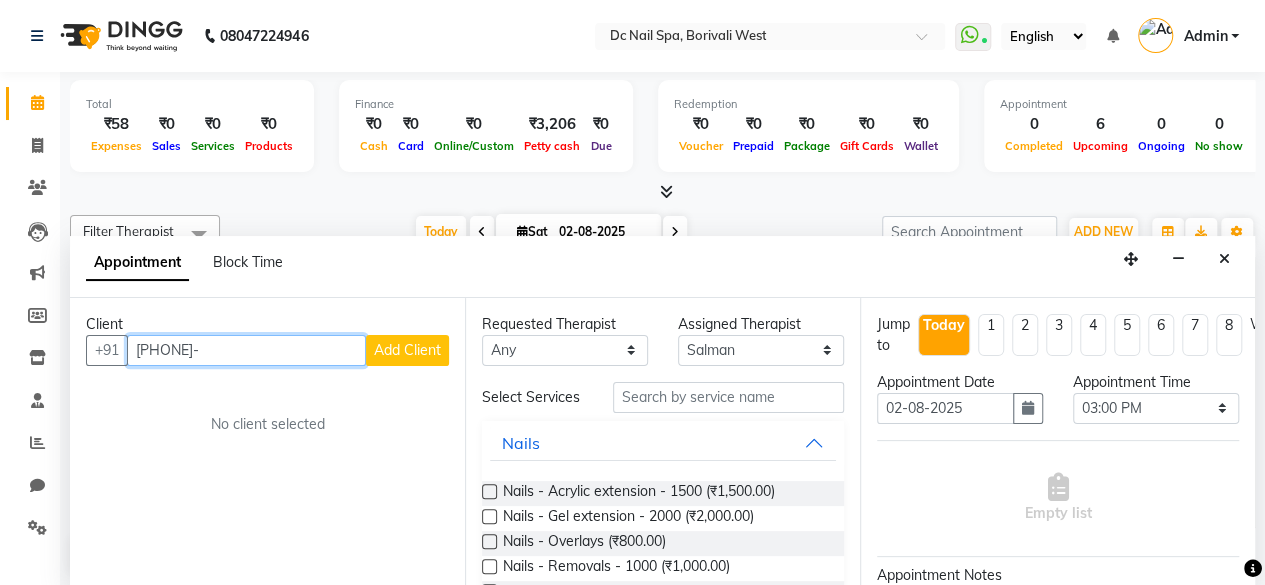 type on "[PHONE]-" 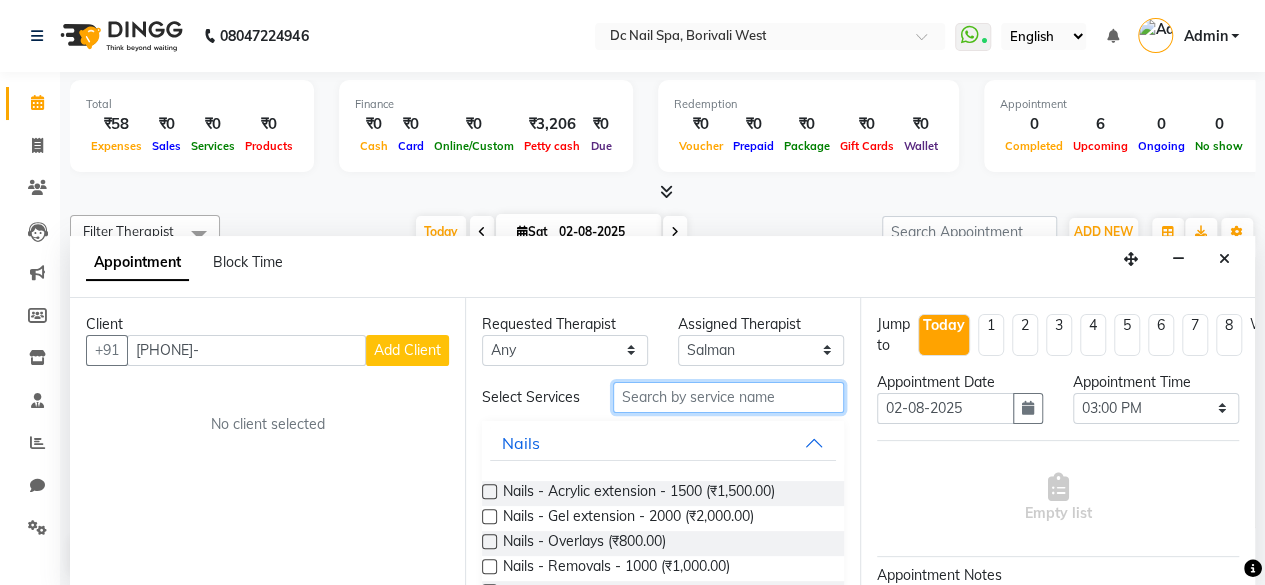 click at bounding box center [728, 397] 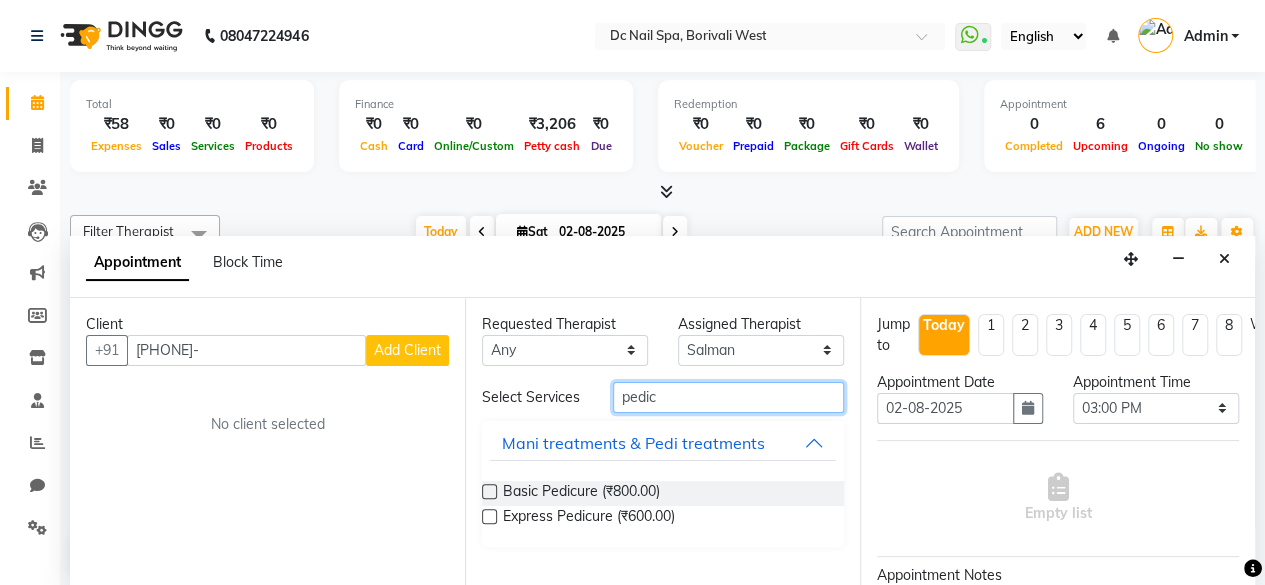 type on "pedic" 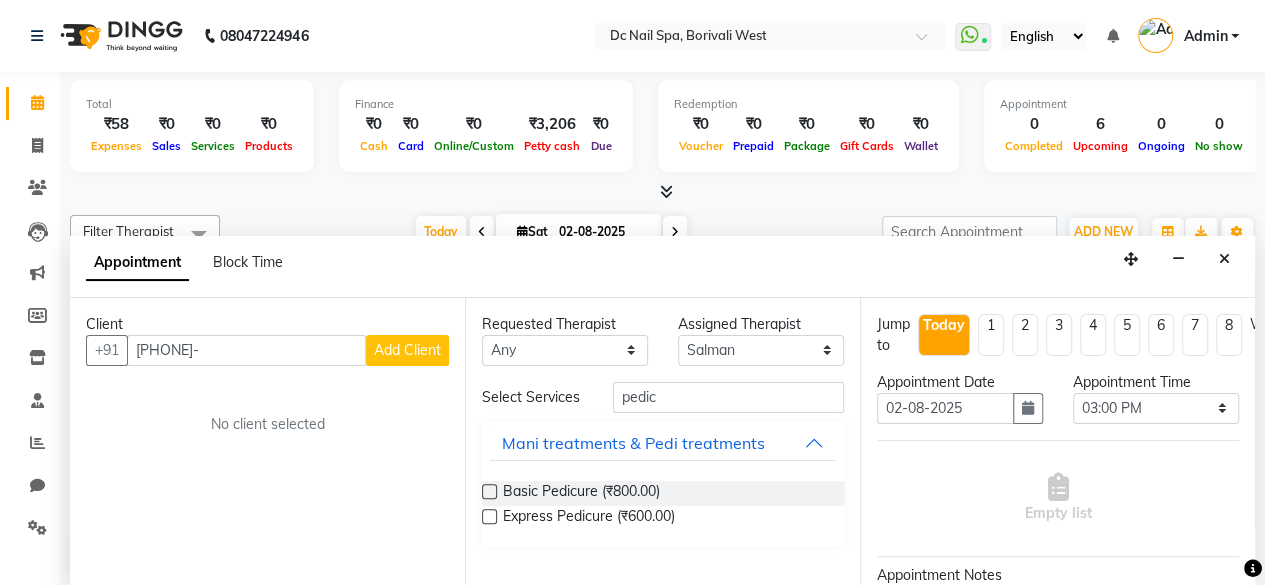 click at bounding box center [489, 491] 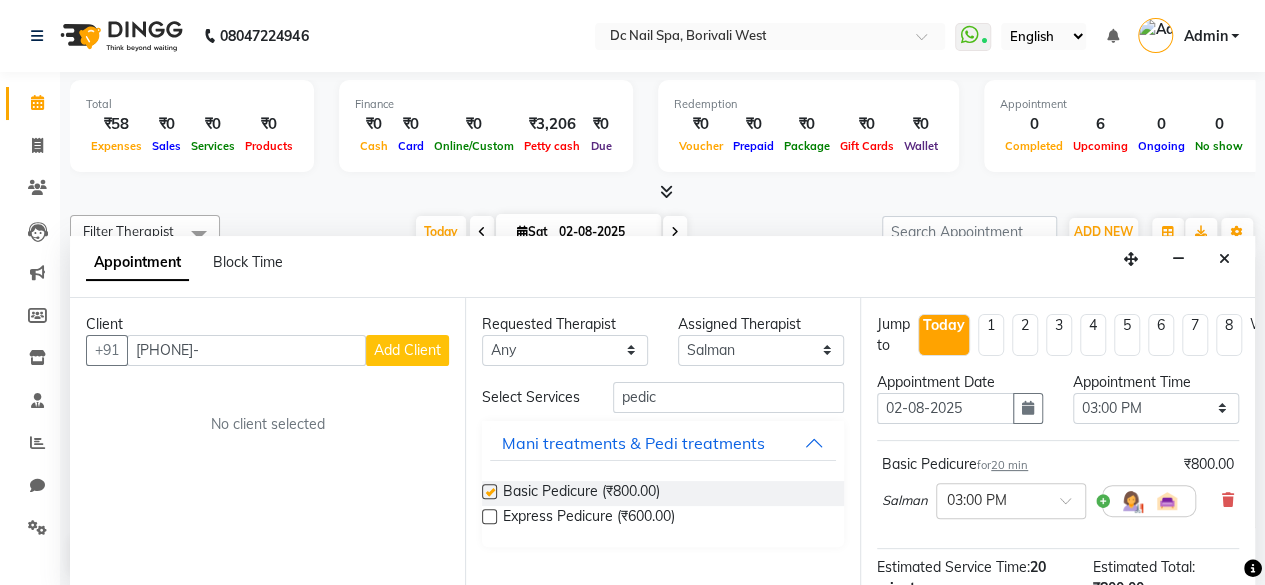 checkbox on "false" 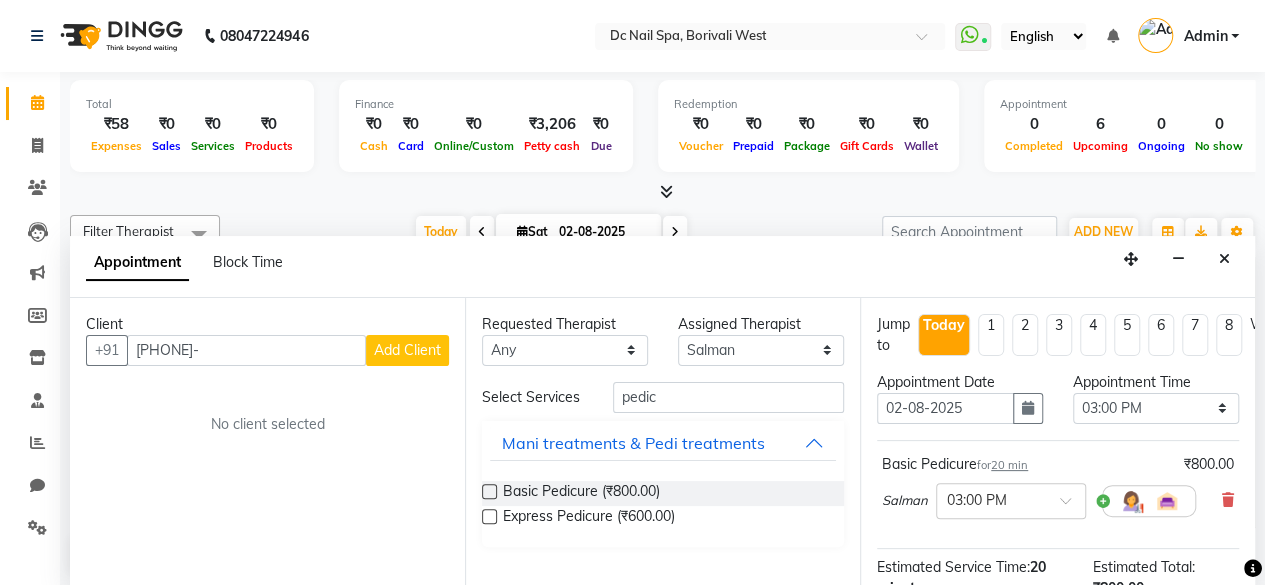 scroll, scrollTop: 273, scrollLeft: 0, axis: vertical 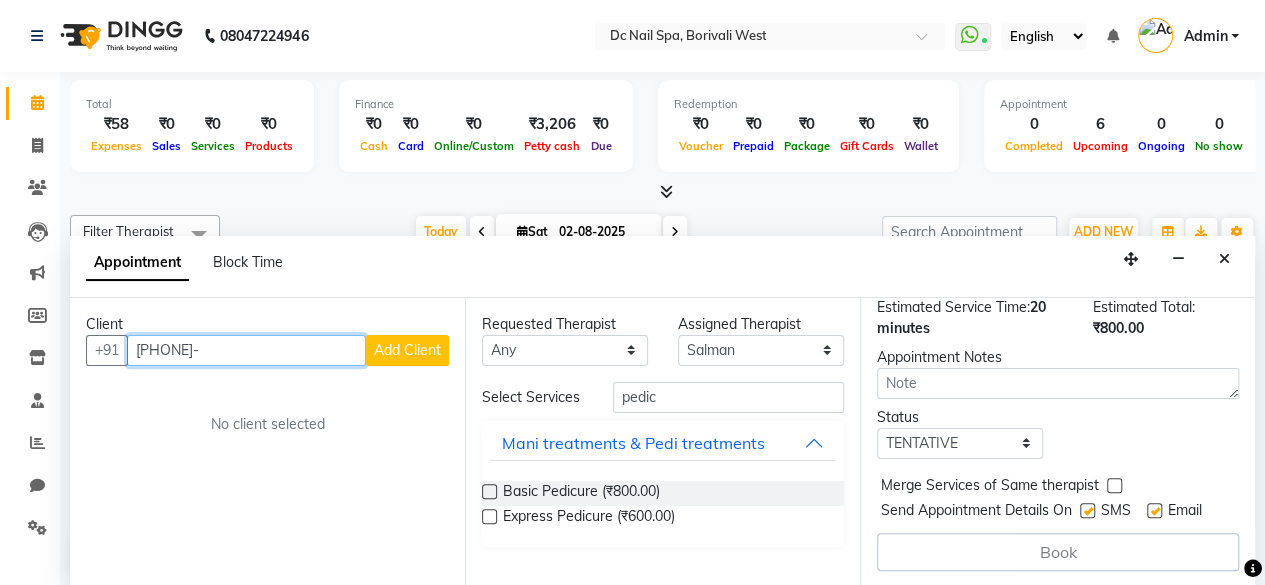 click on "[PHONE]-" at bounding box center [246, 350] 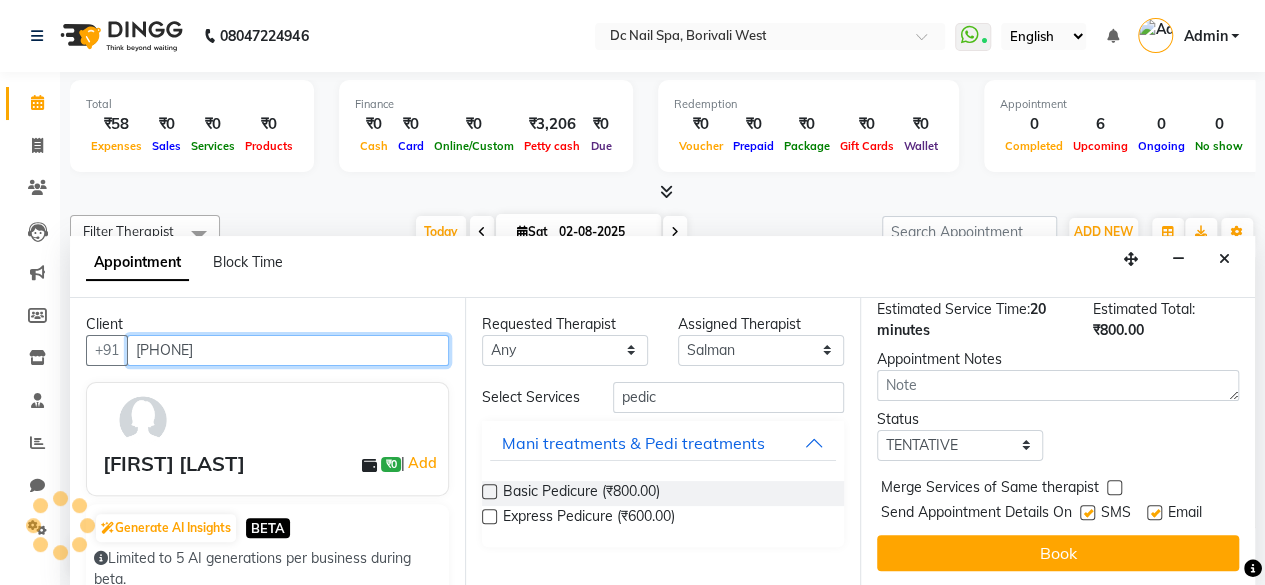 scroll, scrollTop: 272, scrollLeft: 0, axis: vertical 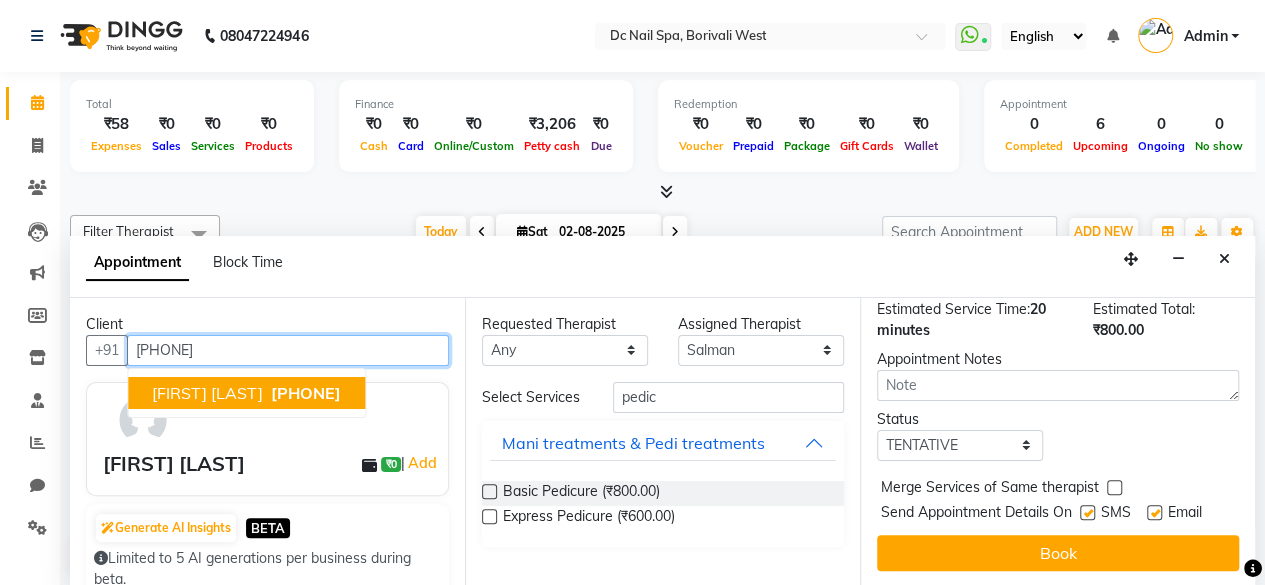 click on "[FIRST] [LAST]" at bounding box center (207, 393) 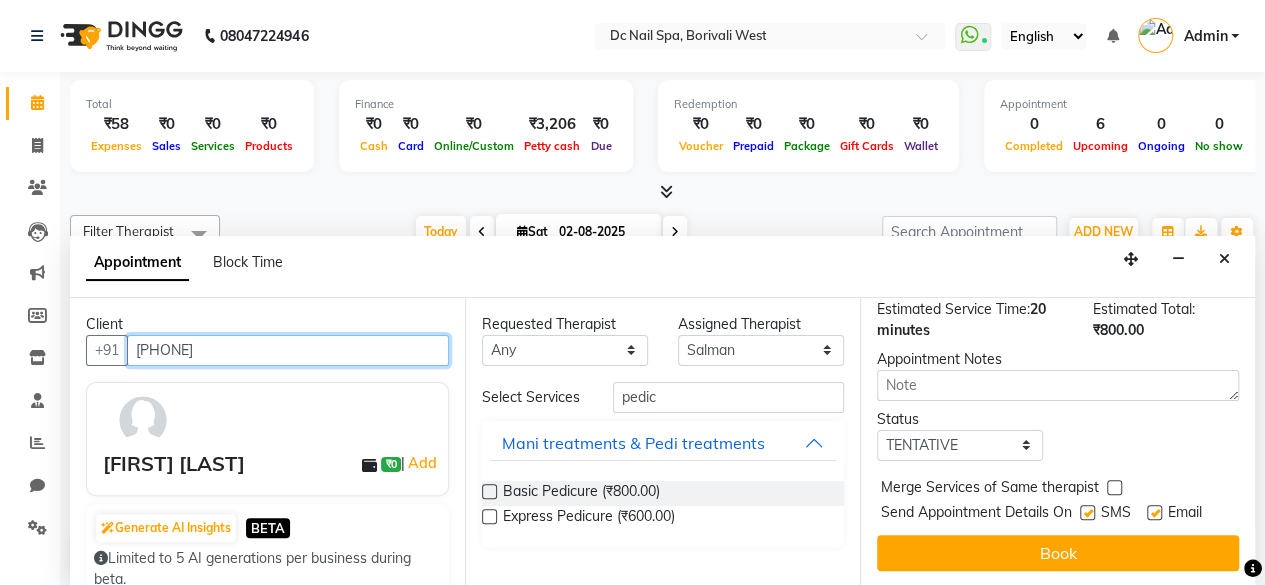 type on "[PHONE]" 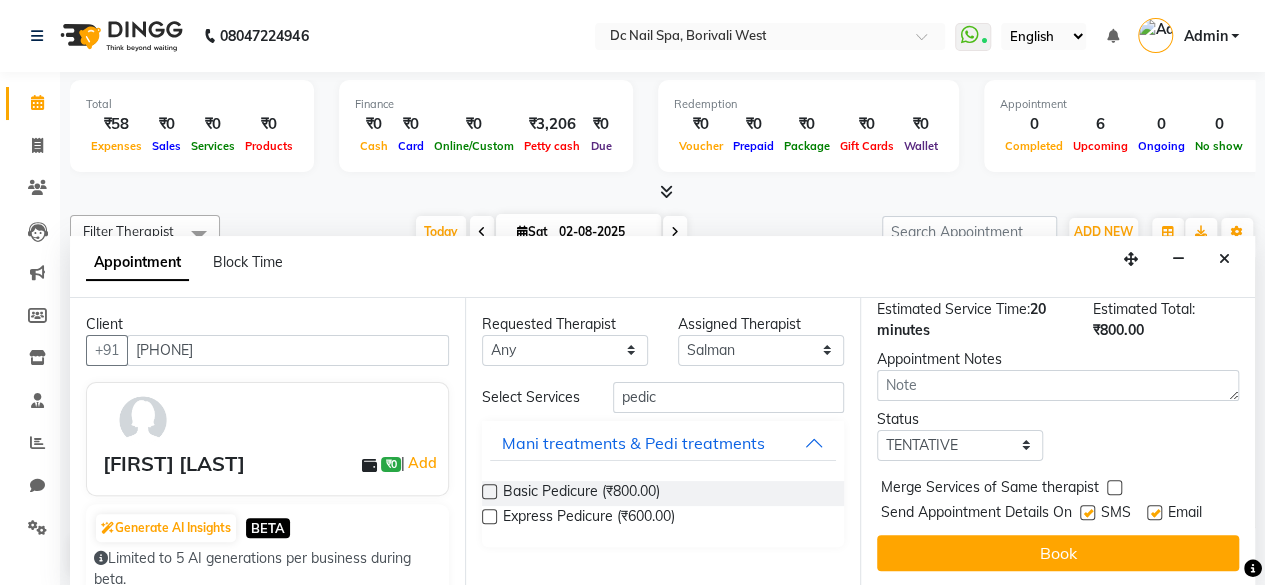 click at bounding box center (489, 491) 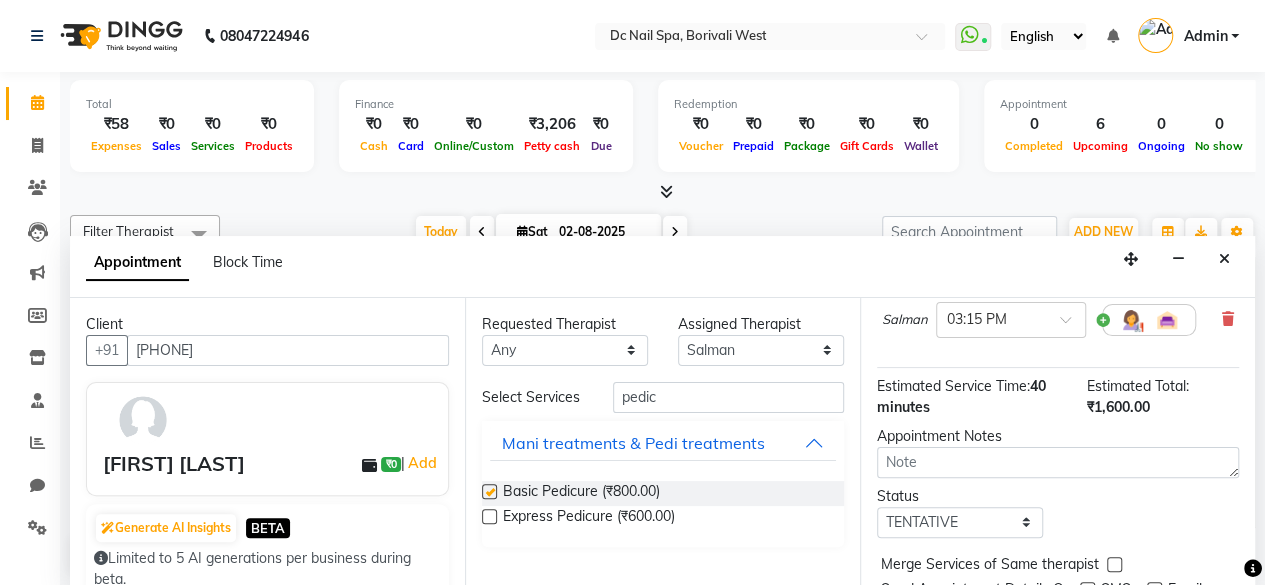 scroll, scrollTop: 363, scrollLeft: 0, axis: vertical 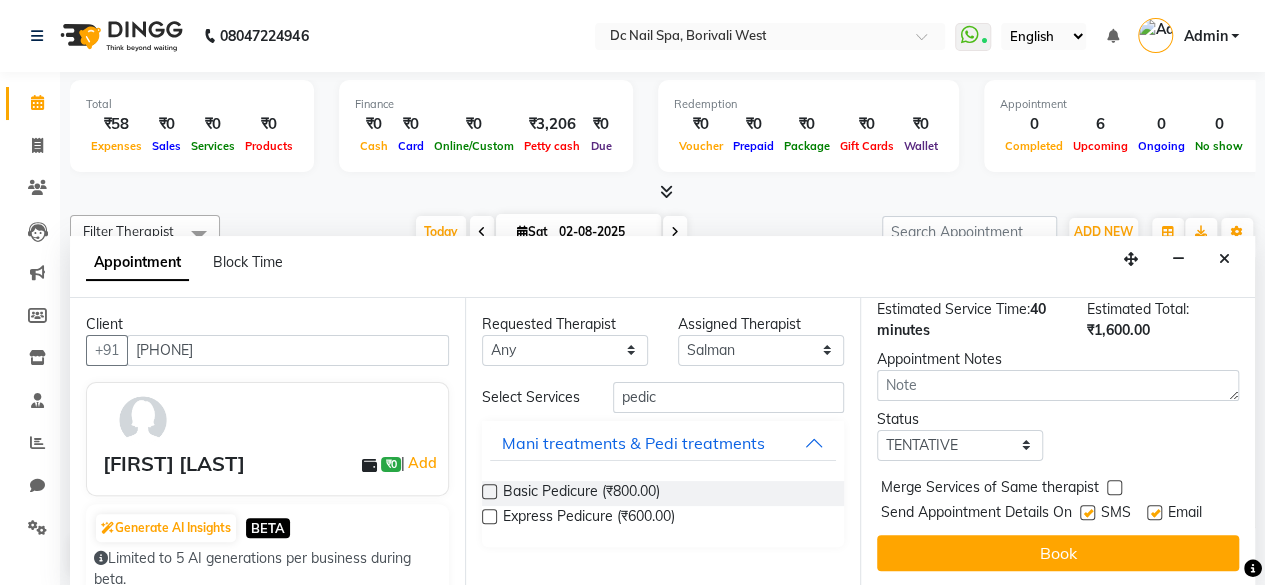 checkbox on "false" 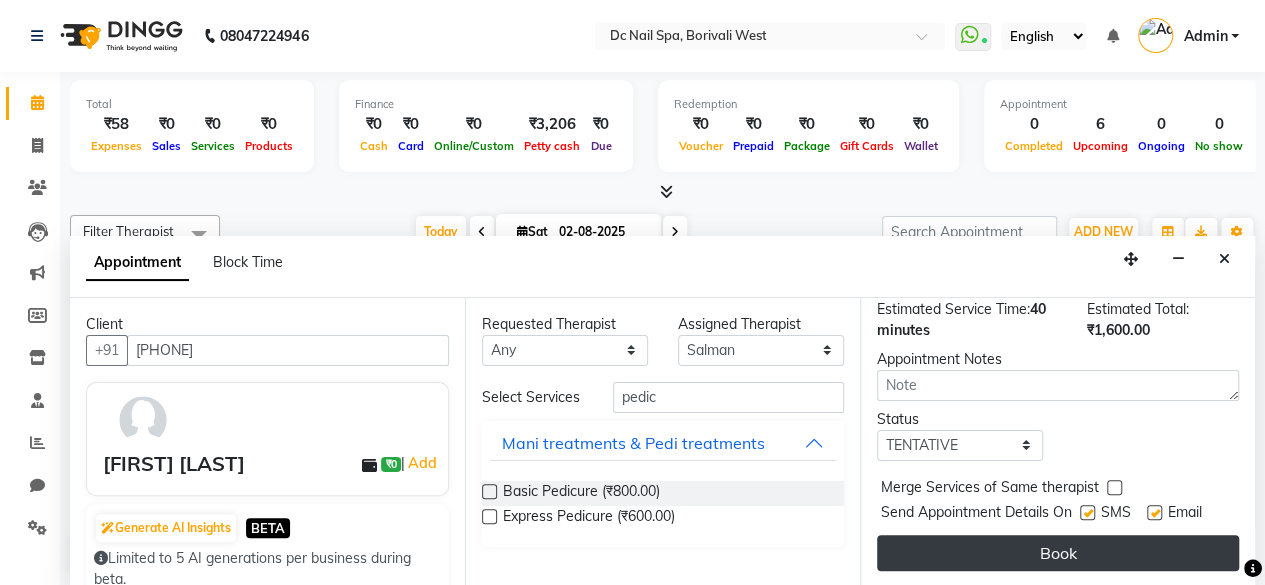 click on "Book" at bounding box center (1058, 553) 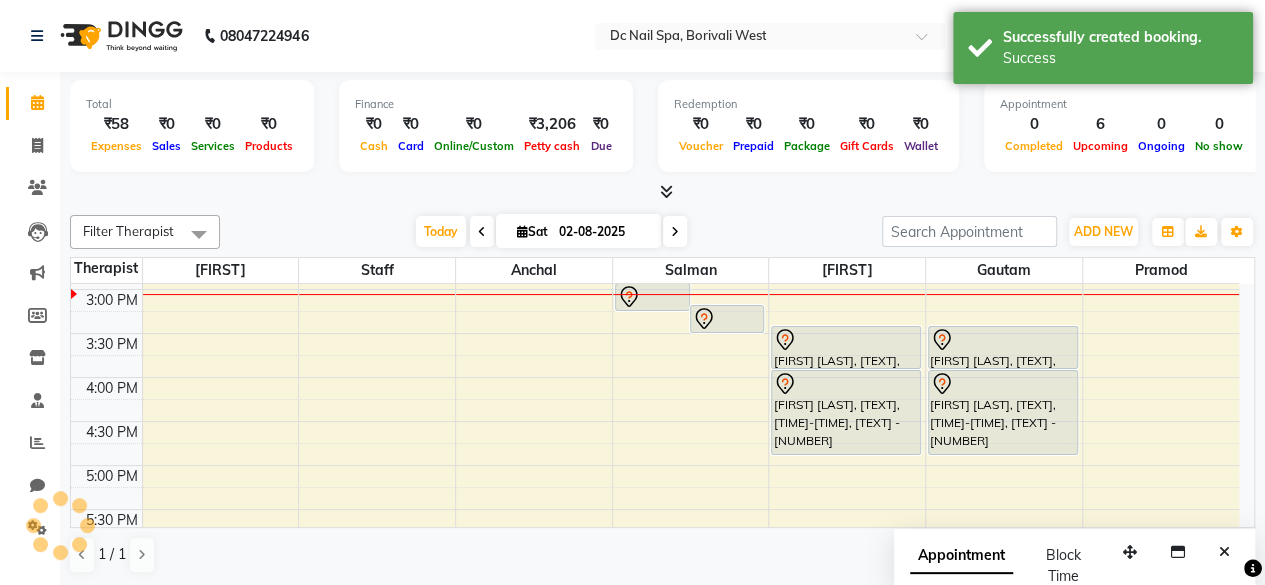 scroll, scrollTop: 0, scrollLeft: 0, axis: both 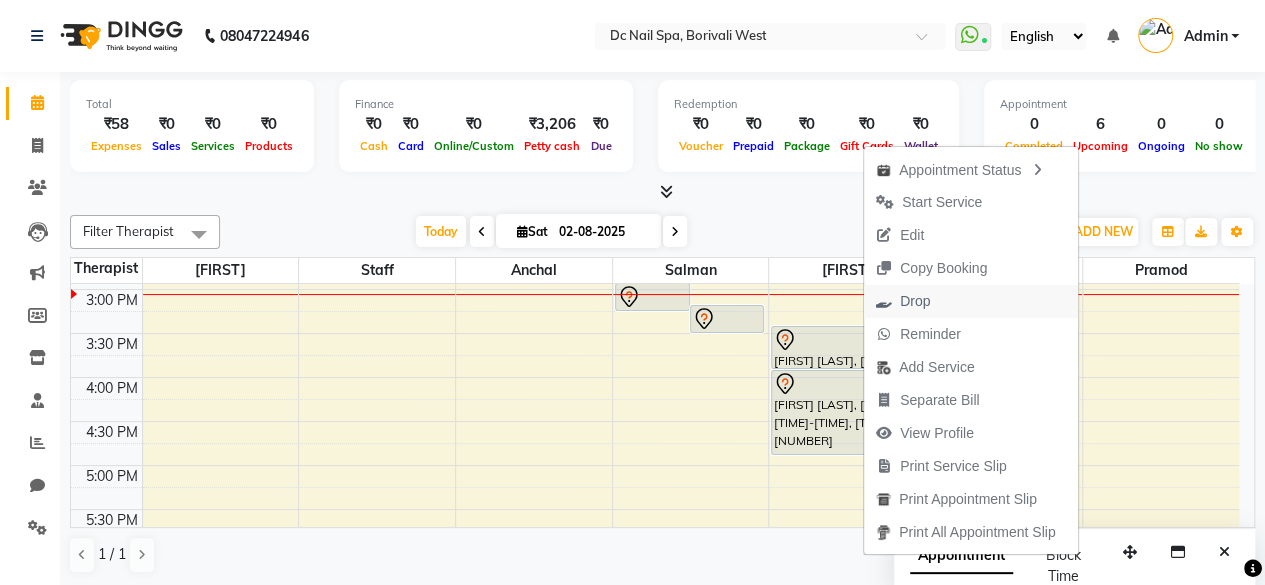 click on "Drop" at bounding box center (903, 301) 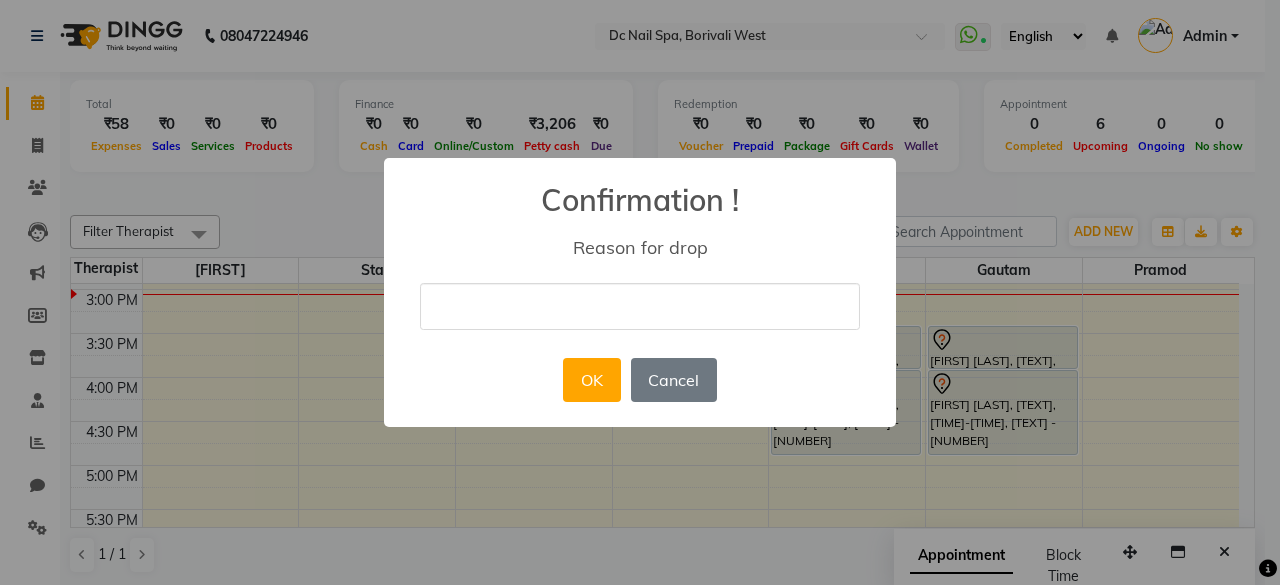click at bounding box center [640, 306] 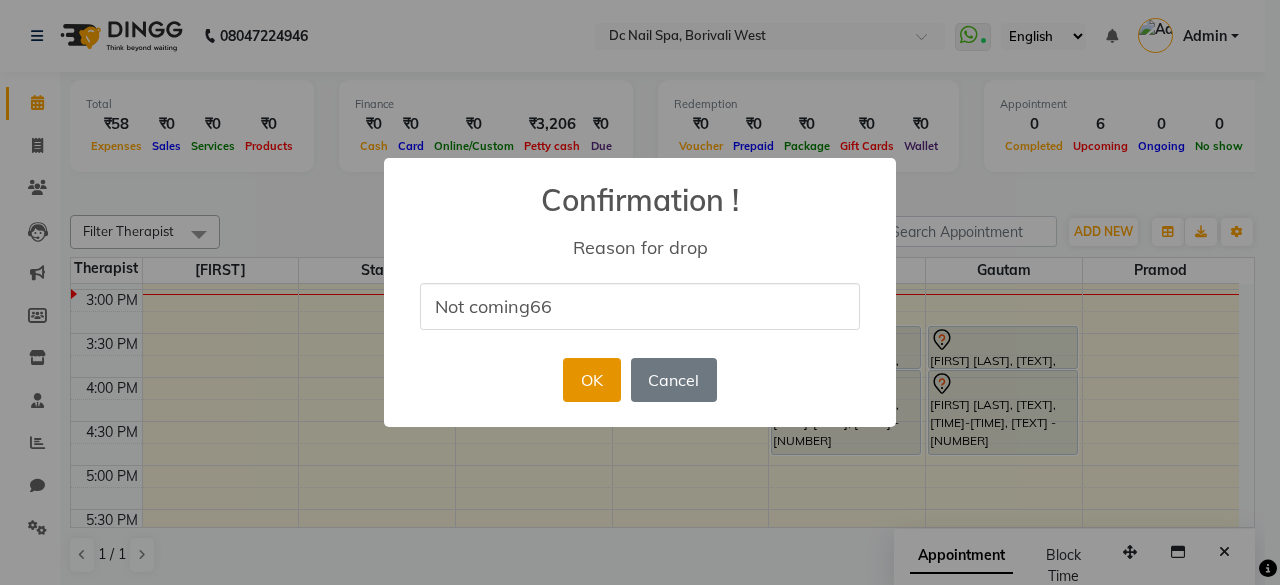 type on "Not coming66" 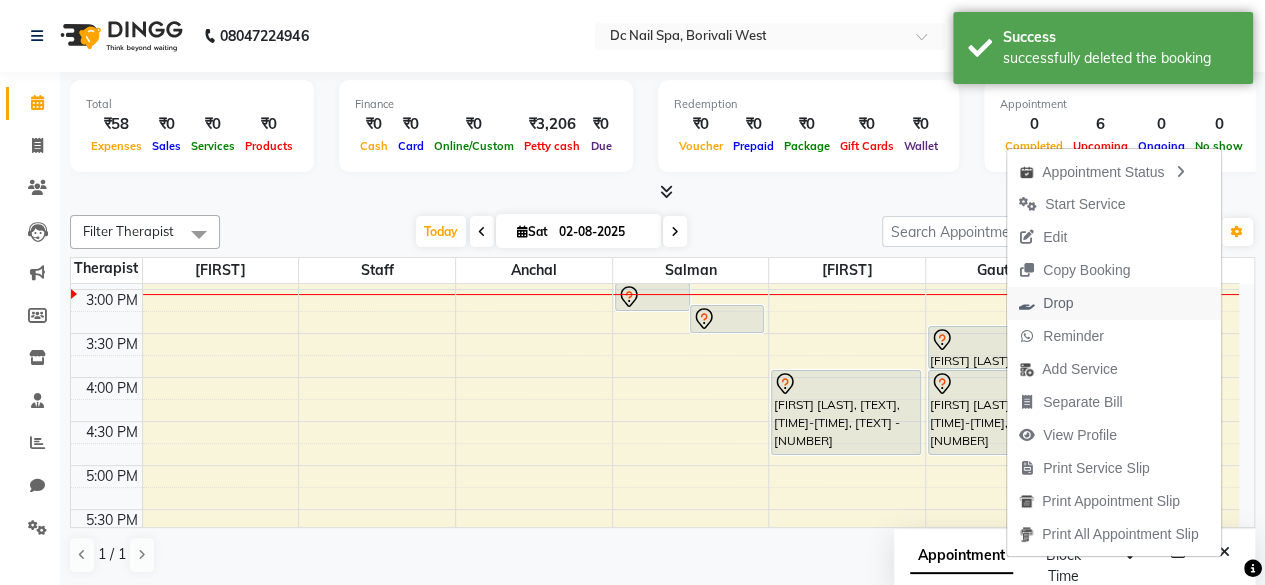 click on "Drop" at bounding box center [1114, 303] 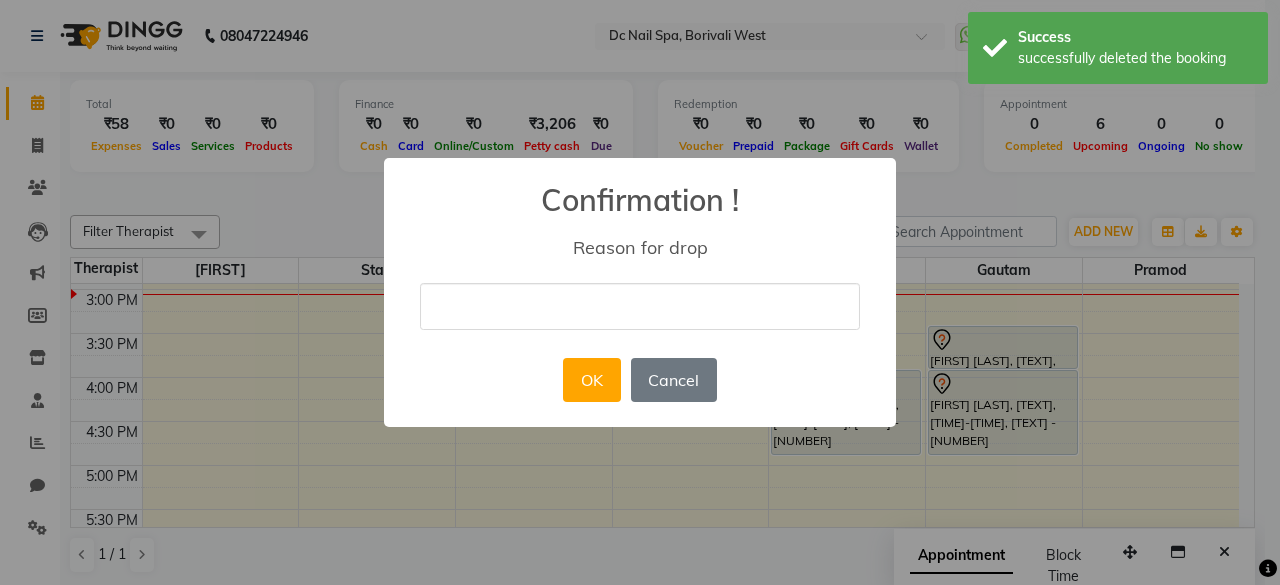 click at bounding box center [640, 306] 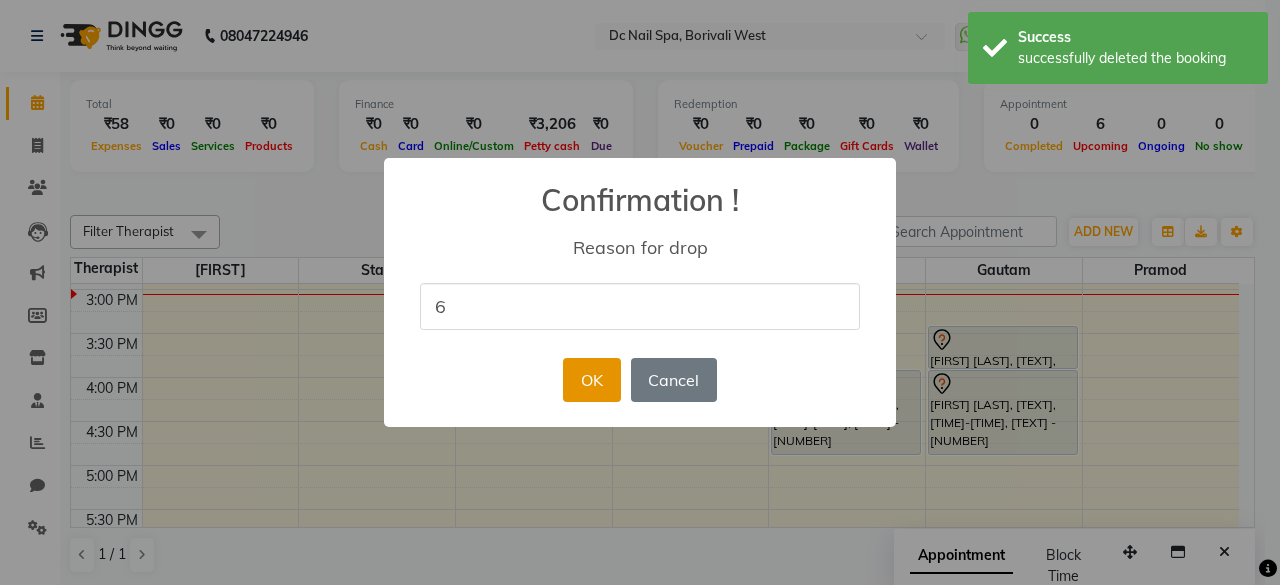type on "6" 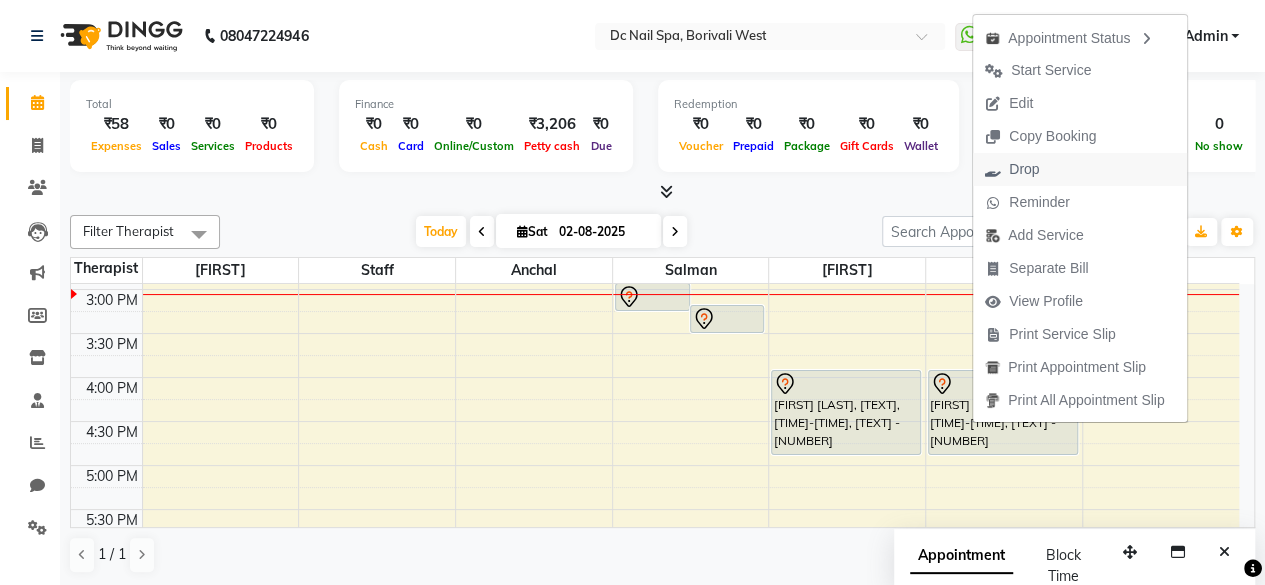 click on "Drop" at bounding box center (1012, 169) 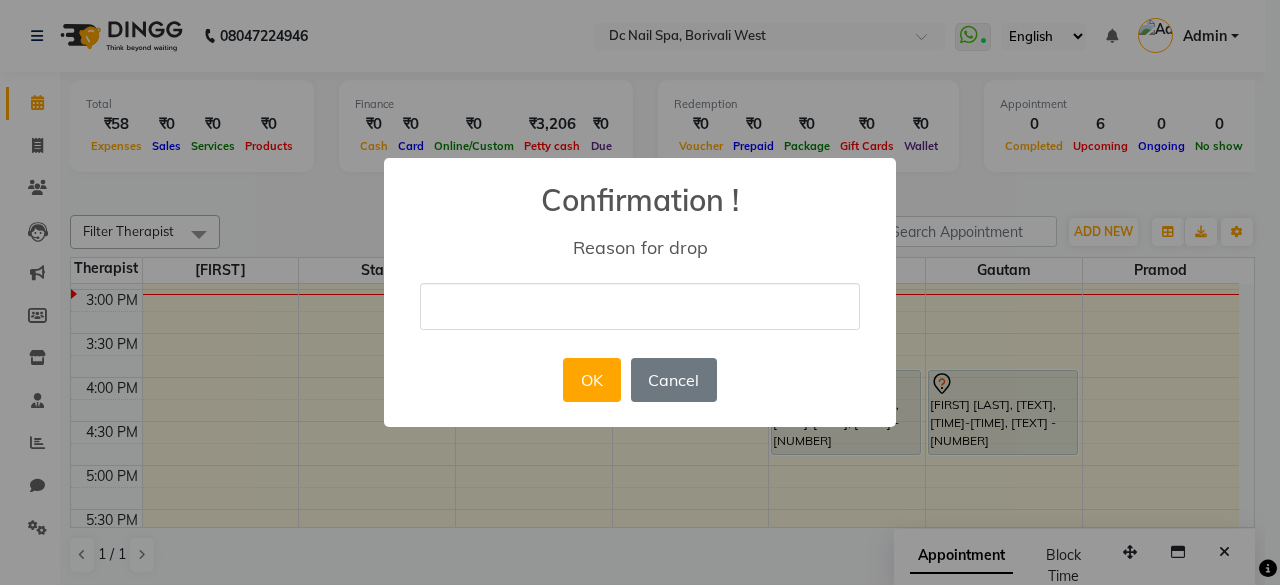 type on "6" 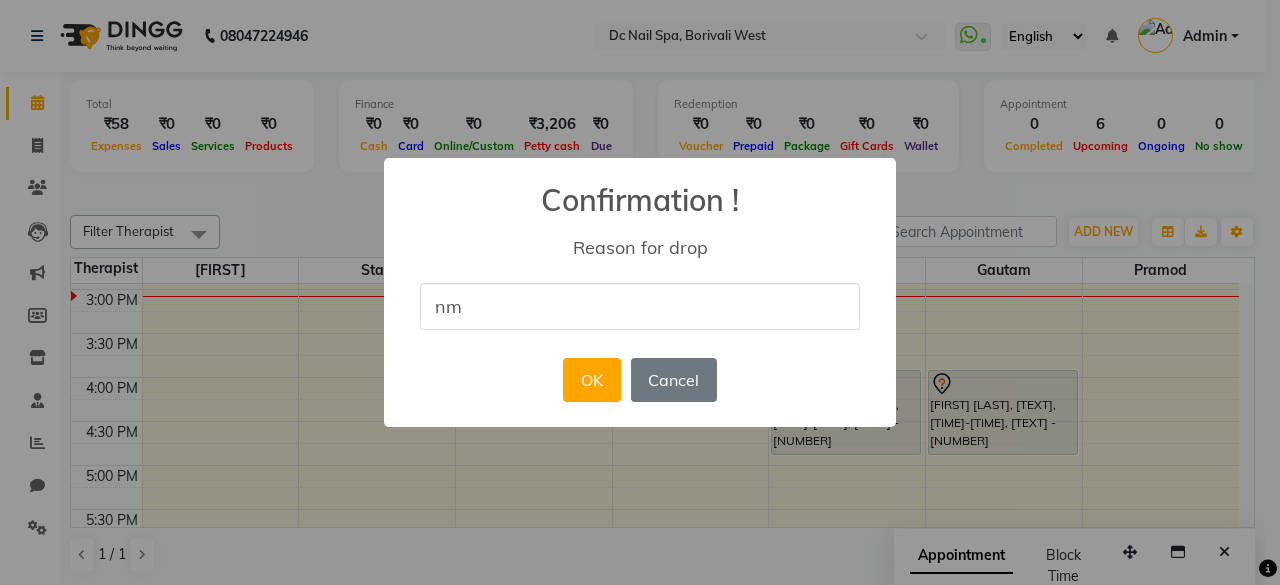 type on "Not coming" 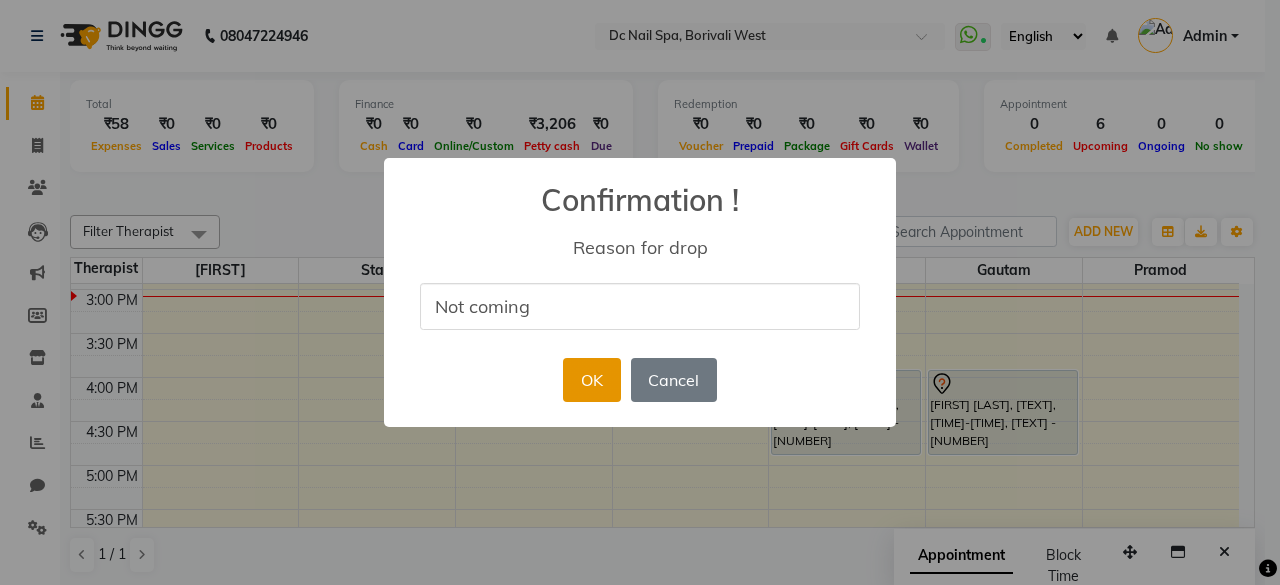 click on "OK" at bounding box center [591, 380] 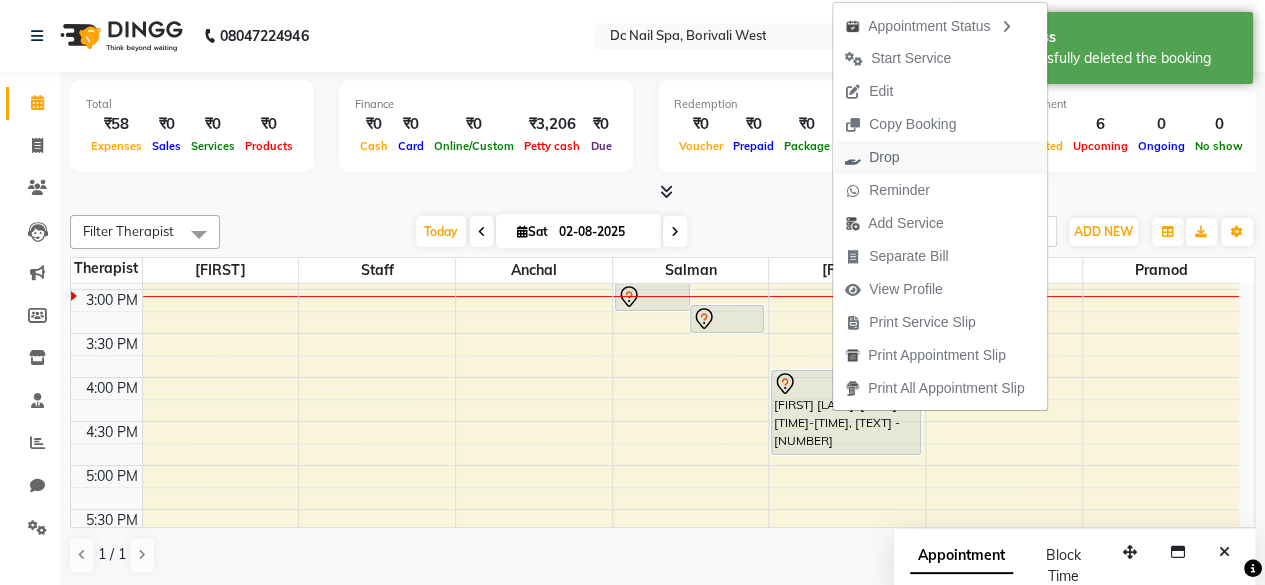 click on "Drop" at bounding box center [940, 157] 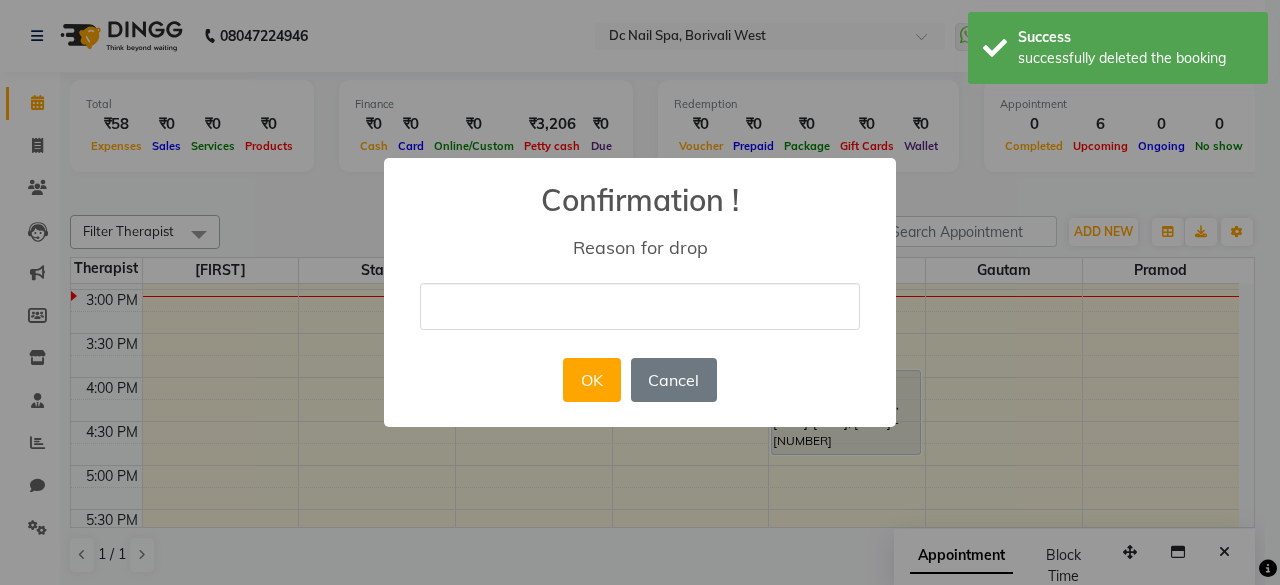 click at bounding box center [640, 306] 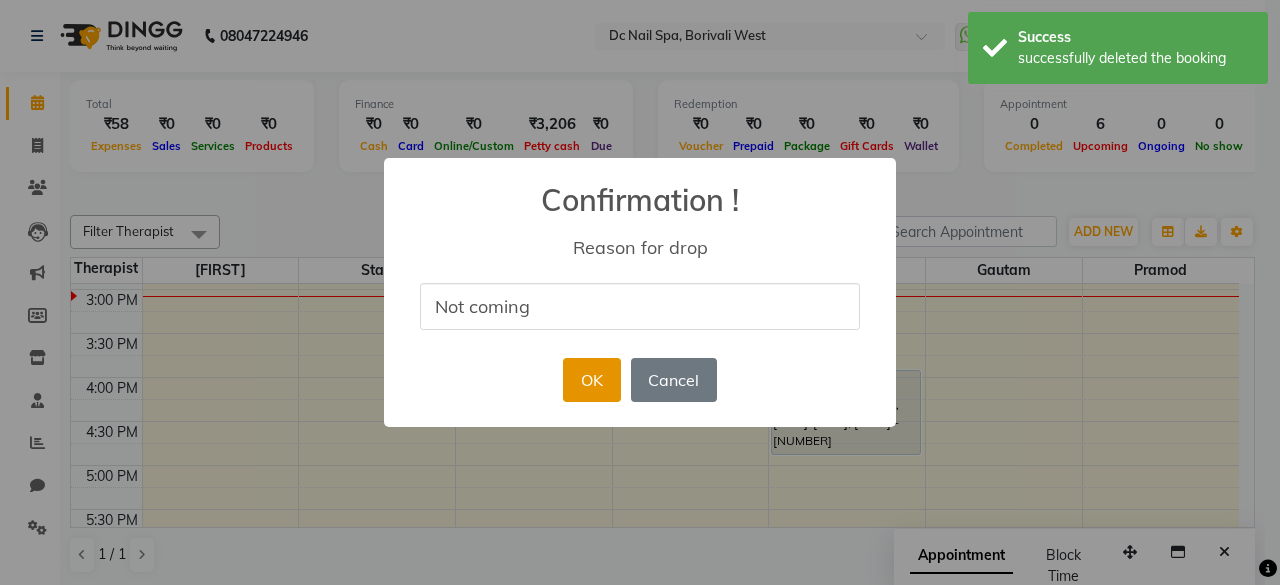 click on "OK" at bounding box center (591, 380) 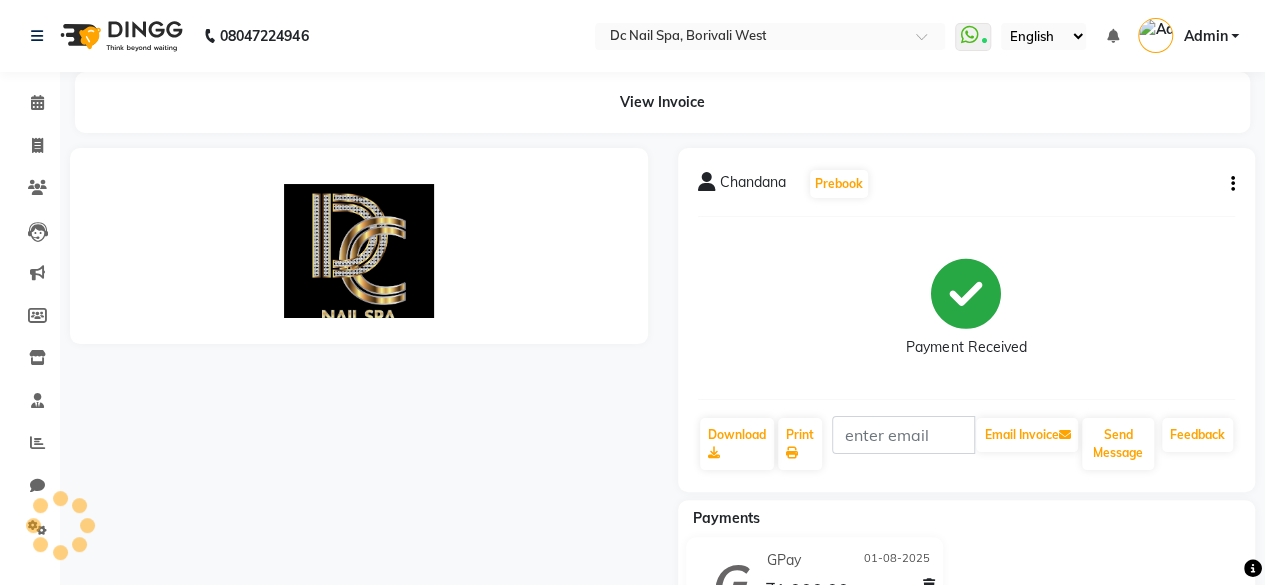 scroll, scrollTop: 0, scrollLeft: 0, axis: both 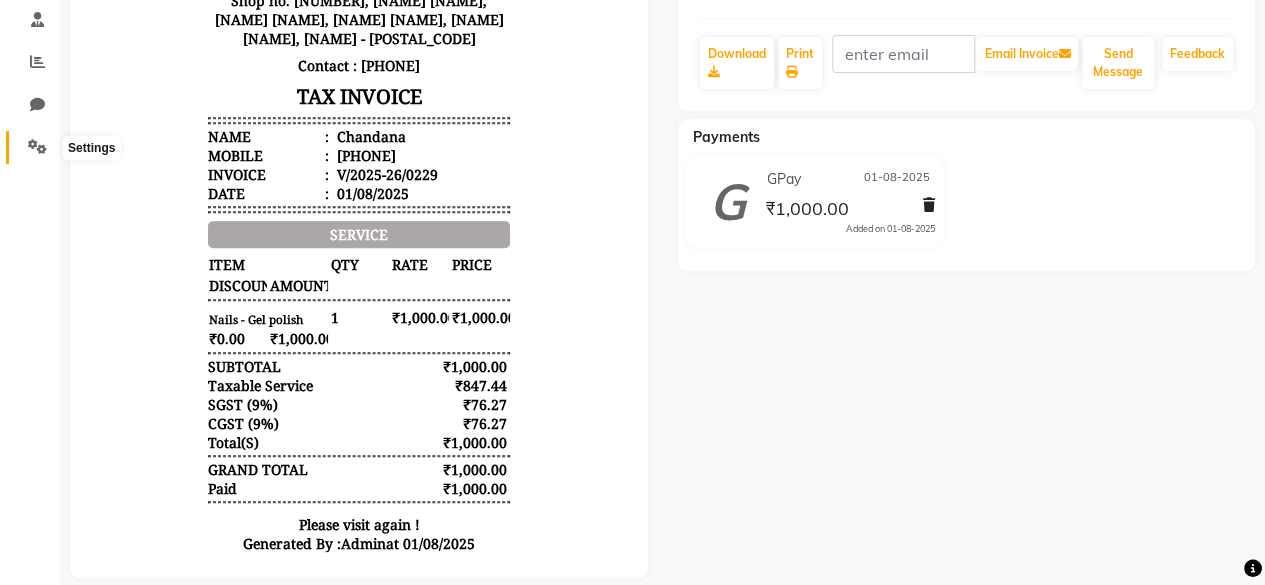 click 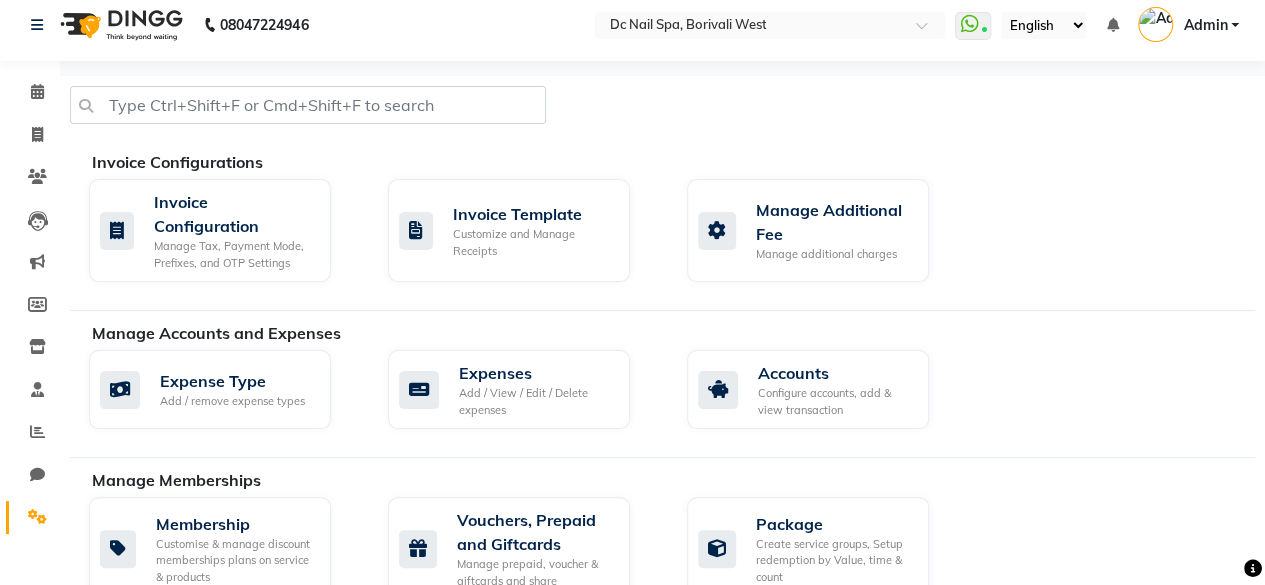 scroll, scrollTop: 0, scrollLeft: 0, axis: both 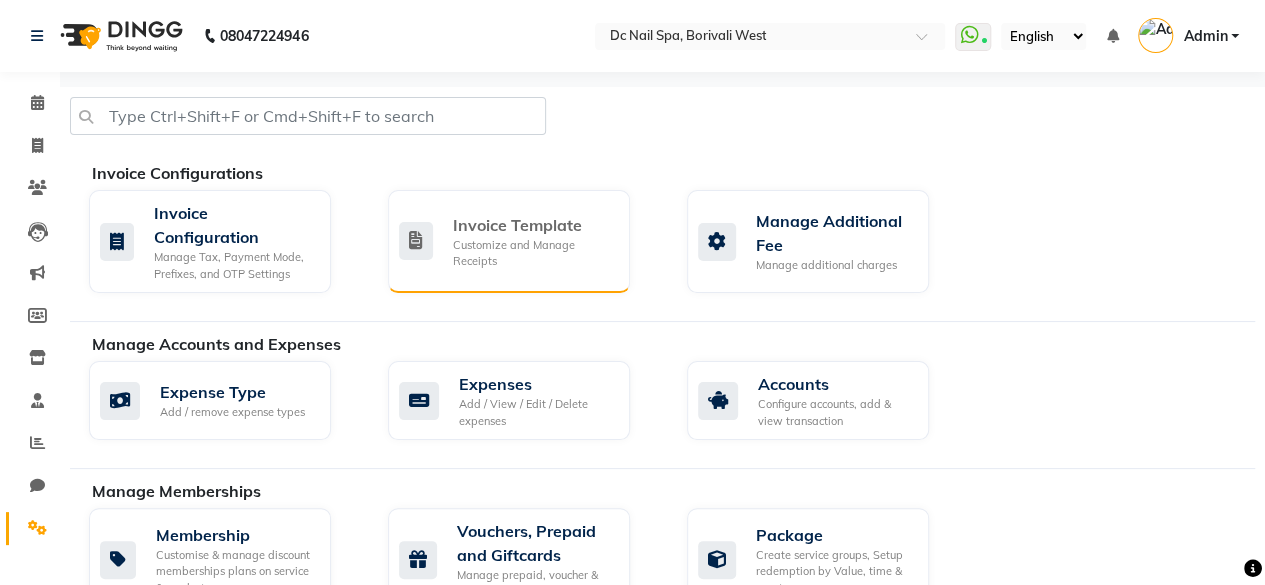 click on "Invoice Template Customize and Manage Receipts" 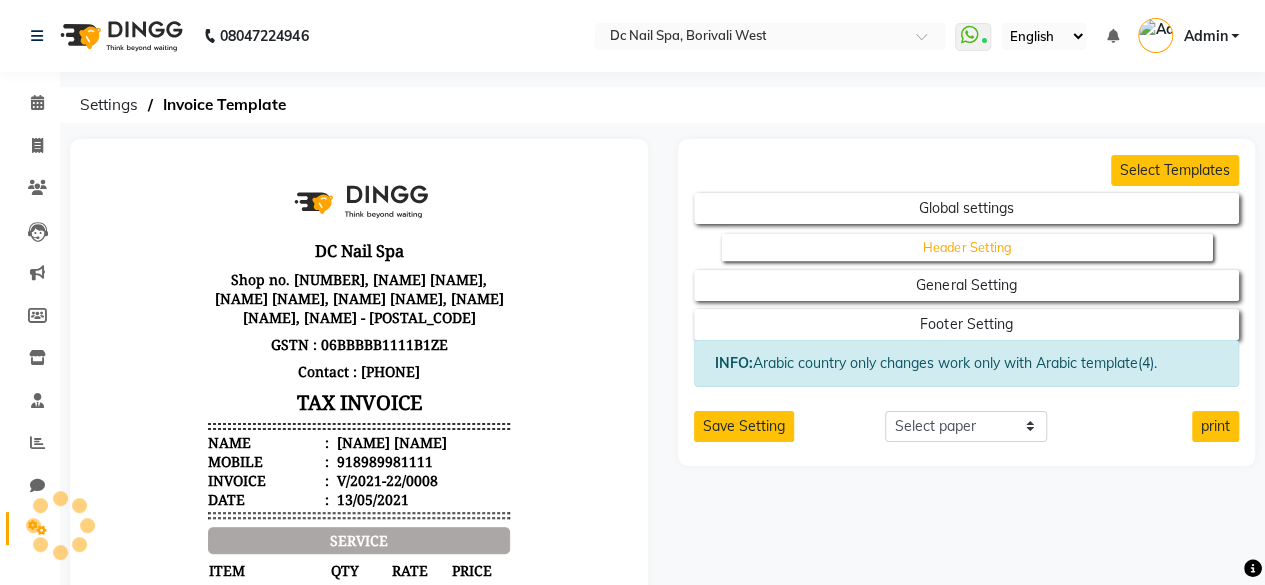 scroll, scrollTop: 0, scrollLeft: 0, axis: both 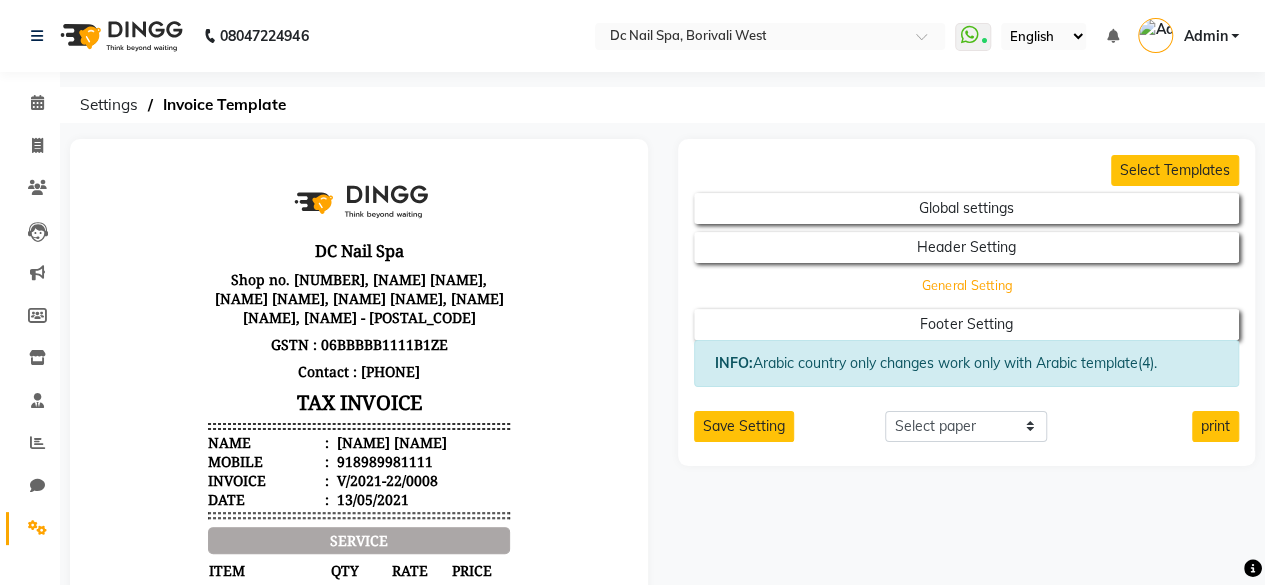 click on "General Setting" at bounding box center (967, 208) 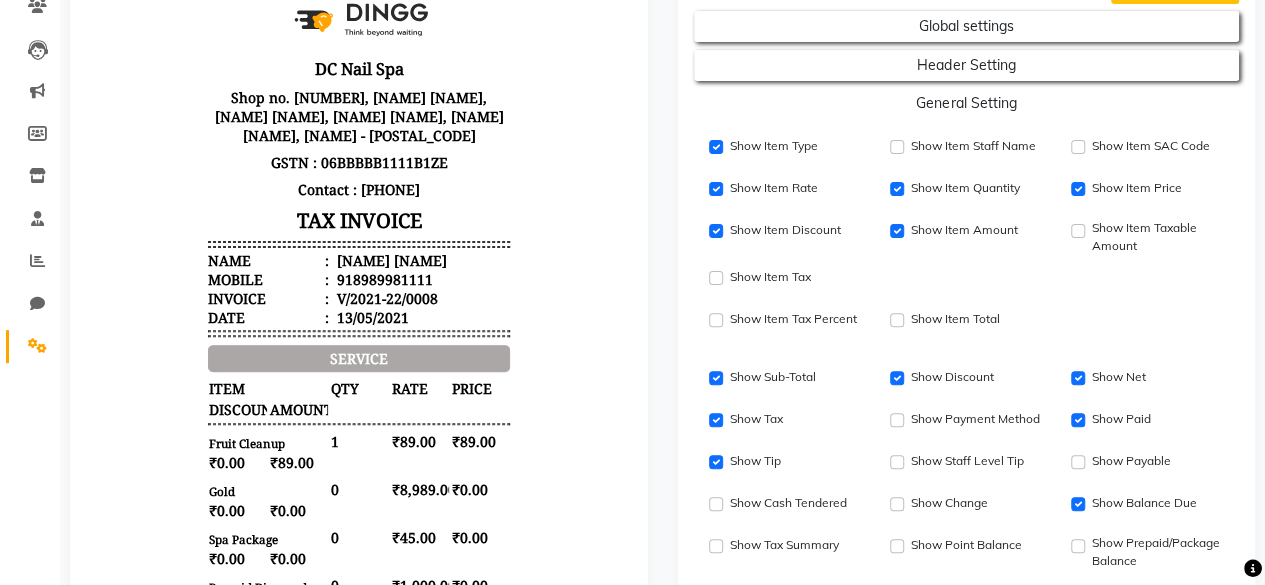 scroll, scrollTop: 160, scrollLeft: 0, axis: vertical 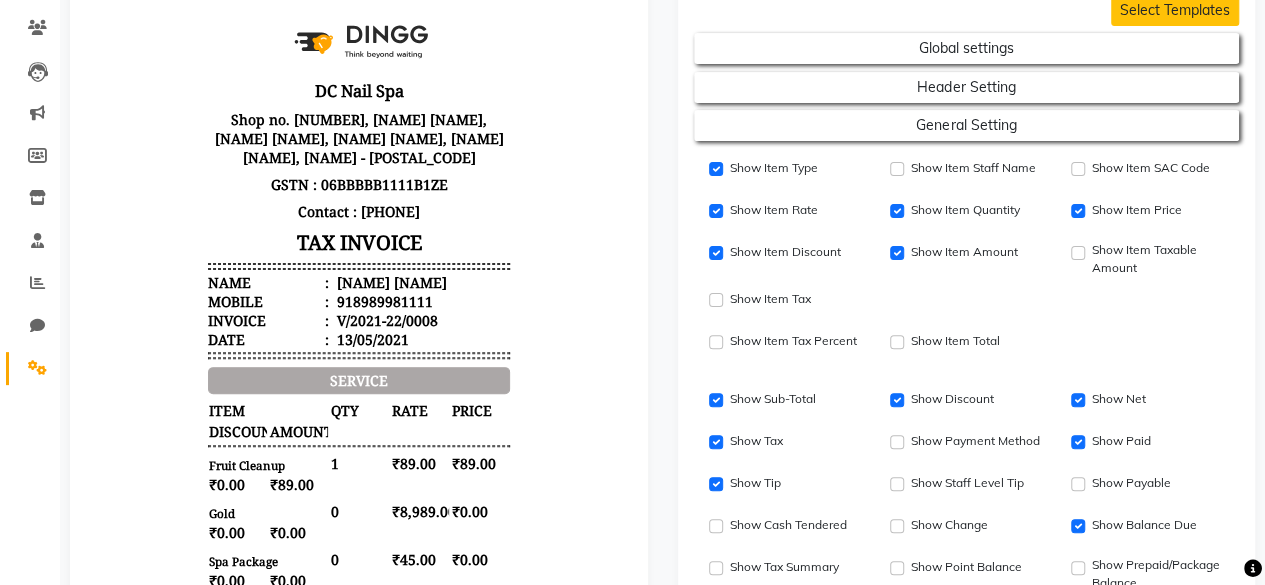 click on "Show Item Amount" 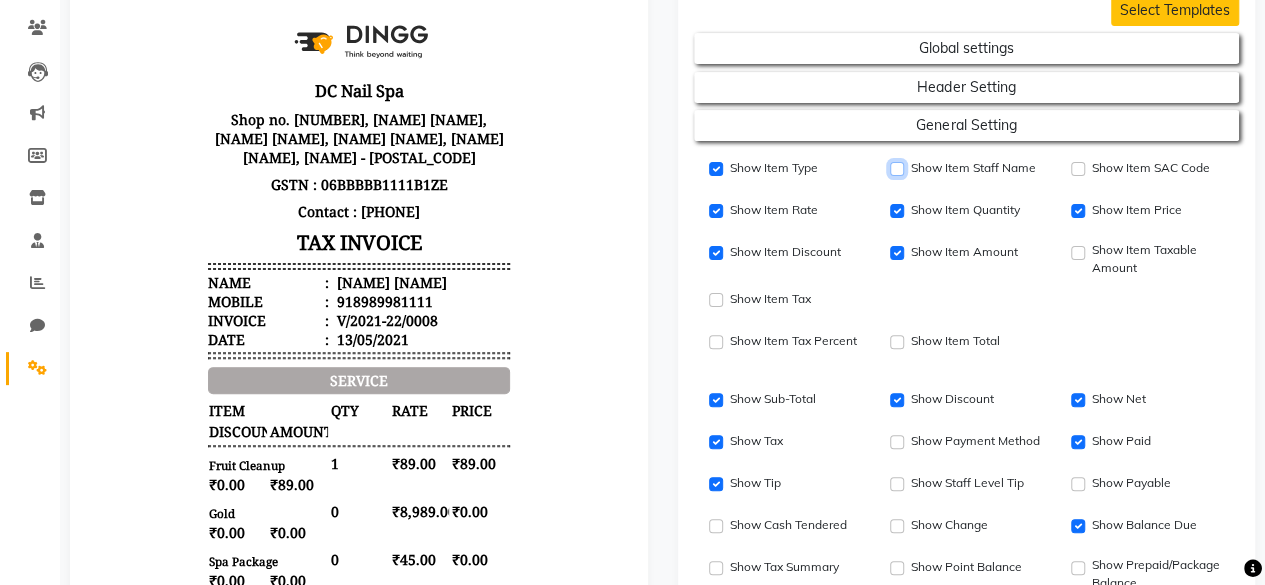 click on "Show Item Staff Name" at bounding box center [897, 169] 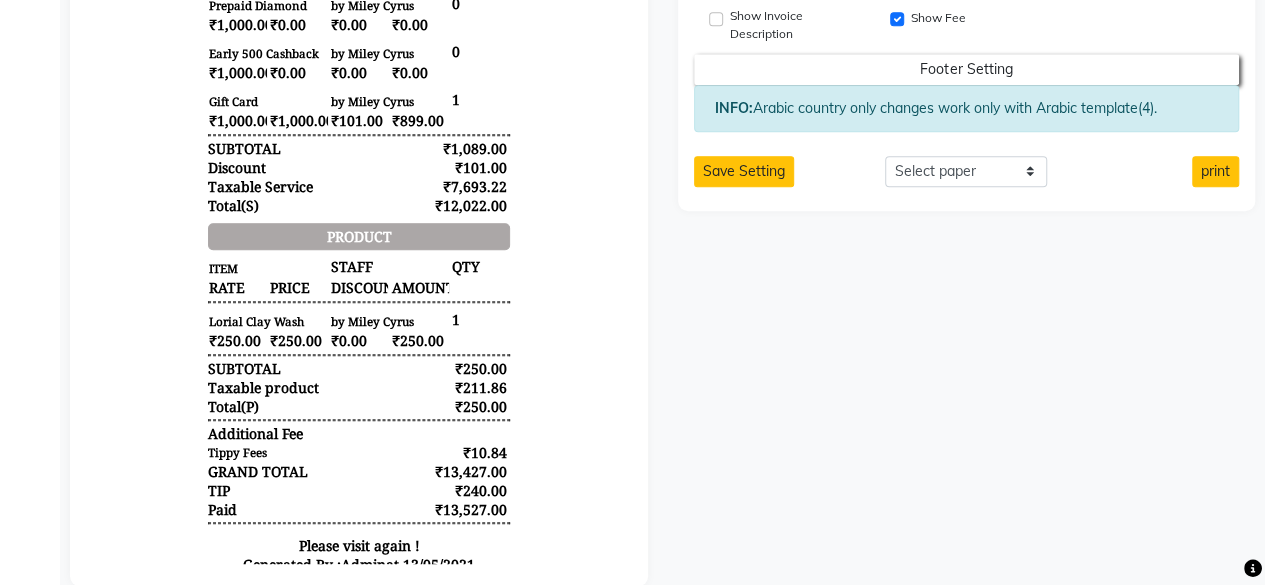 scroll, scrollTop: 810, scrollLeft: 0, axis: vertical 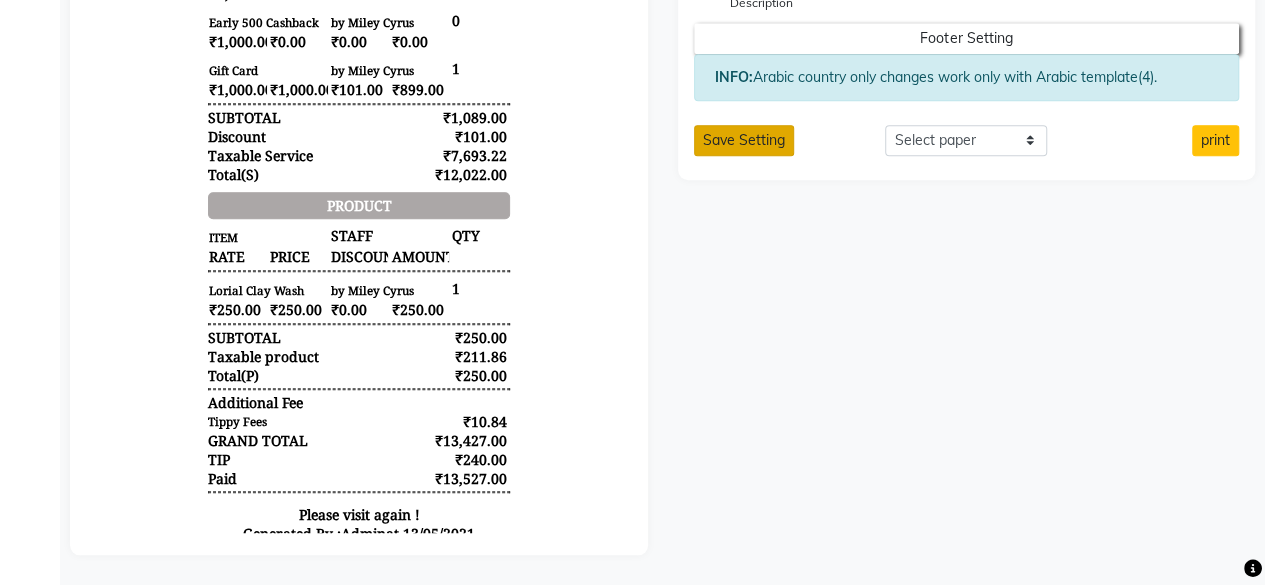 click on "Save Setting" 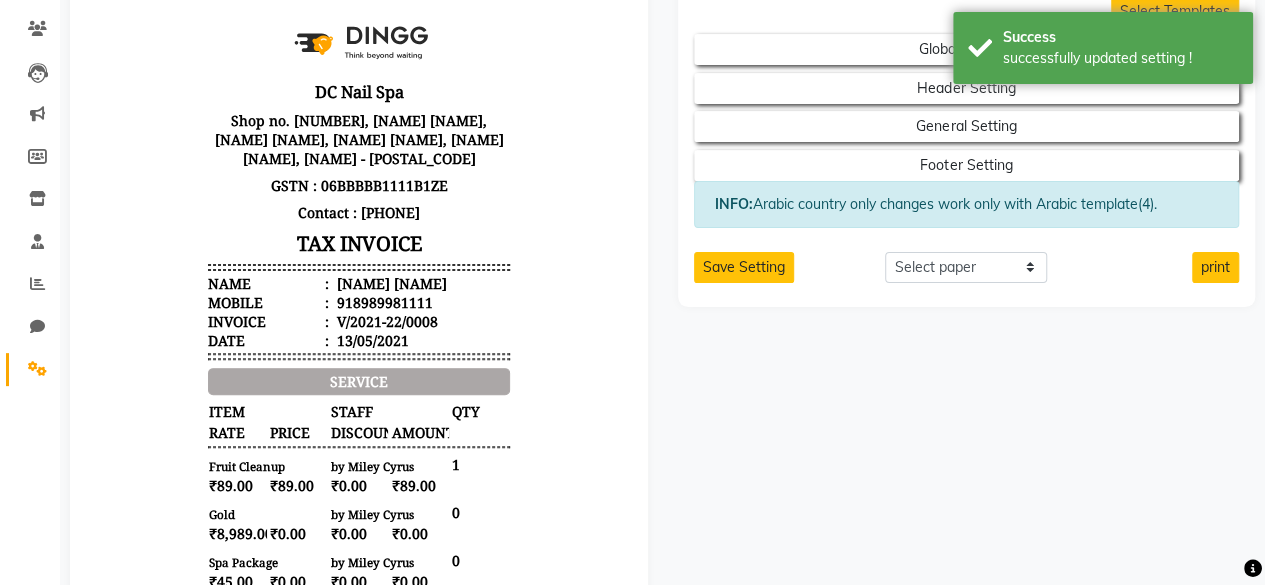 scroll, scrollTop: 0, scrollLeft: 0, axis: both 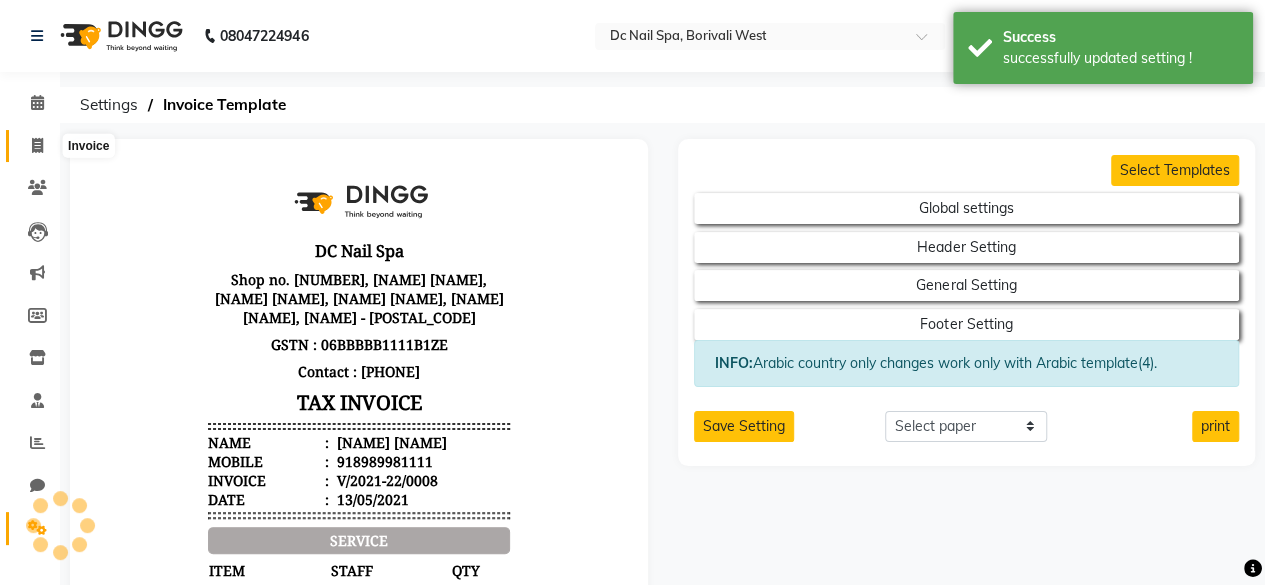 click 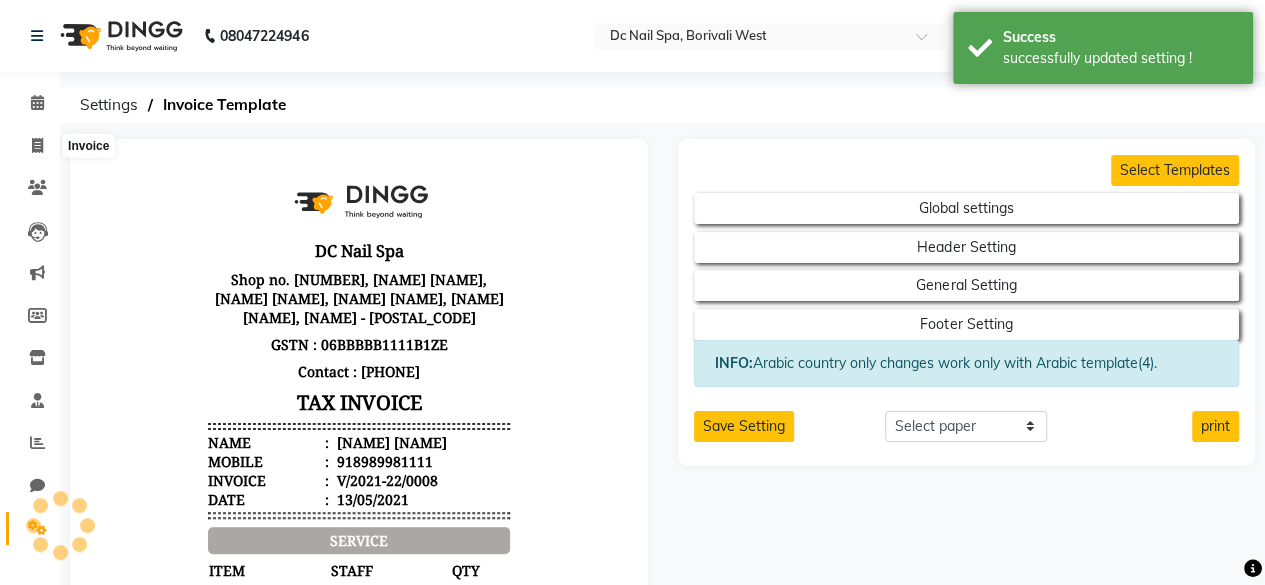 select on "8056" 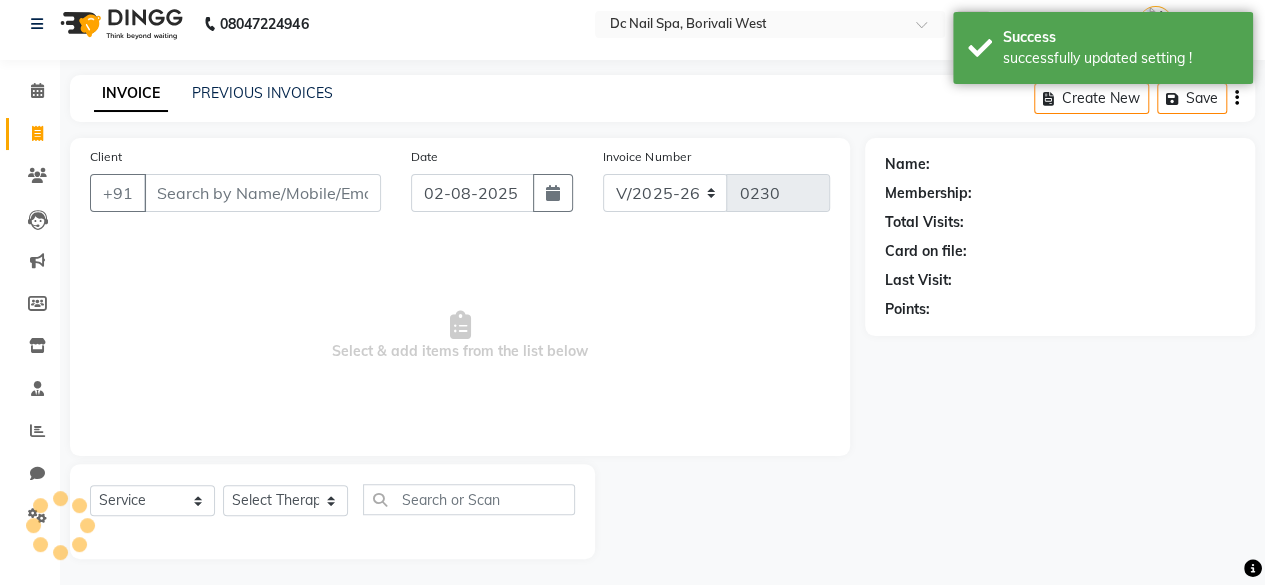 scroll, scrollTop: 15, scrollLeft: 0, axis: vertical 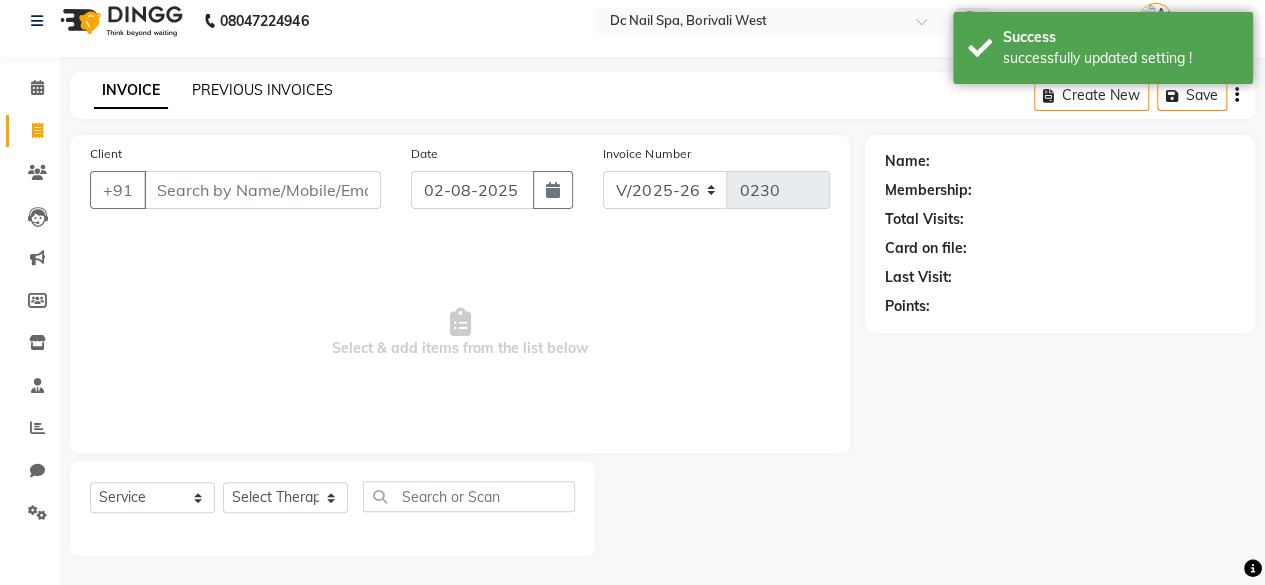 click on "PREVIOUS INVOICES" 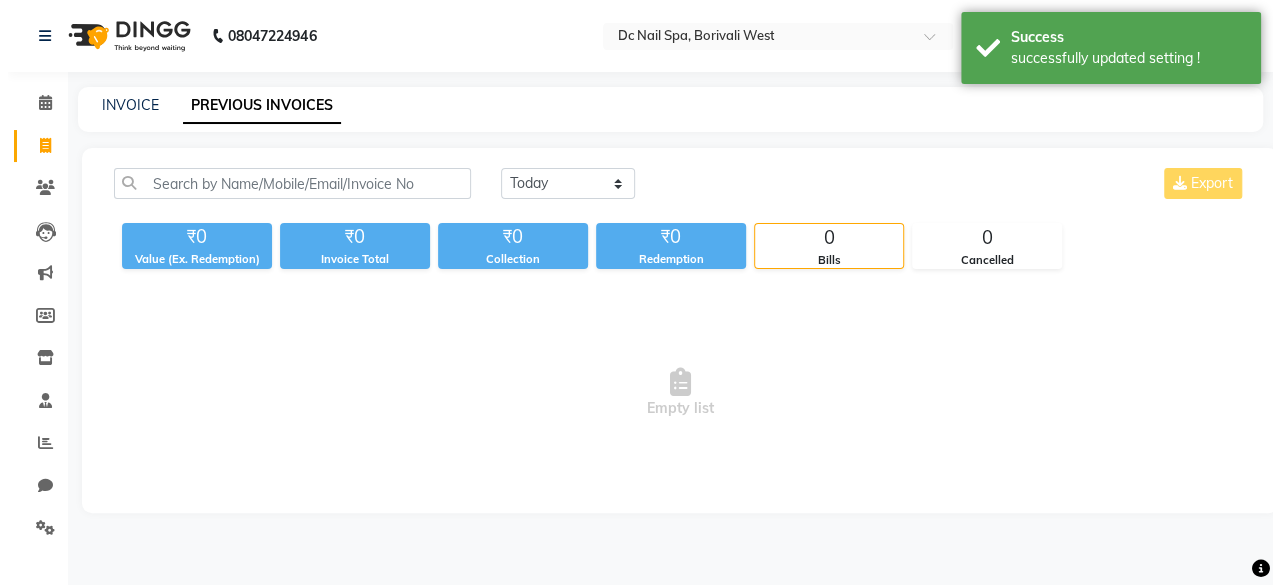 scroll, scrollTop: 0, scrollLeft: 0, axis: both 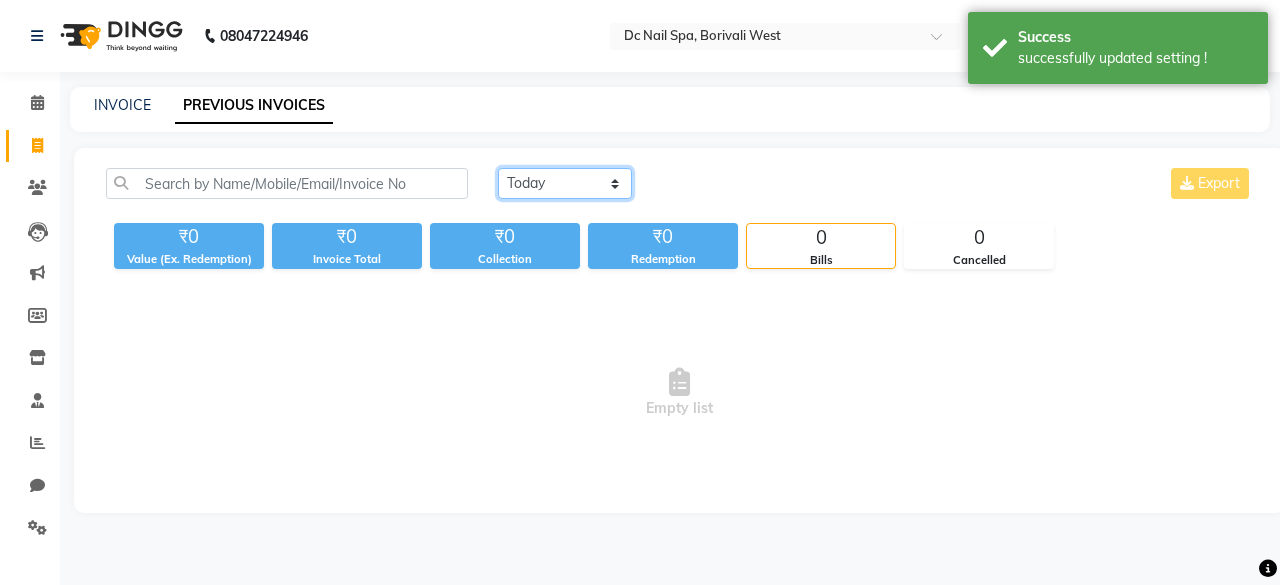 click on "Today Yesterday Custom Range" 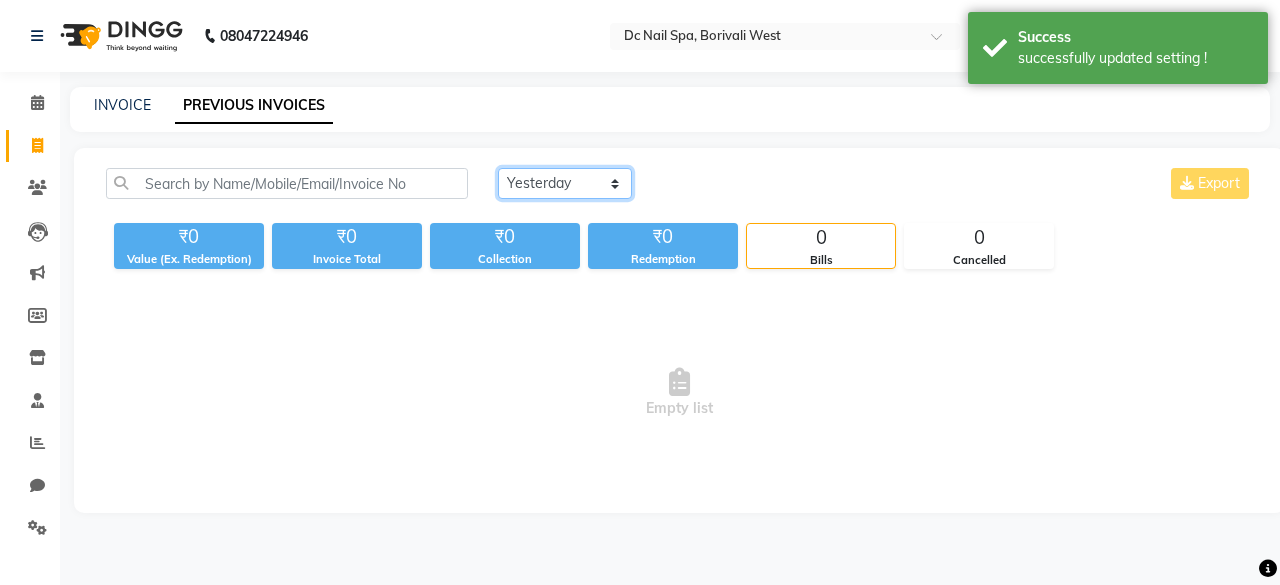 click on "Today Yesterday Custom Range" 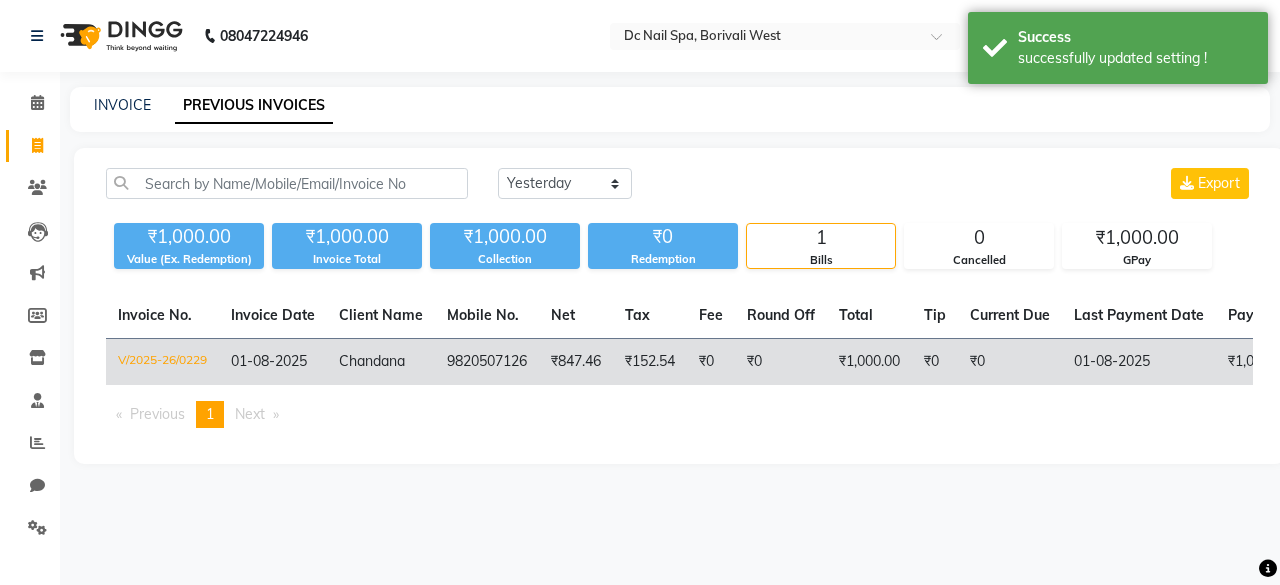 click on "01-08-2025" 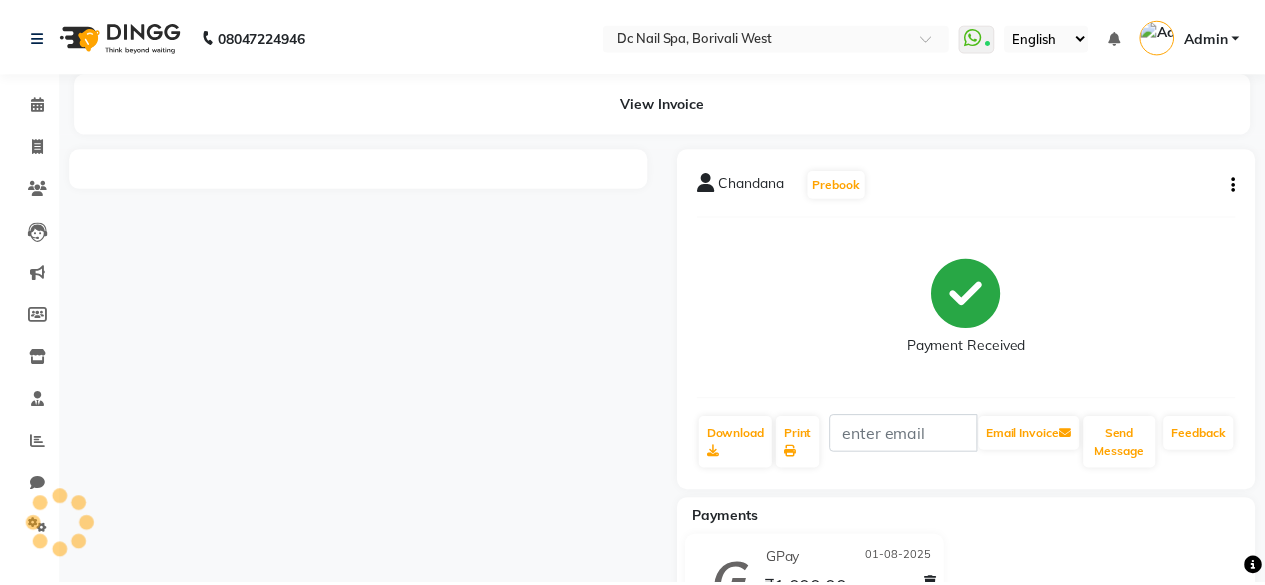 scroll, scrollTop: 0, scrollLeft: 0, axis: both 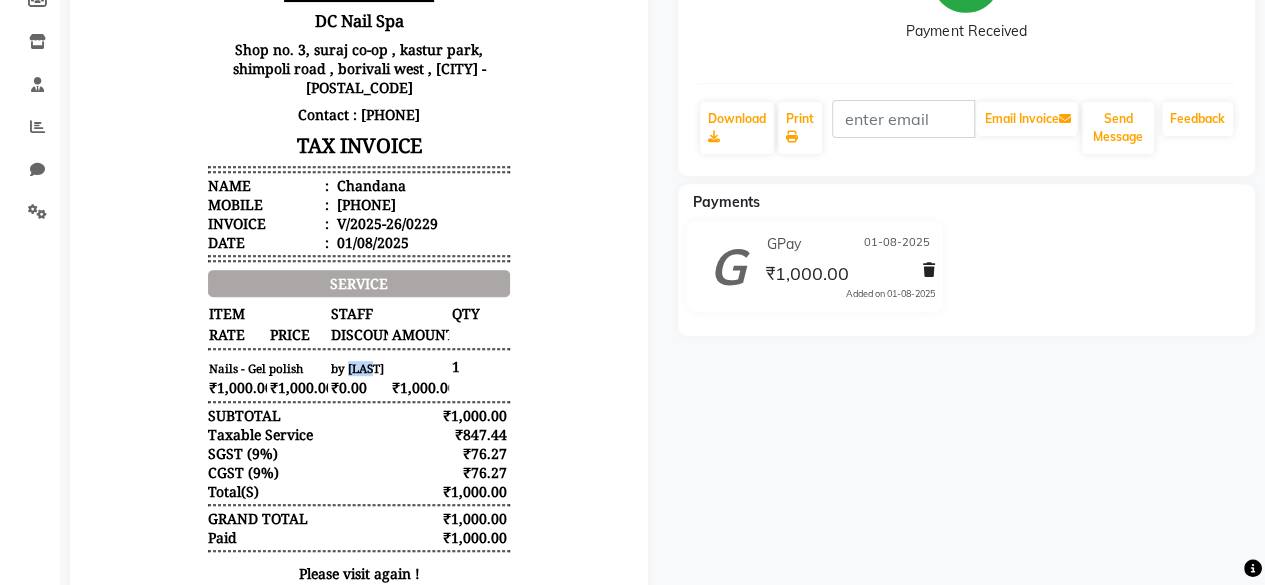 drag, startPoint x: 346, startPoint y: 365, endPoint x: 371, endPoint y: 365, distance: 25 